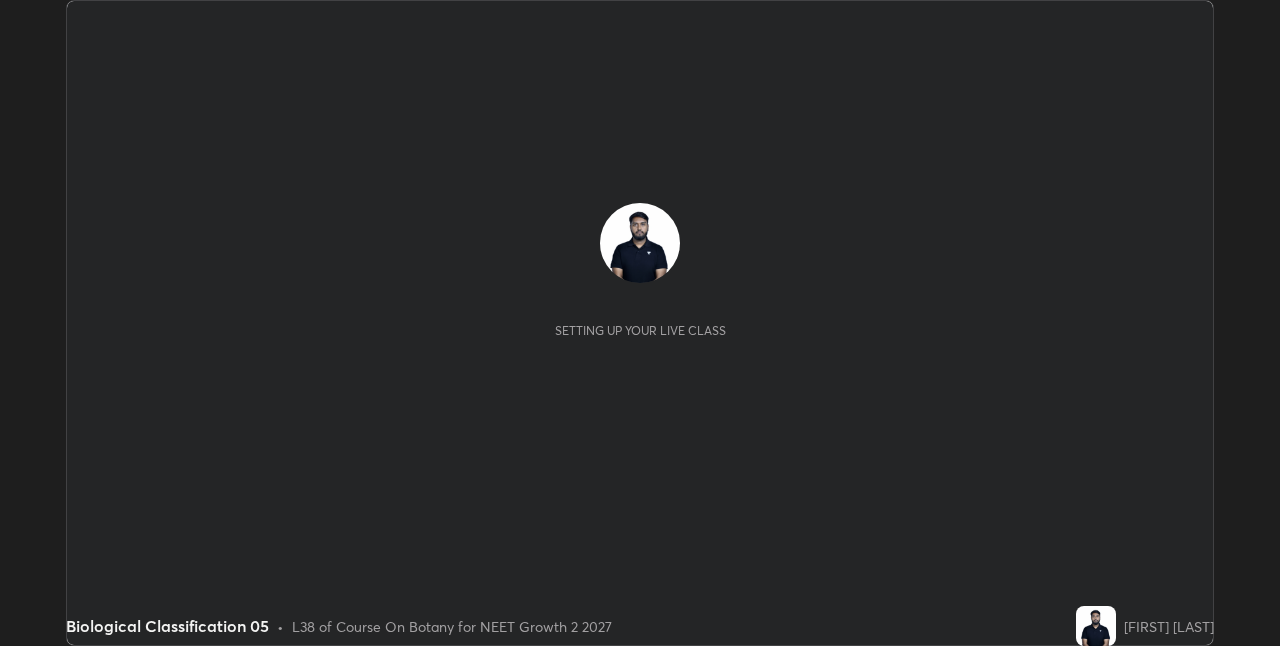 scroll, scrollTop: 0, scrollLeft: 0, axis: both 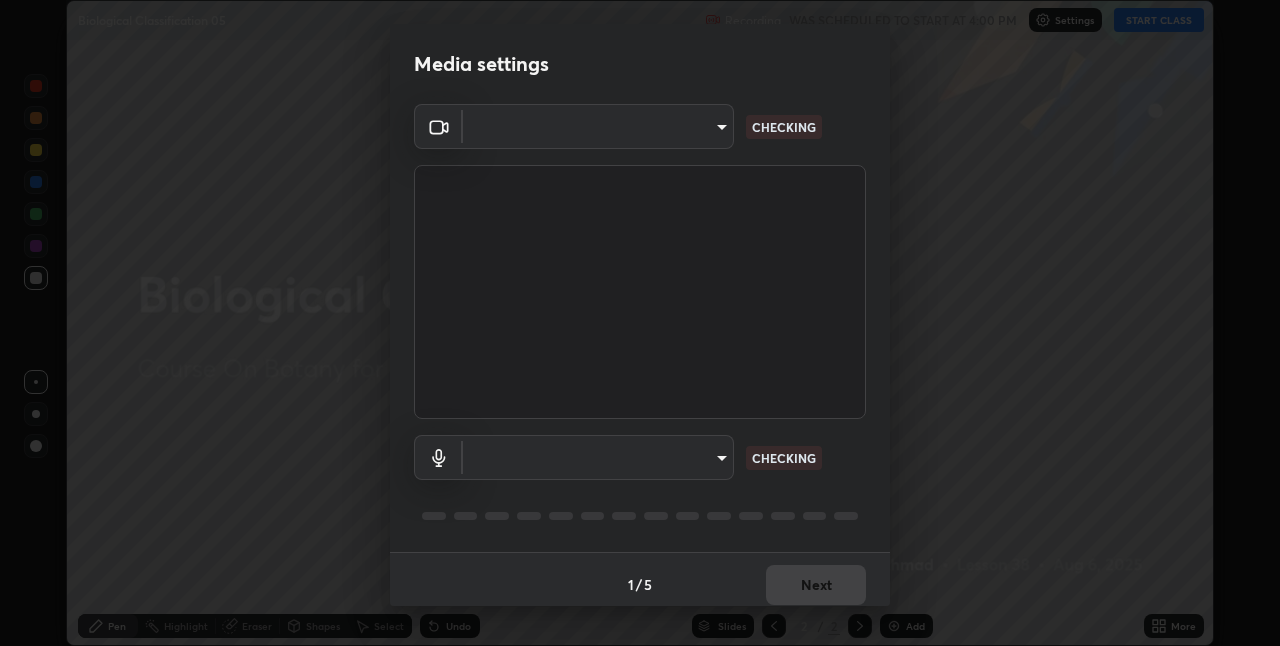 type on "867a7066ee9414f8800d9839686e8abb743b0a1d7bafaa0ad74e86a357021f15" 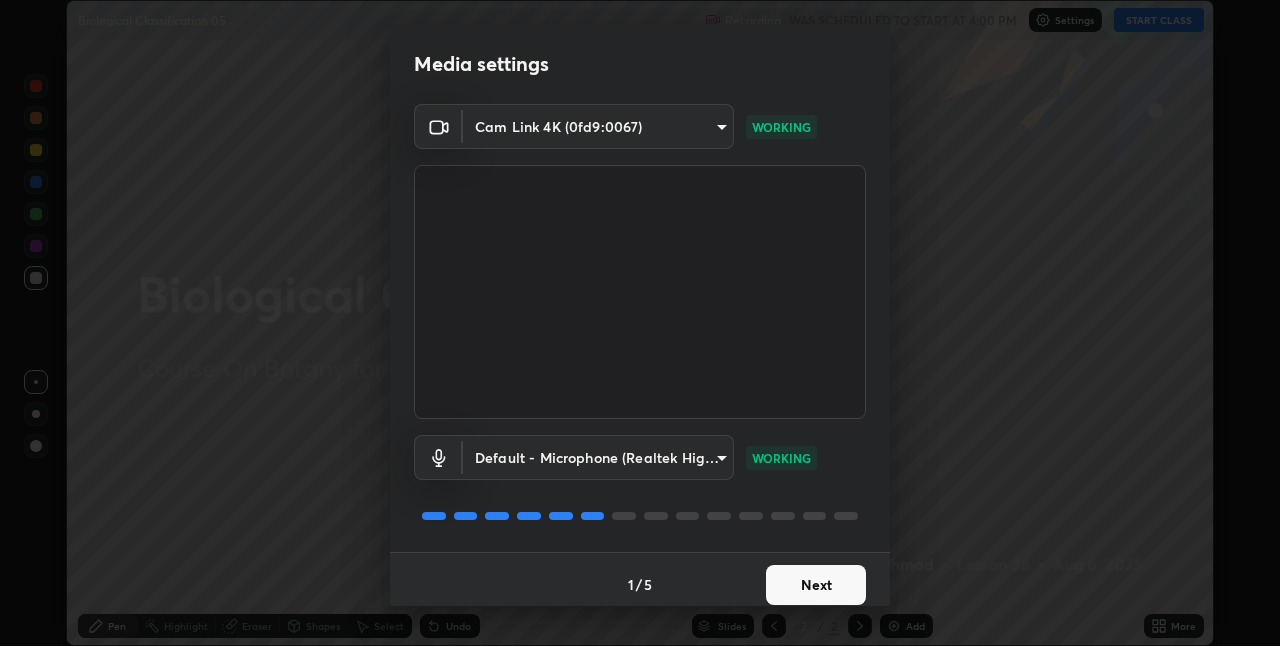 scroll, scrollTop: 10, scrollLeft: 0, axis: vertical 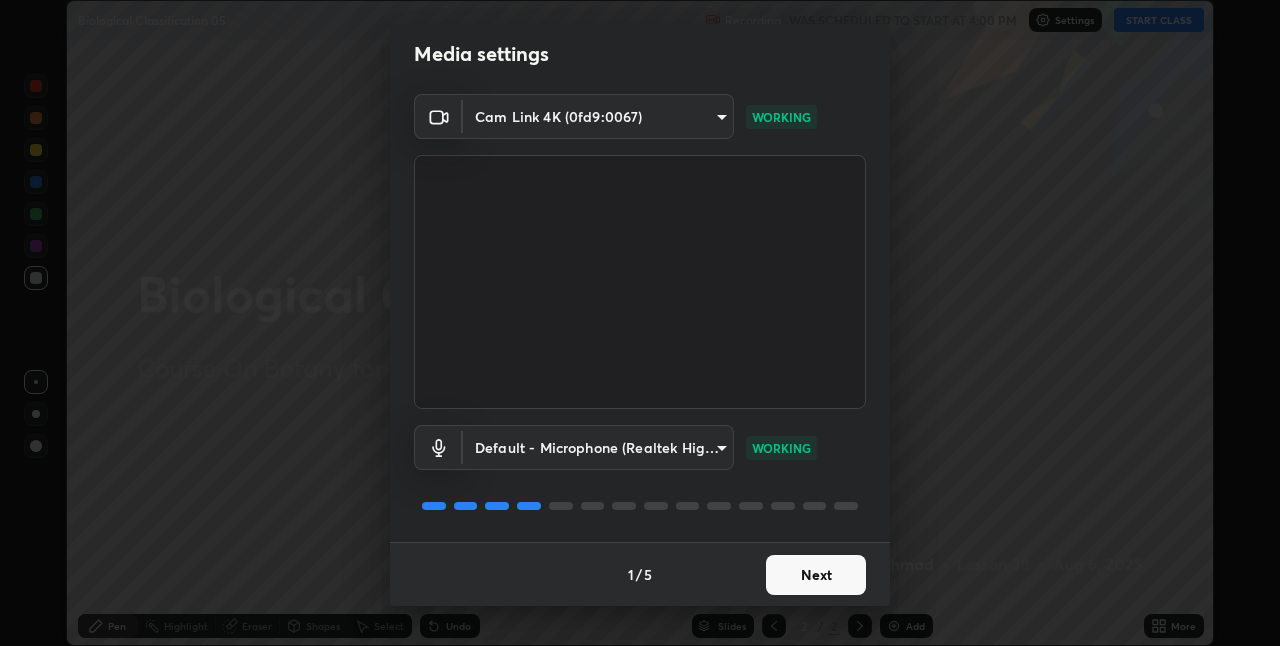 click on "Next" at bounding box center [816, 575] 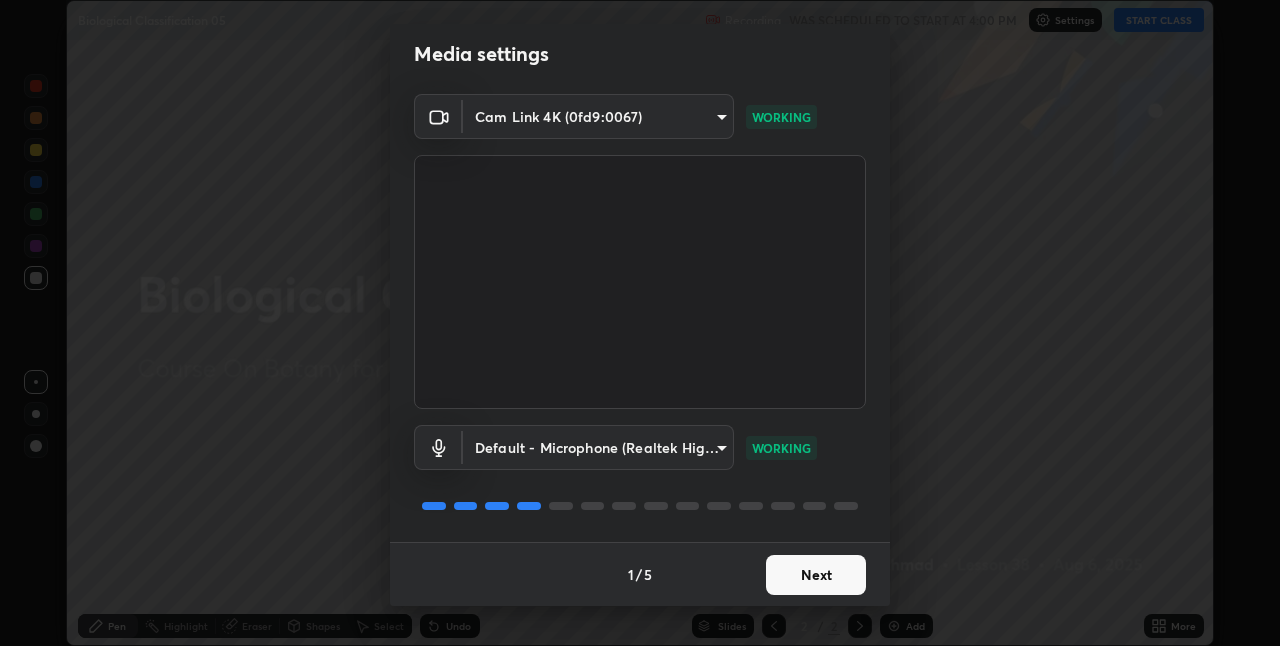 scroll, scrollTop: 0, scrollLeft: 0, axis: both 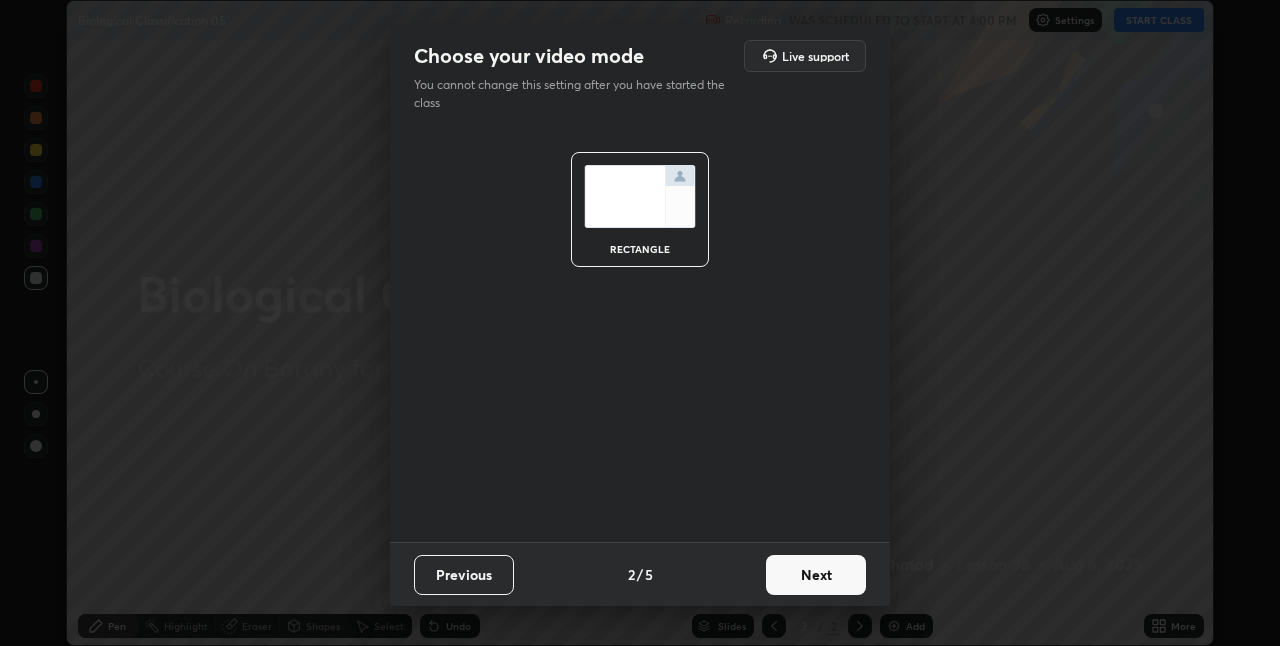 click on "Next" at bounding box center (816, 575) 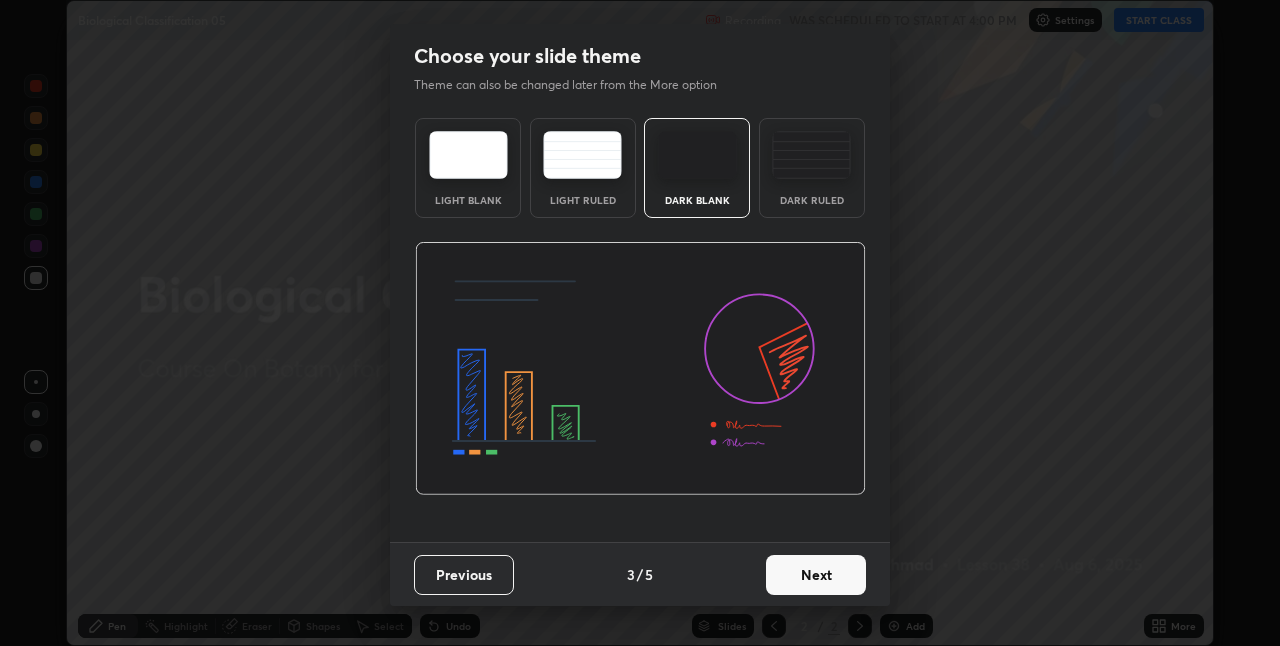 click on "Next" at bounding box center (816, 575) 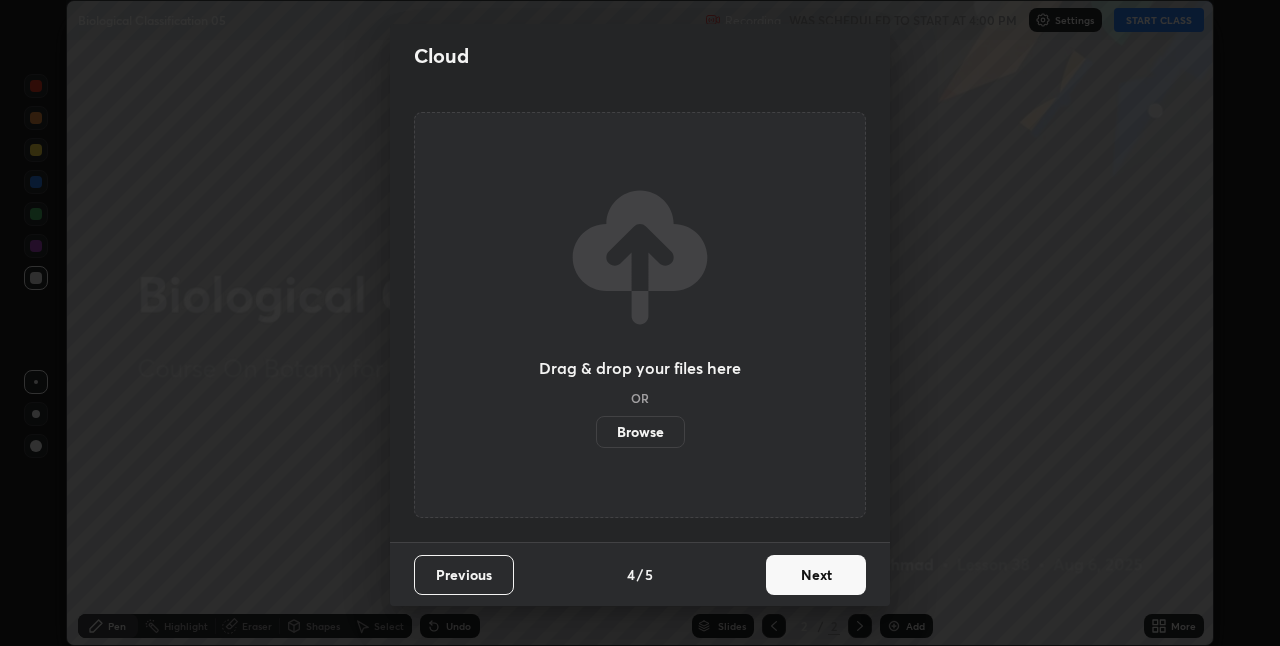 click on "Next" at bounding box center [816, 575] 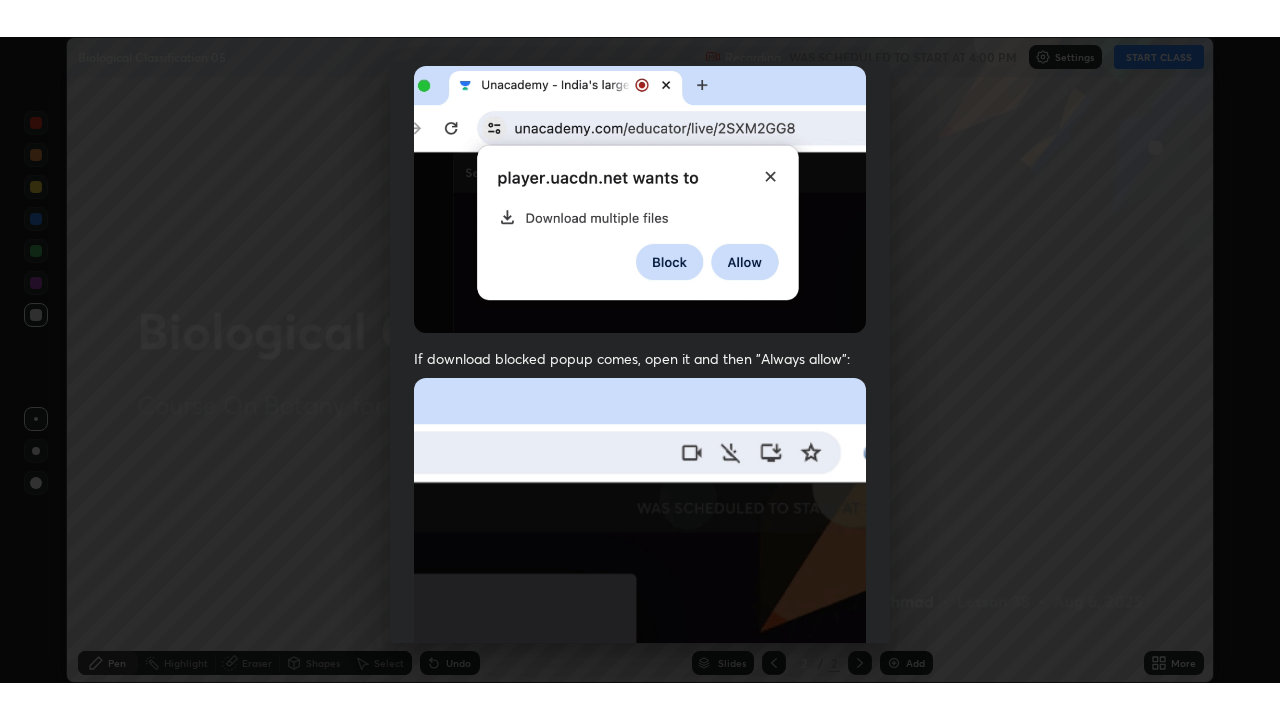 scroll, scrollTop: 418, scrollLeft: 0, axis: vertical 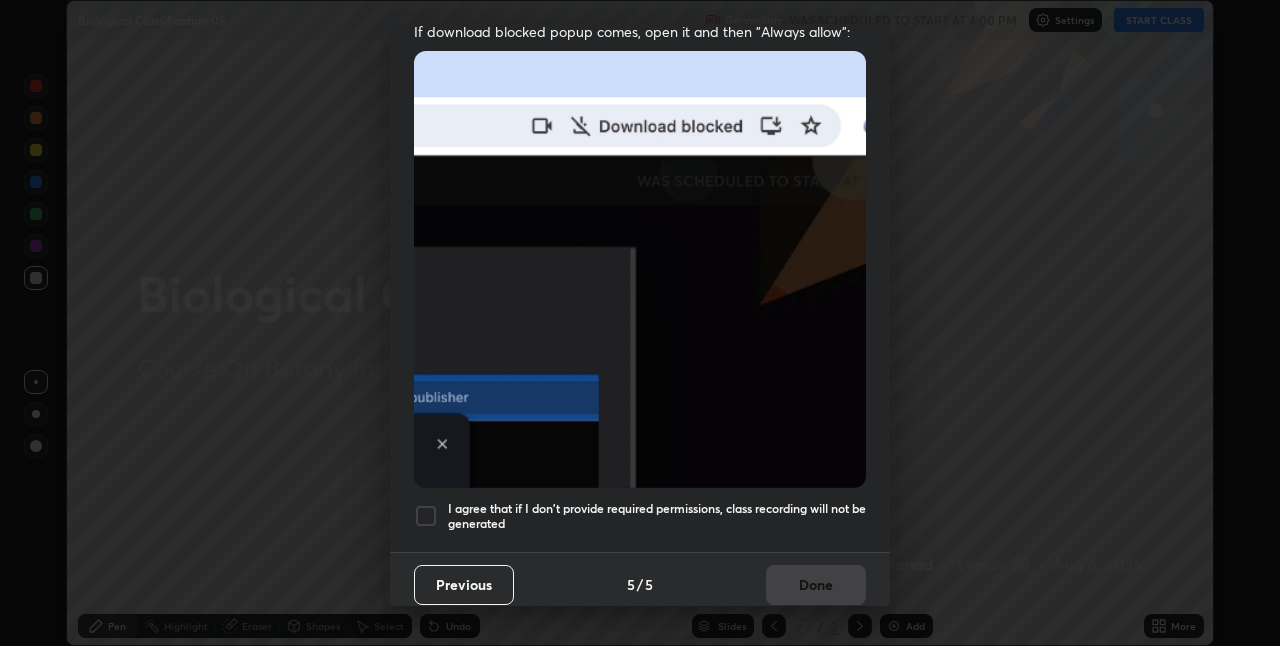 click at bounding box center [426, 516] 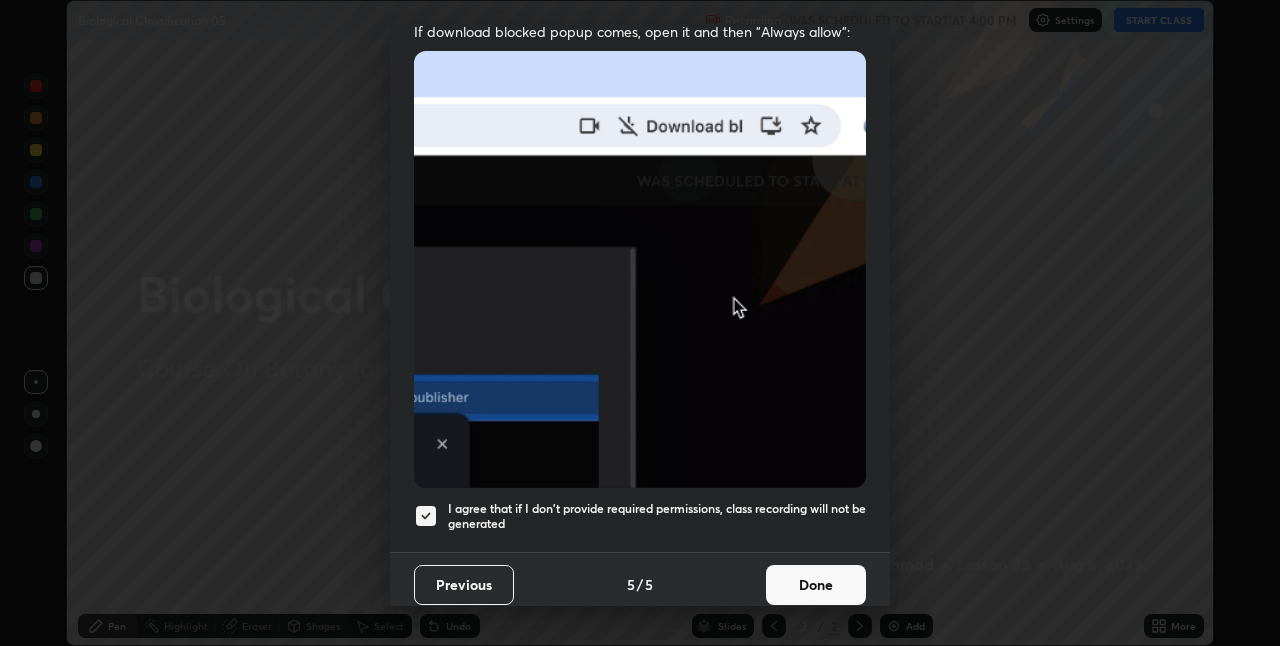 click on "Done" at bounding box center [816, 585] 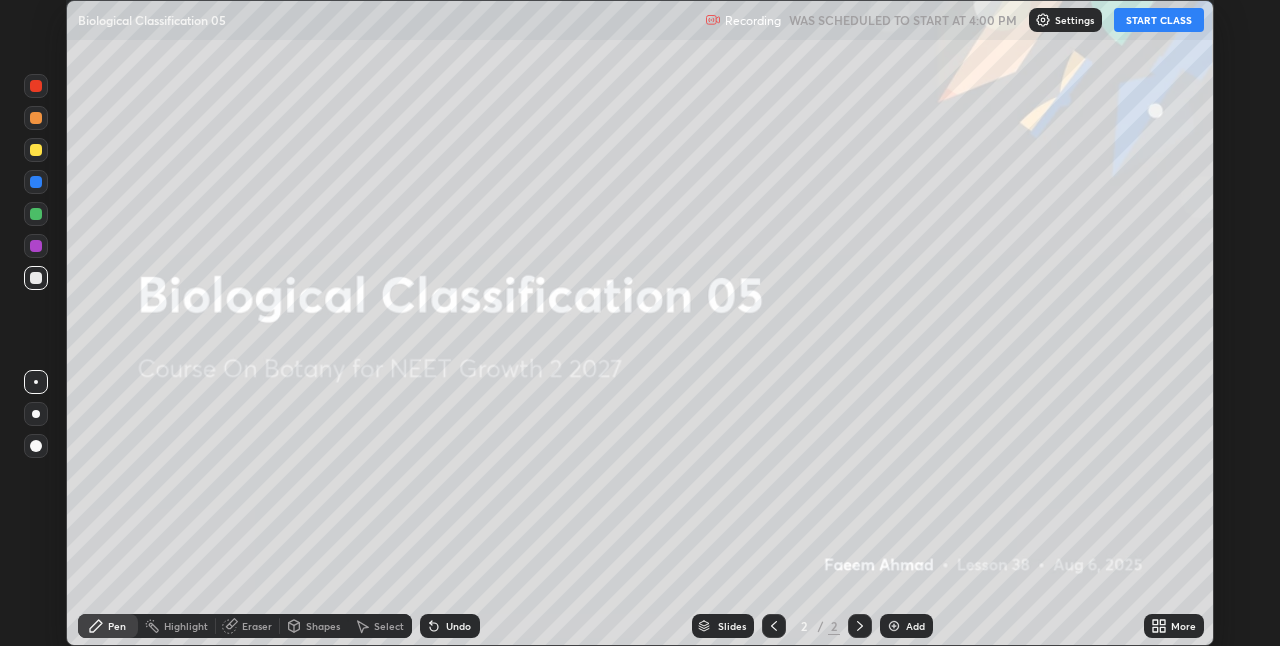 click on "START CLASS" at bounding box center [1159, 20] 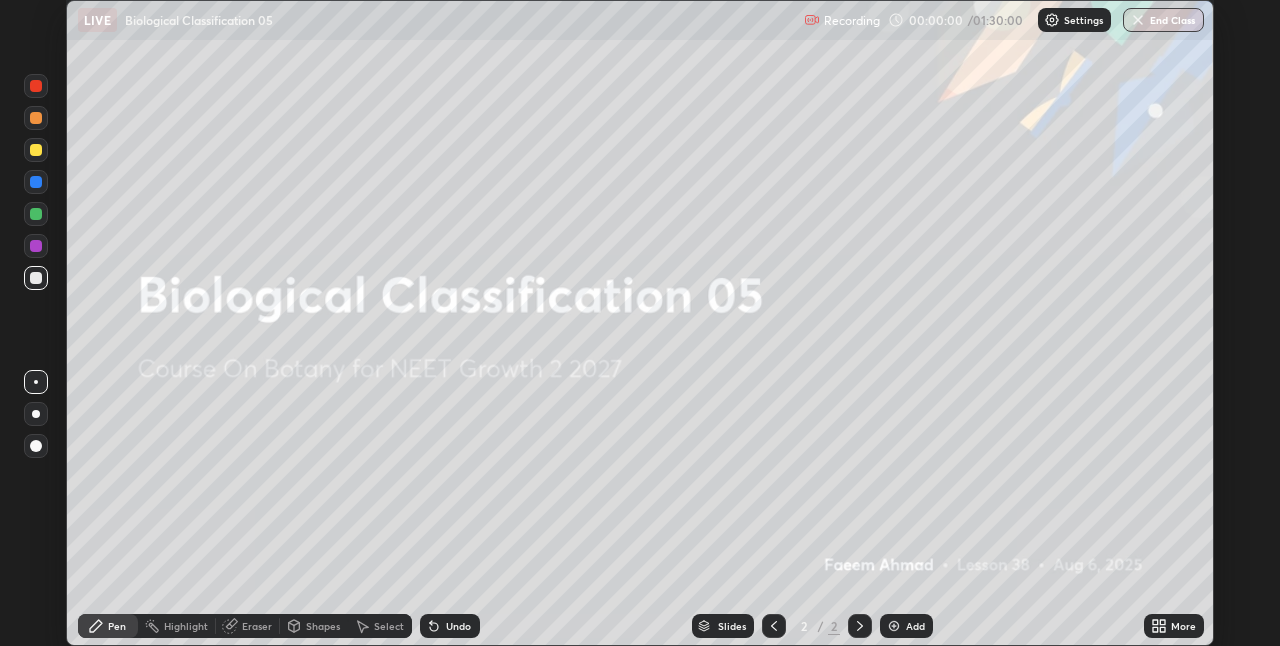 click 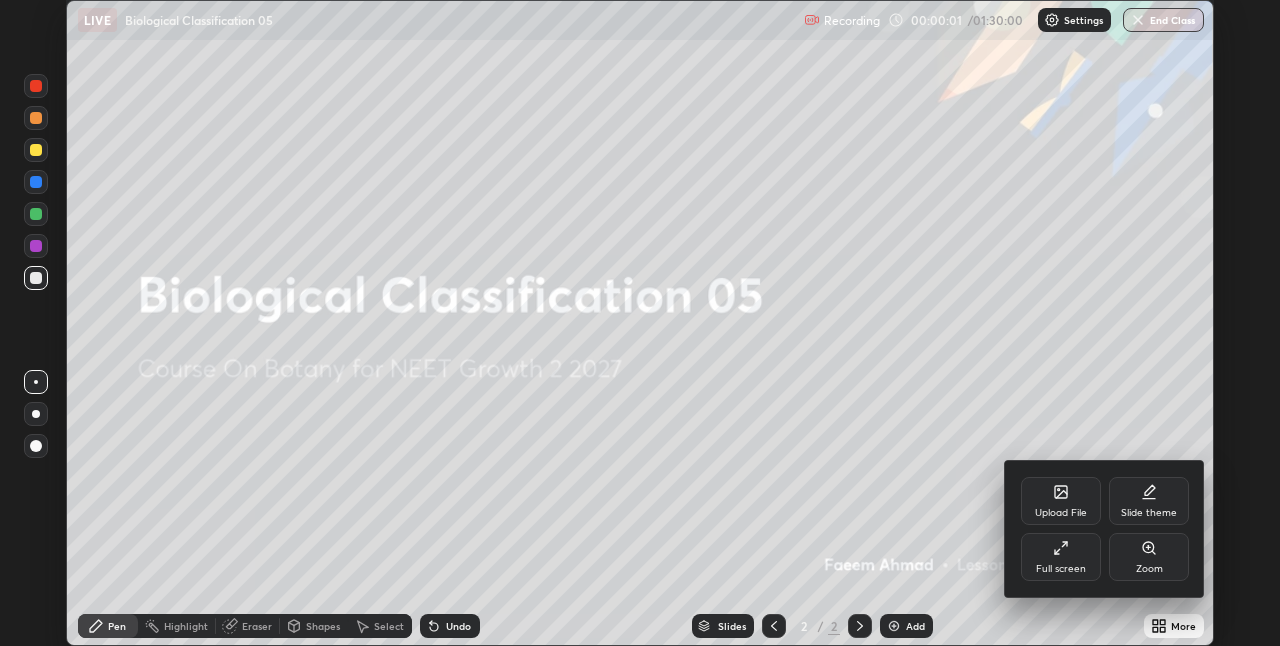 click on "Full screen" at bounding box center [1061, 557] 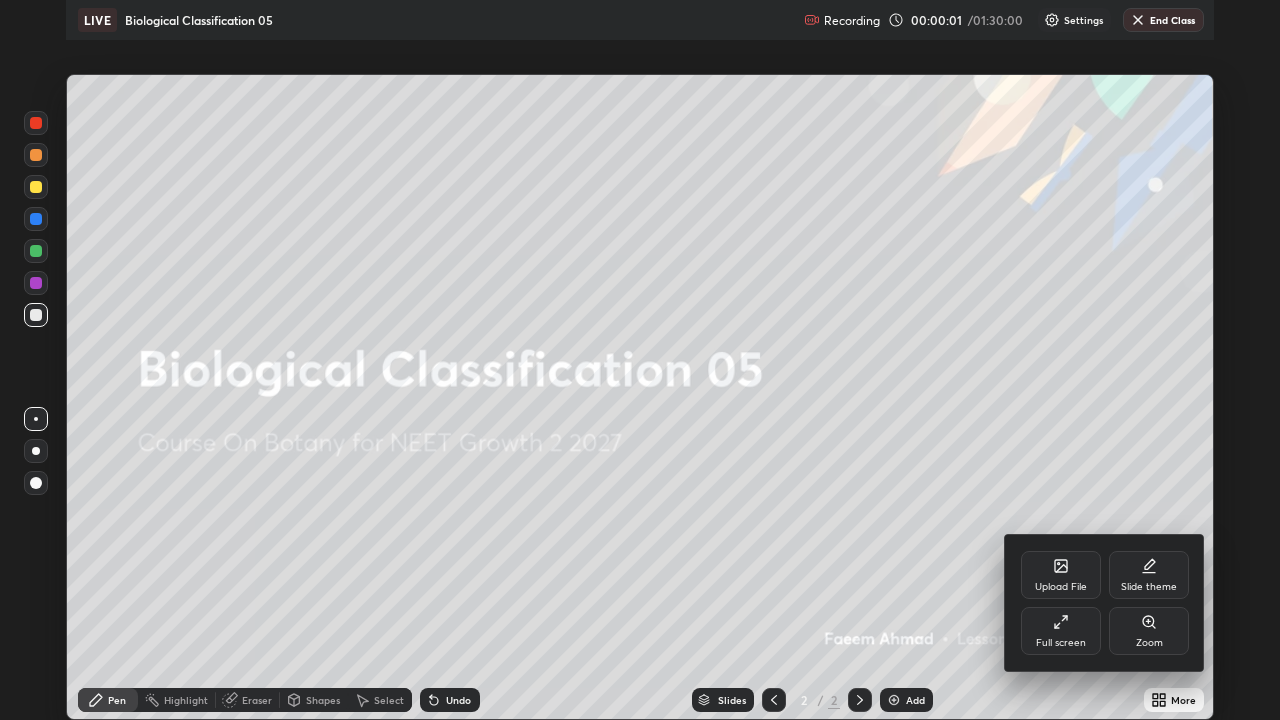 click on "Upload File" at bounding box center (1061, 575) 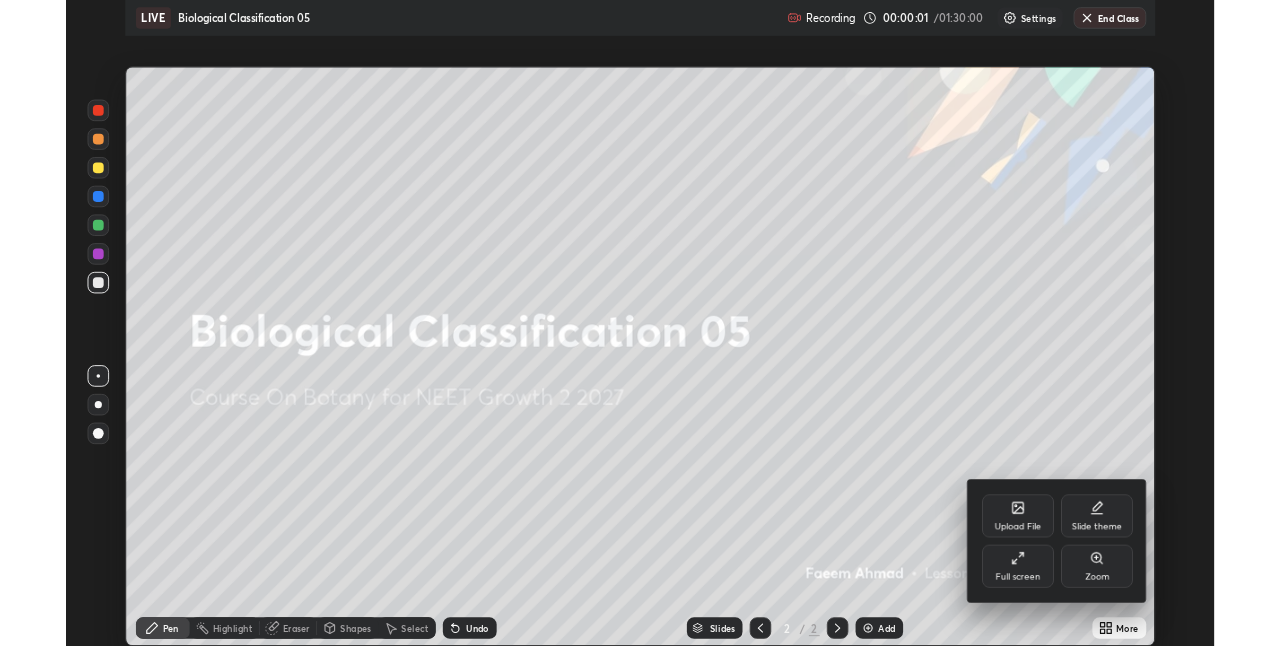 scroll, scrollTop: 720, scrollLeft: 1280, axis: both 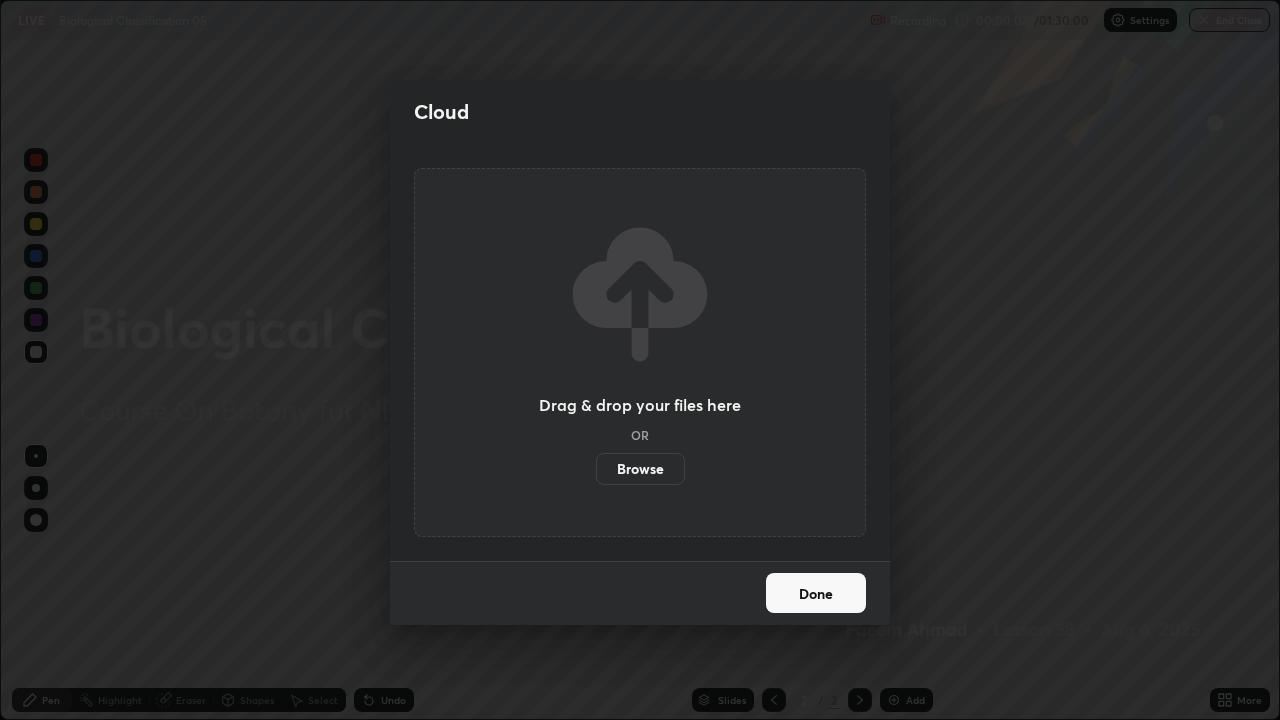 click on "Cloud Drag & drop your files here OR Browse Done" at bounding box center [640, 360] 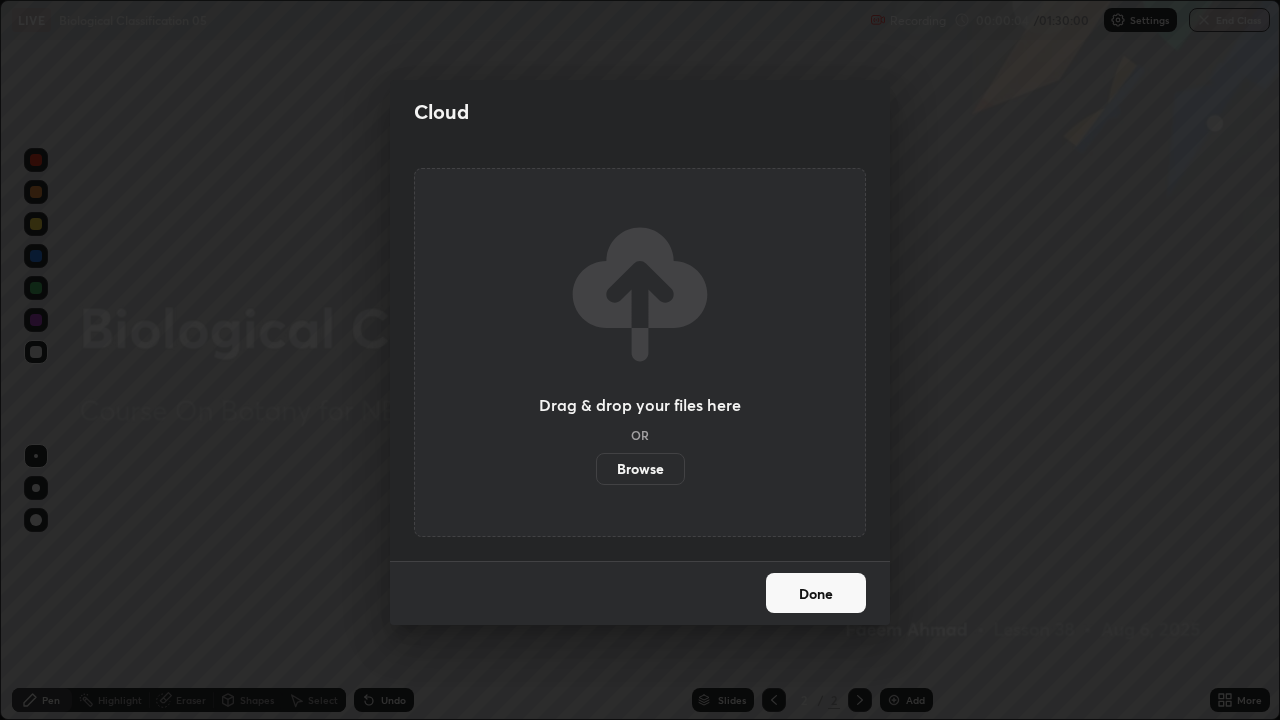 click on "Cloud Drag & drop your files here OR Browse Done" at bounding box center [640, 360] 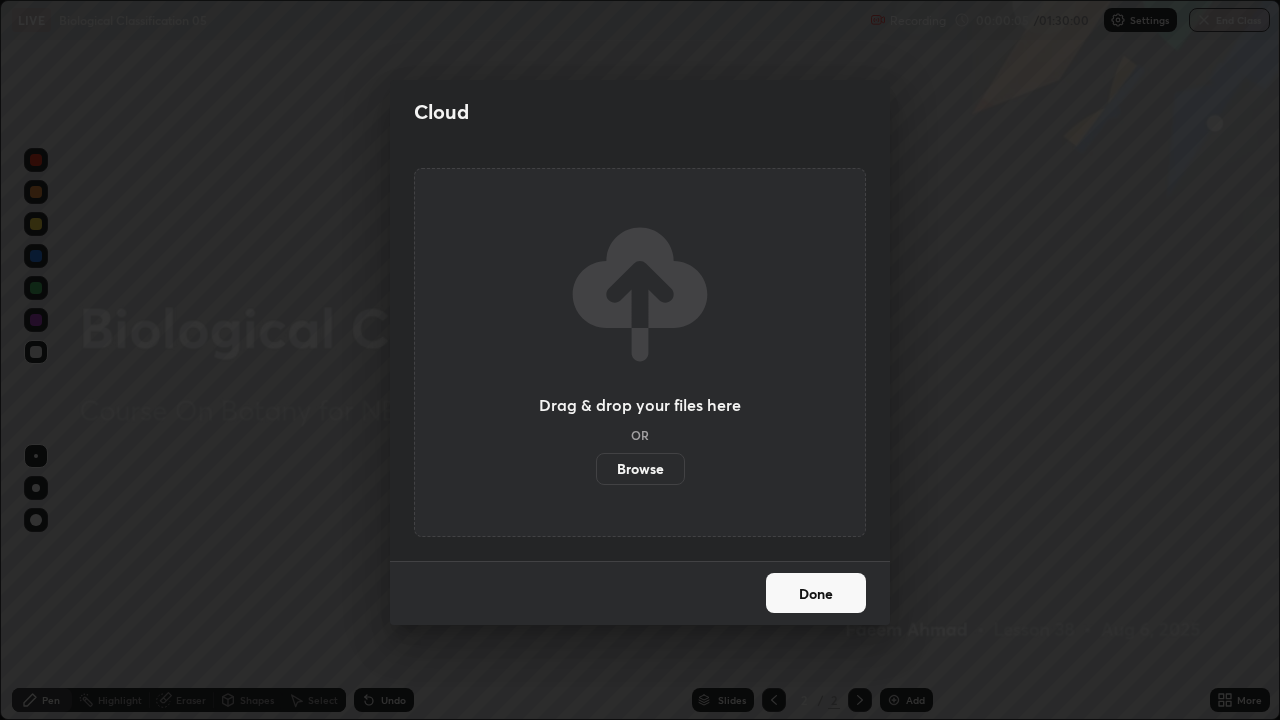 click on "Done" at bounding box center [816, 593] 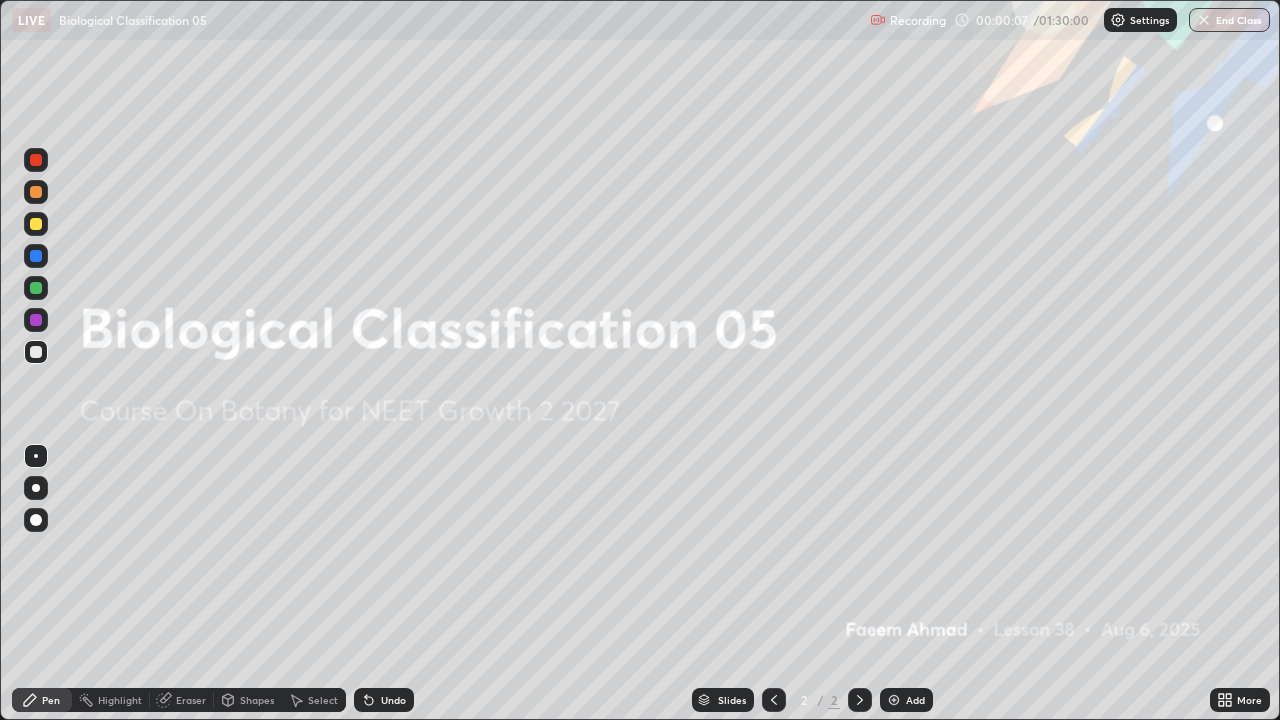 click 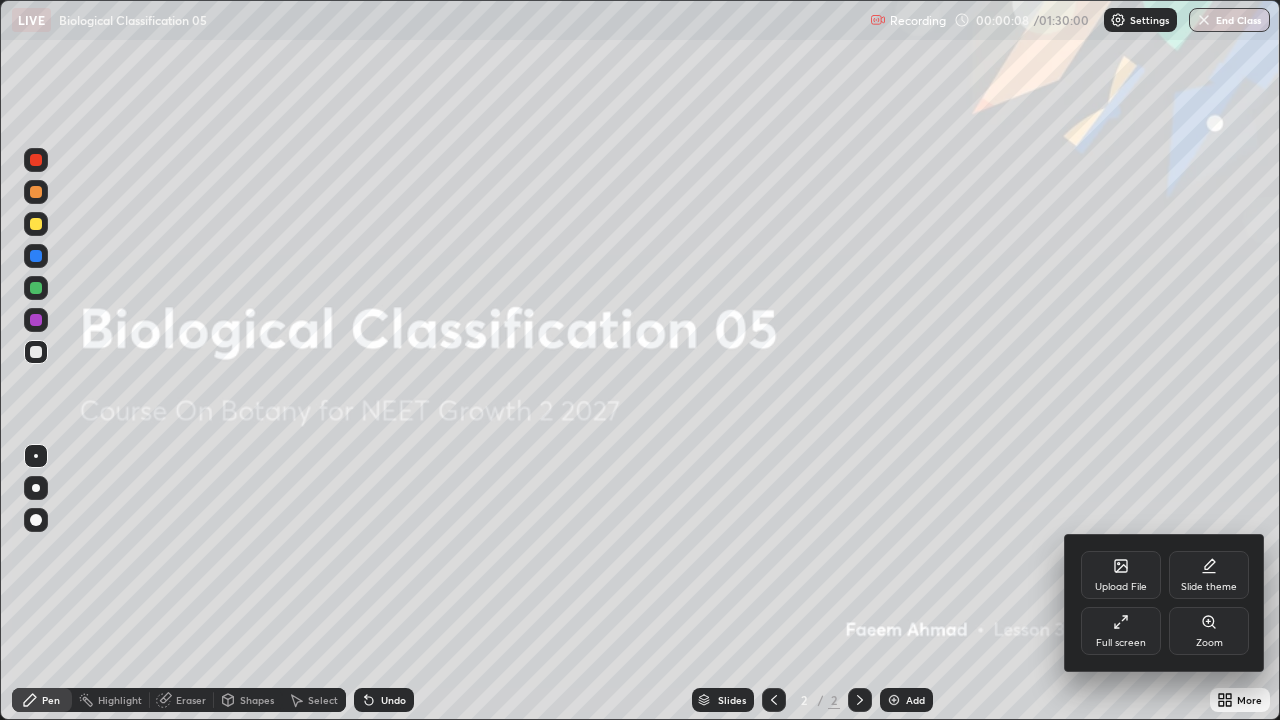 click at bounding box center [640, 360] 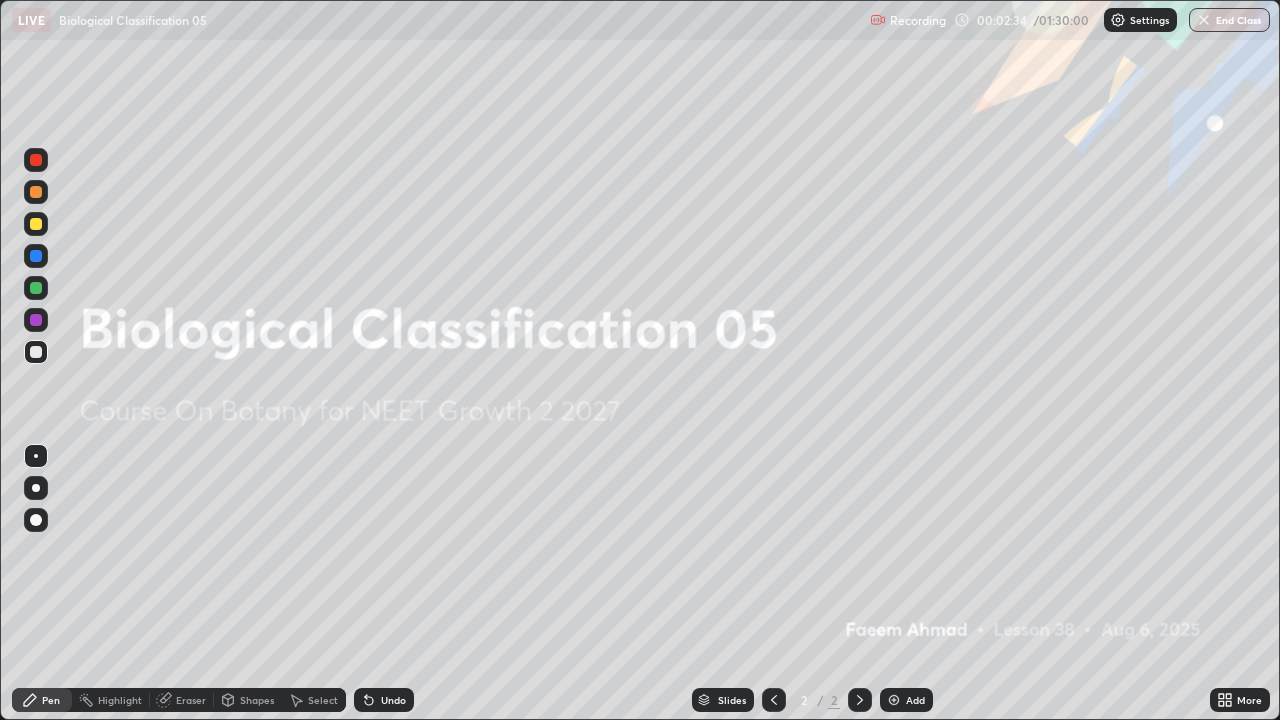 click on "Add" at bounding box center (915, 700) 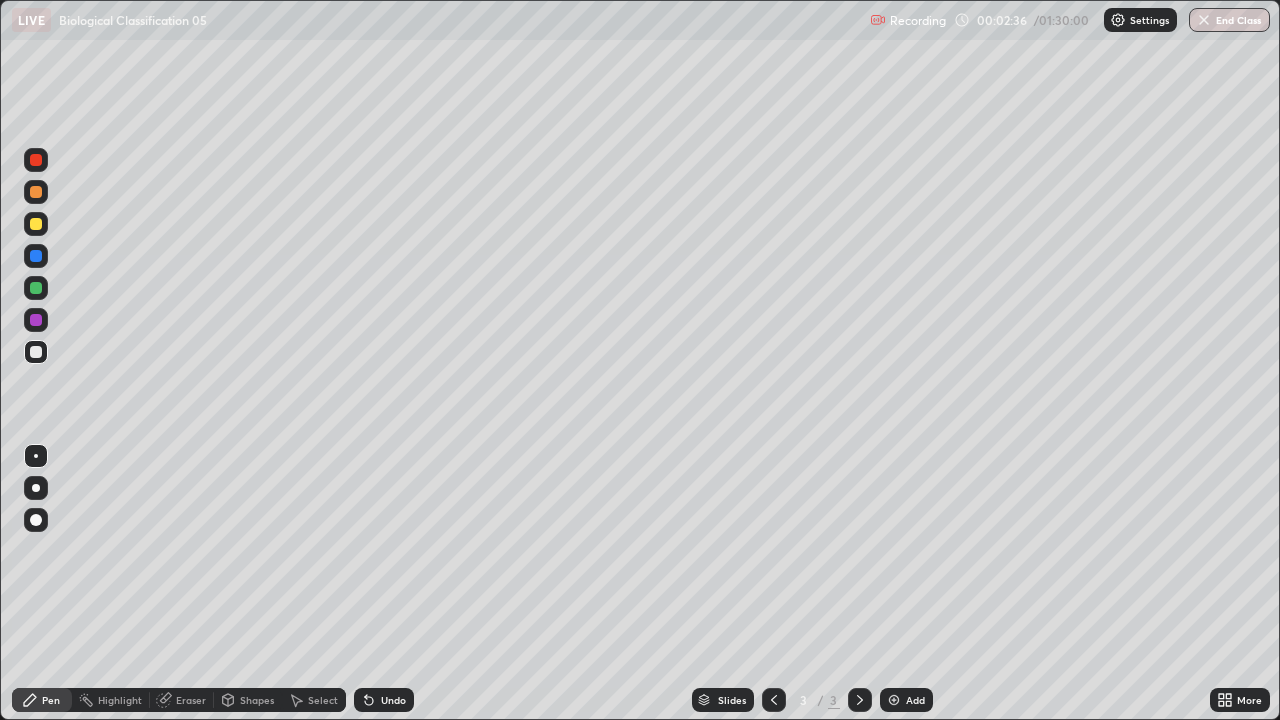 click at bounding box center [36, 224] 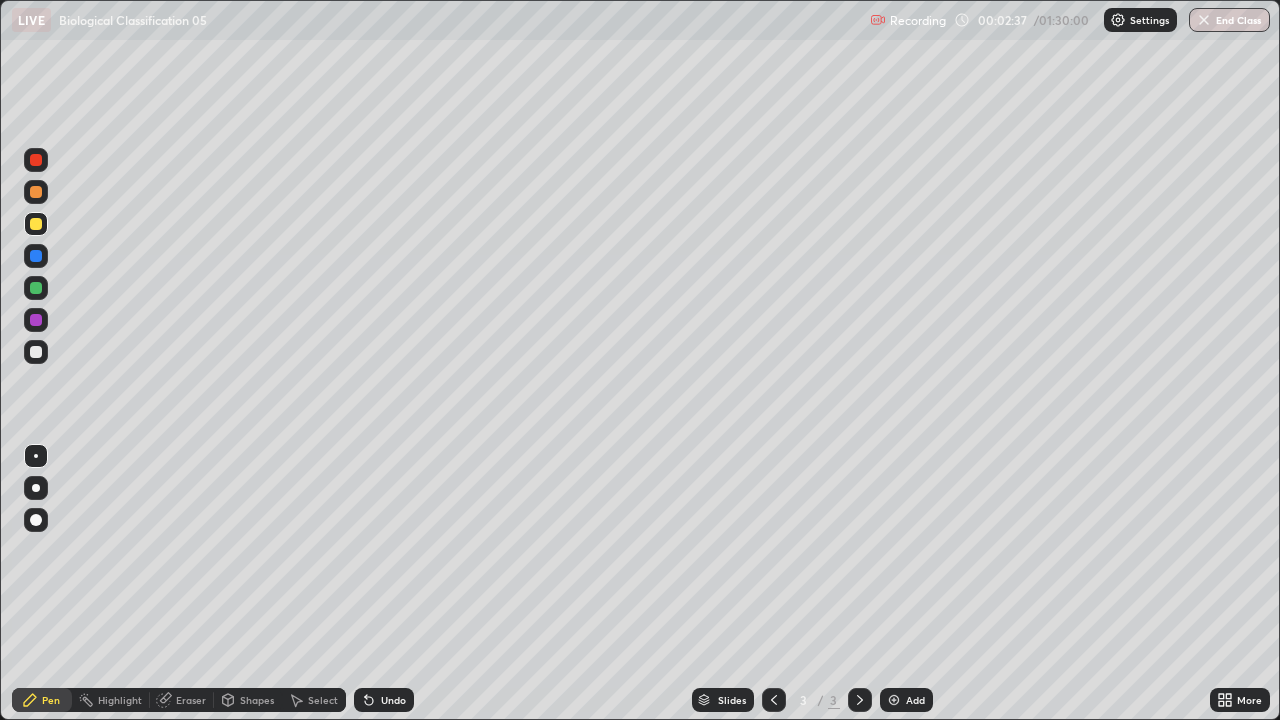 click at bounding box center [36, 488] 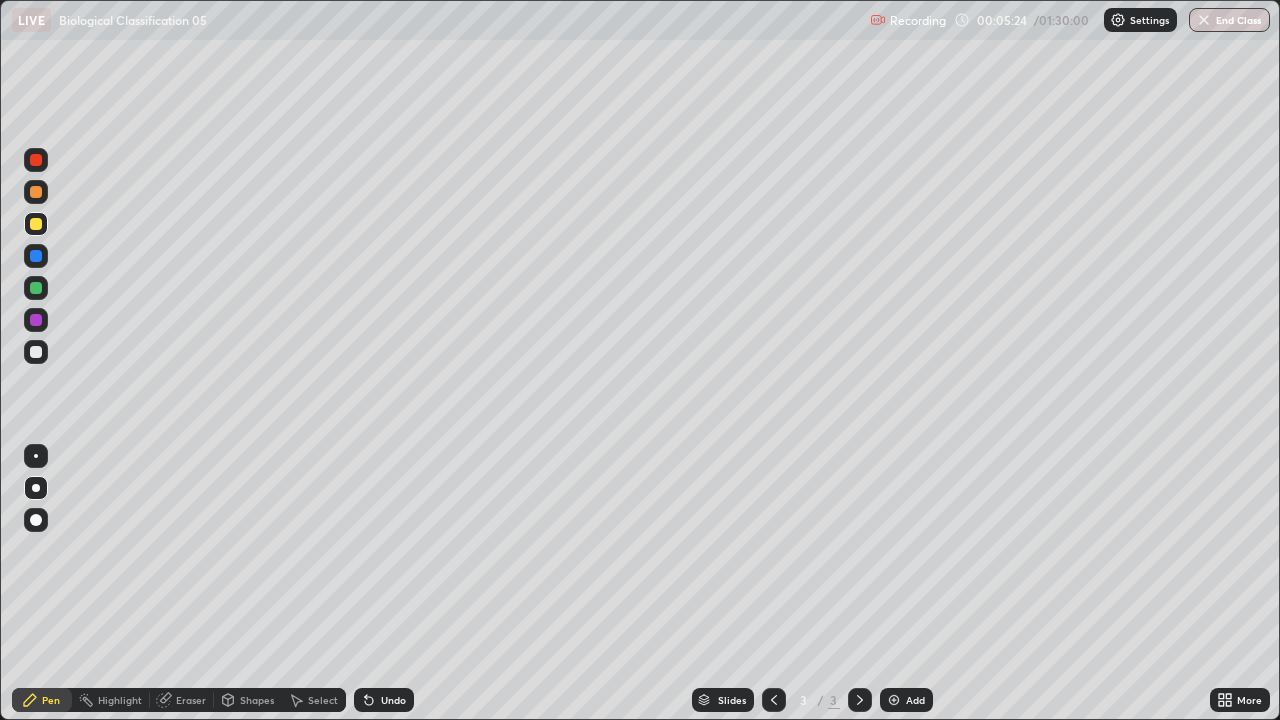 click at bounding box center [36, 224] 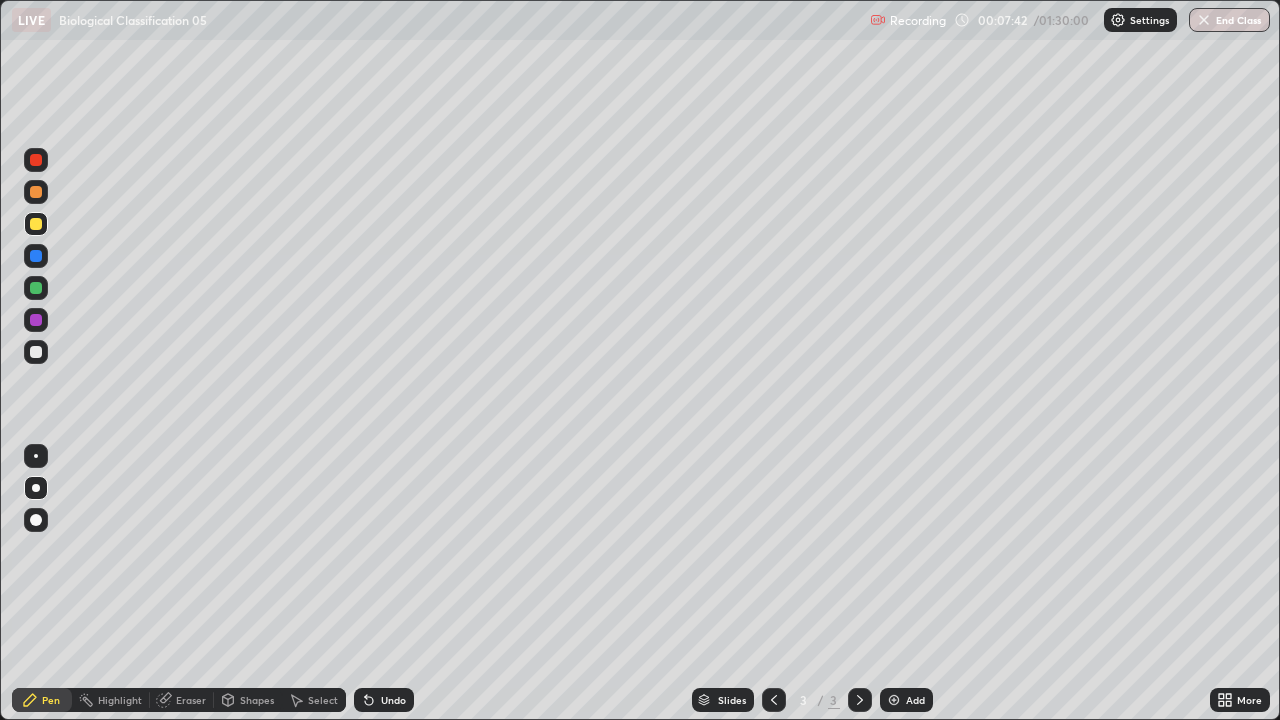 click on "Undo" at bounding box center [393, 700] 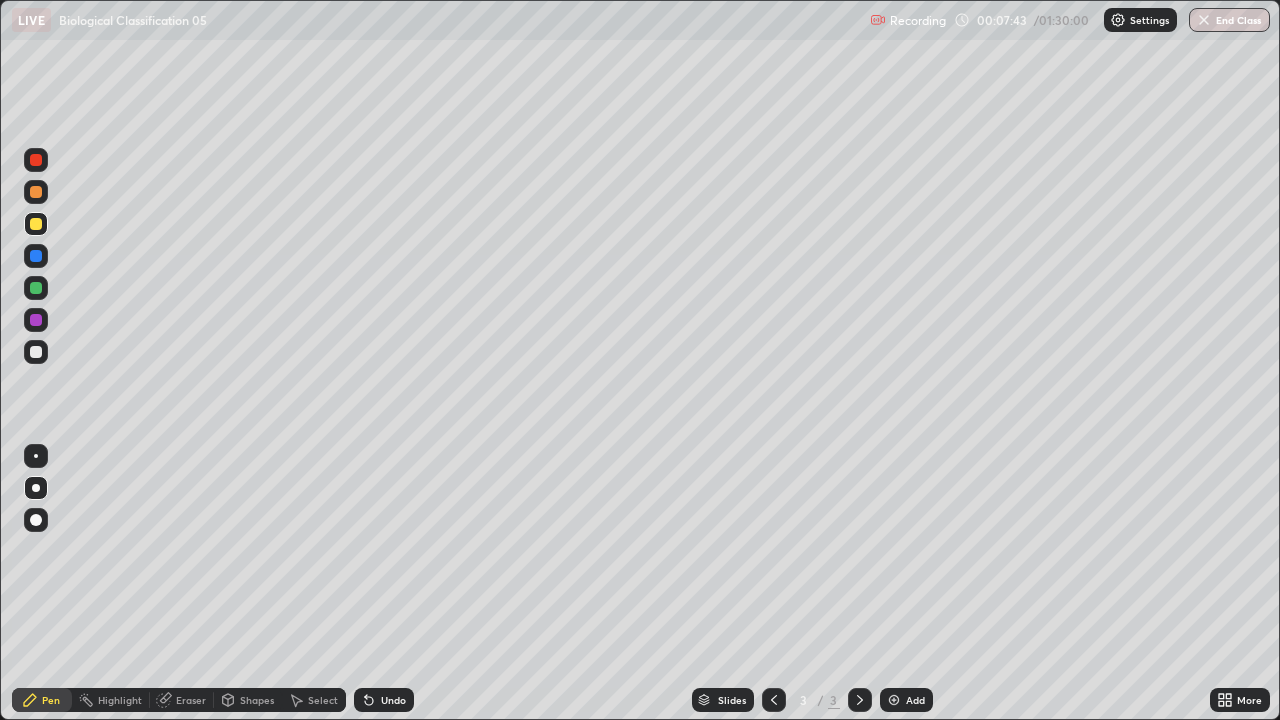 click on "Undo" at bounding box center [384, 700] 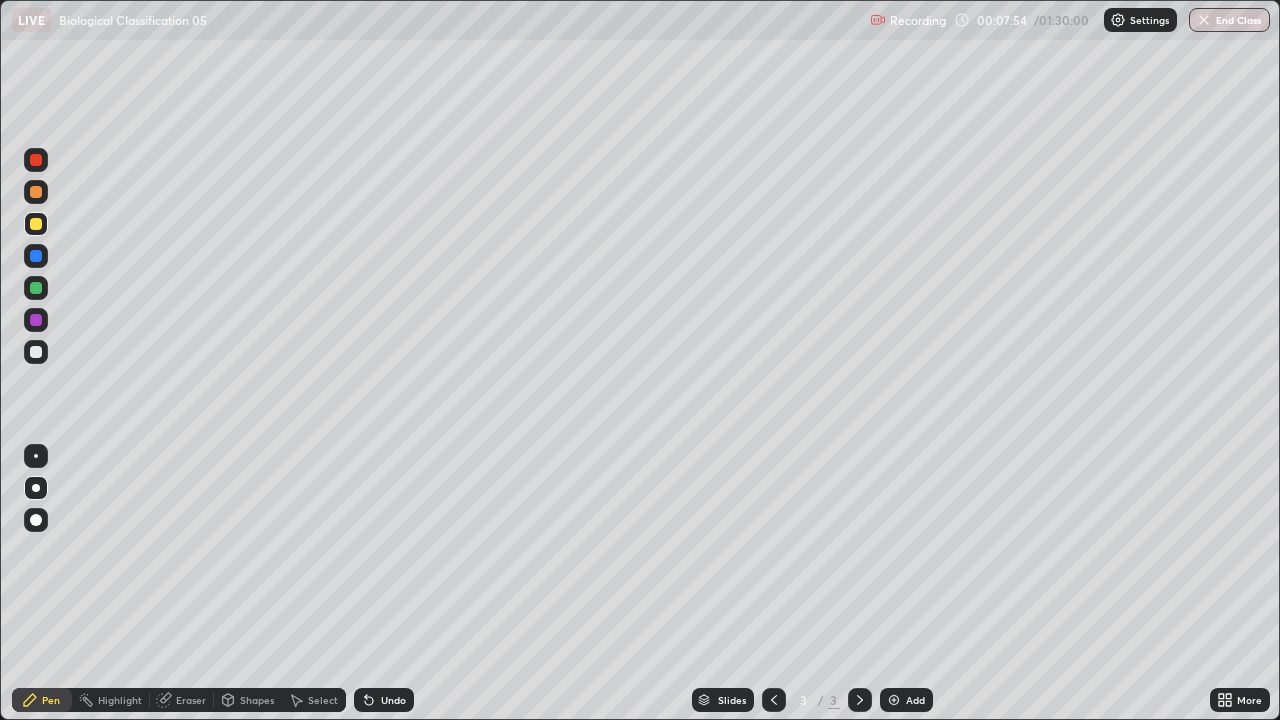 click on "Undo" at bounding box center [384, 700] 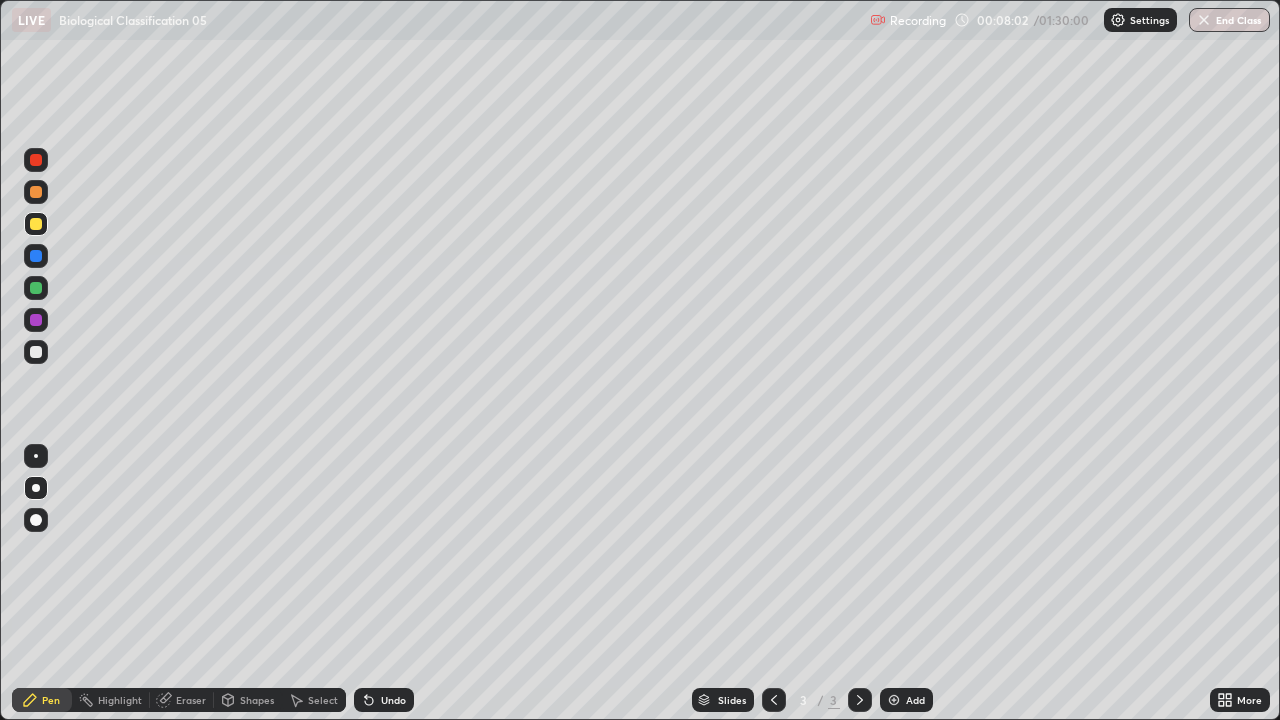 click at bounding box center [36, 352] 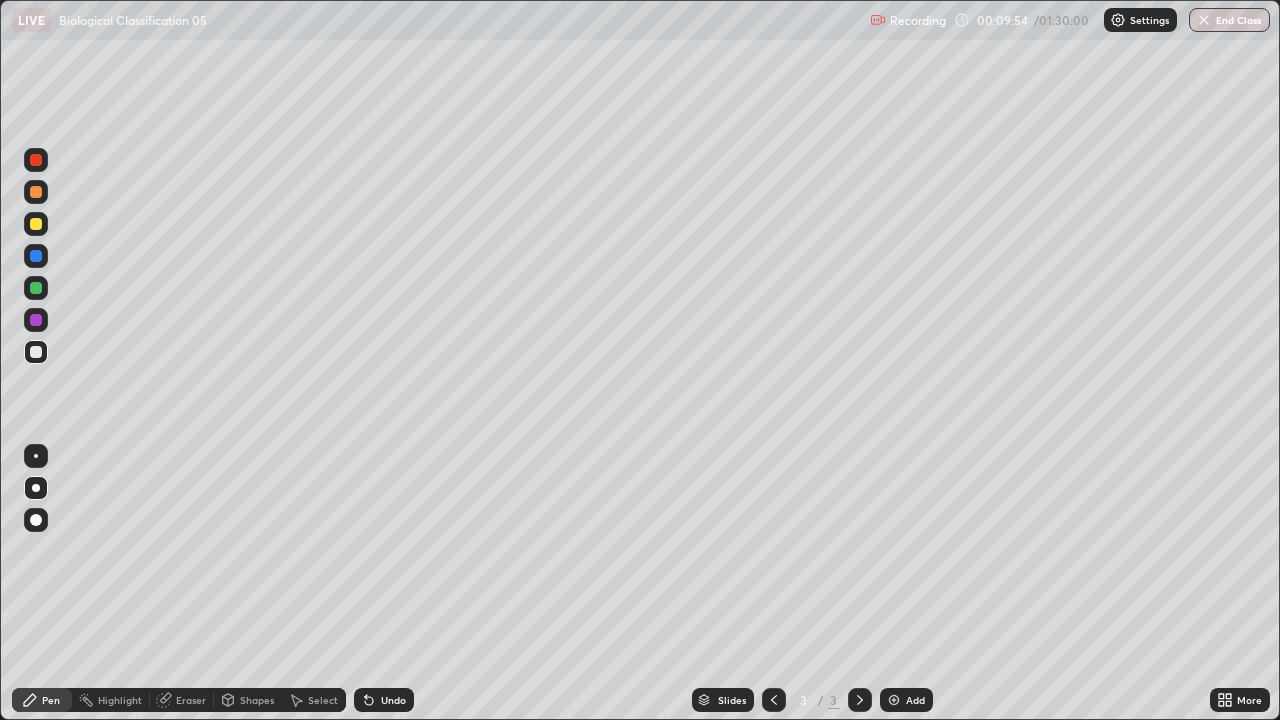 click on "Undo" at bounding box center (393, 700) 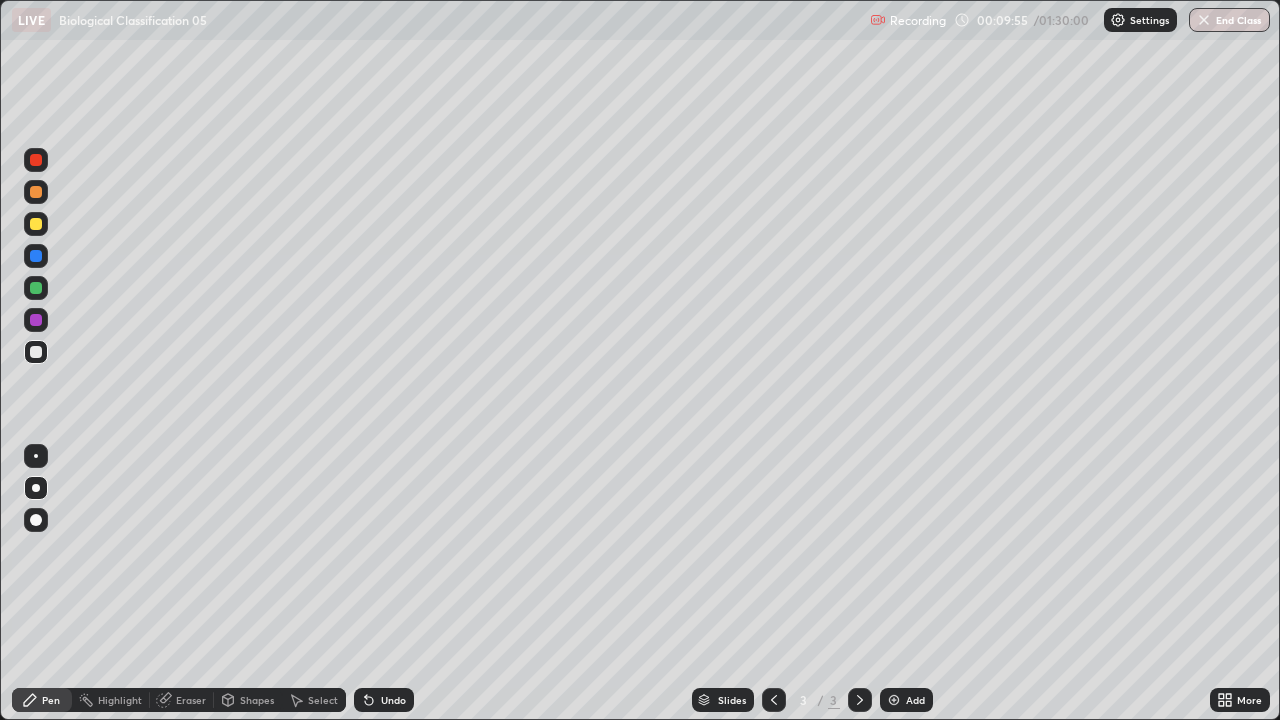 click on "Undo" at bounding box center (384, 700) 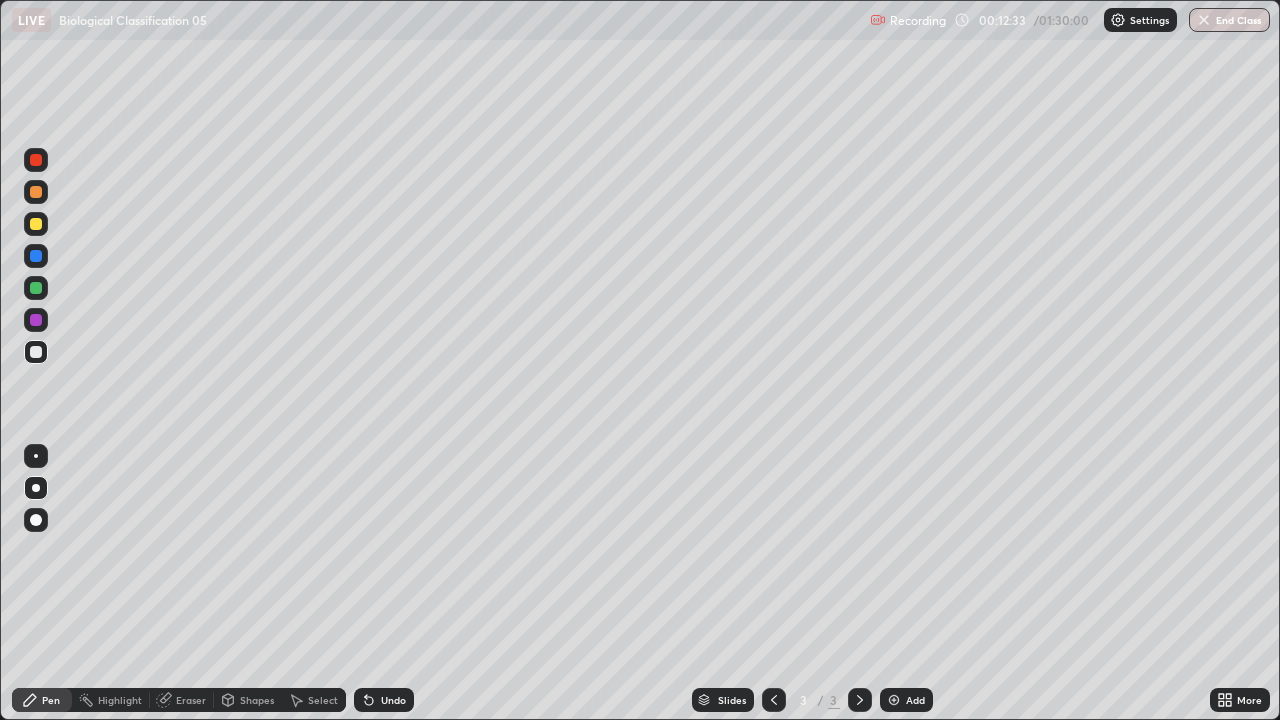 click on "Undo" at bounding box center [384, 700] 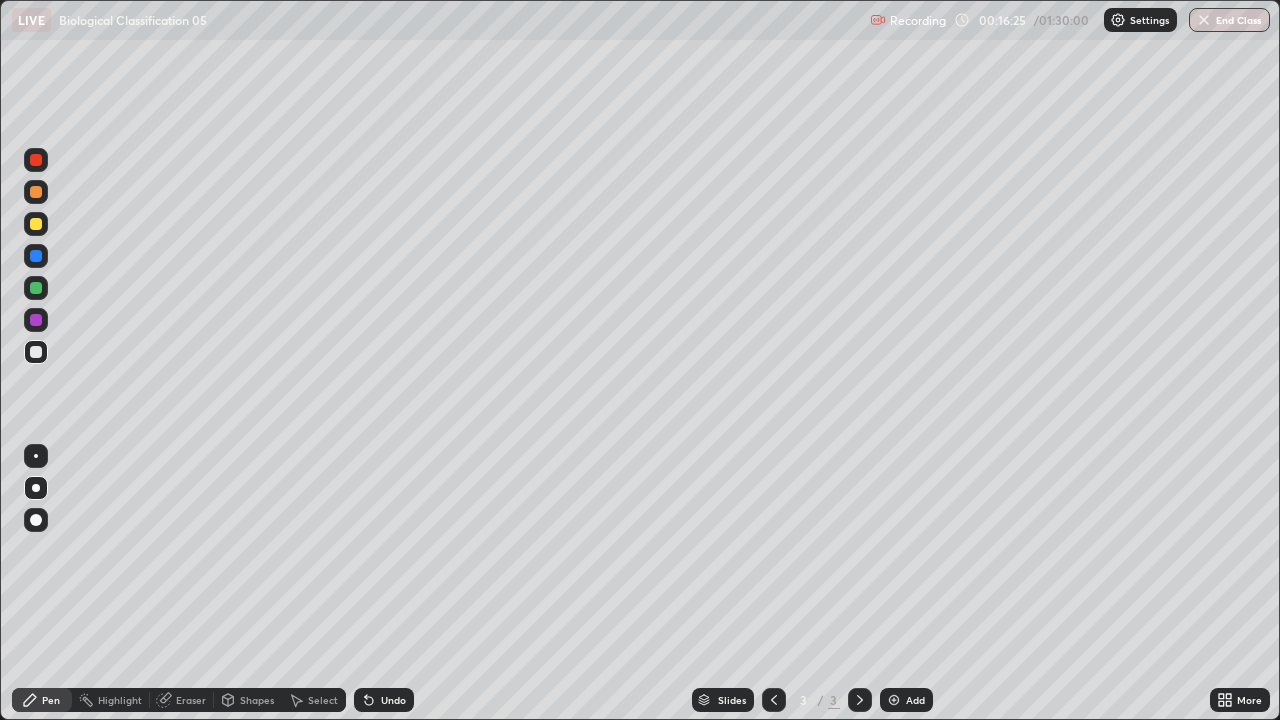 click at bounding box center [894, 700] 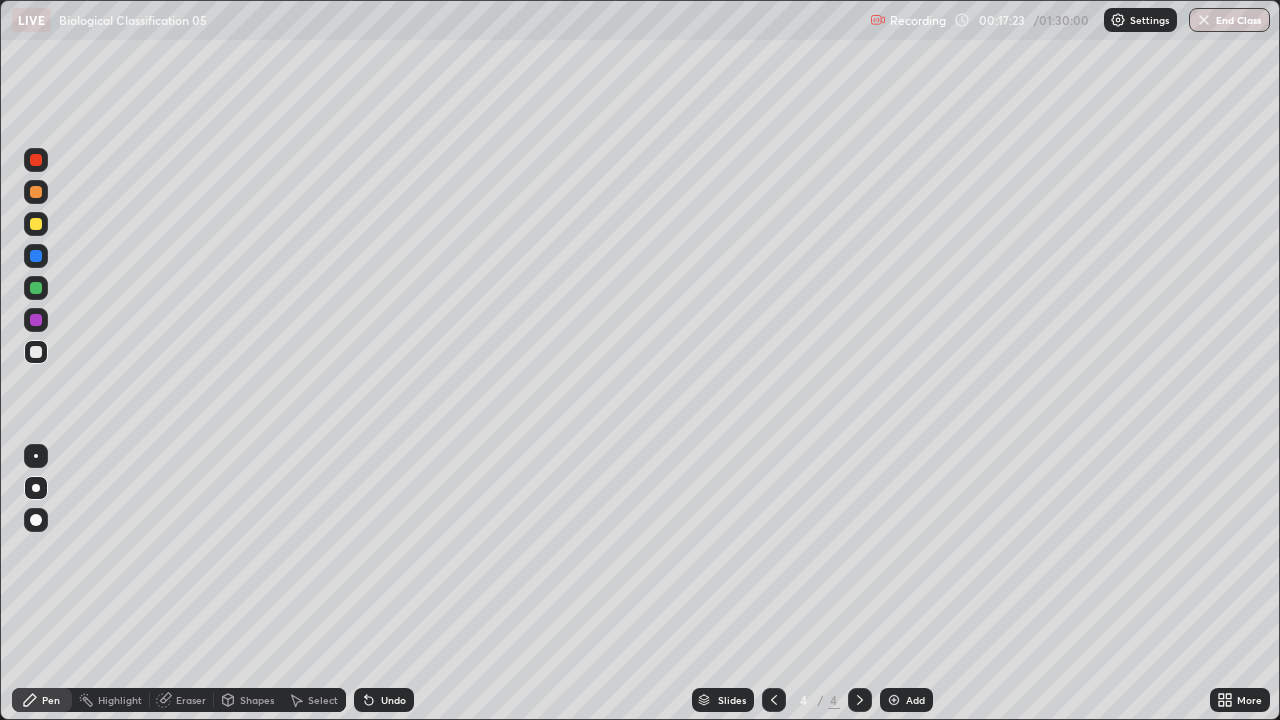 click on "Undo" at bounding box center [393, 700] 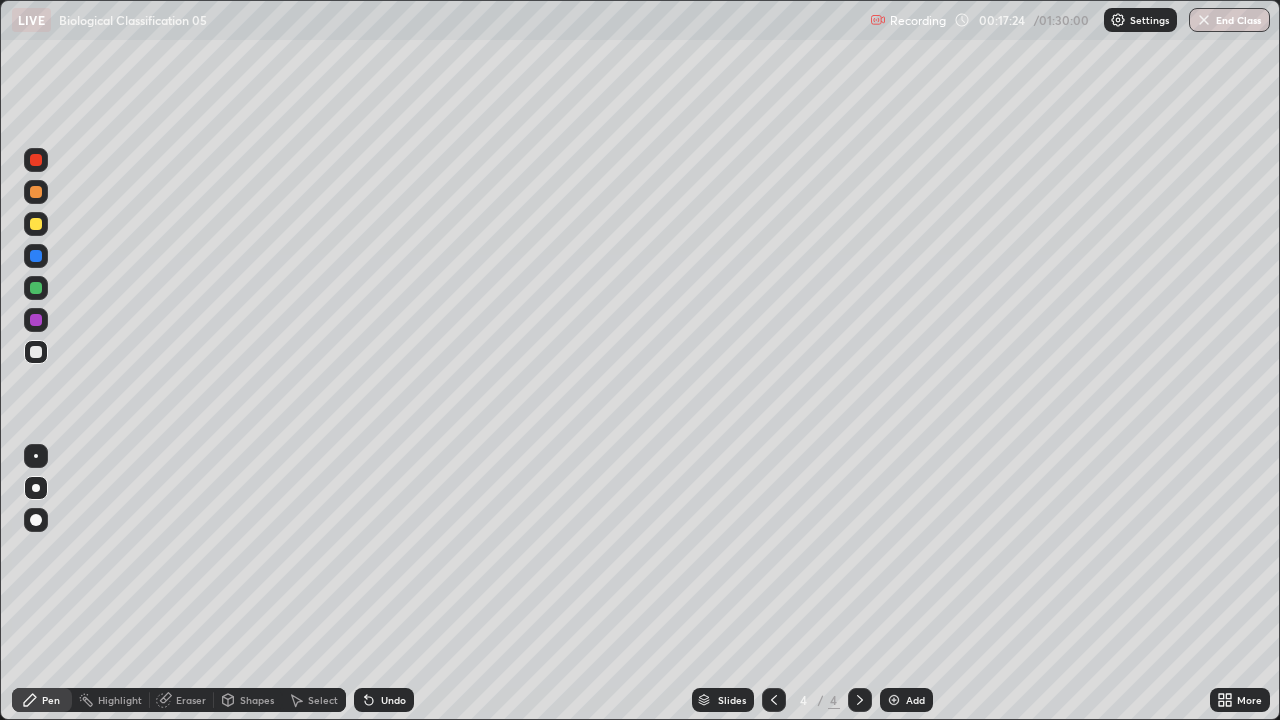 click on "Undo" at bounding box center [393, 700] 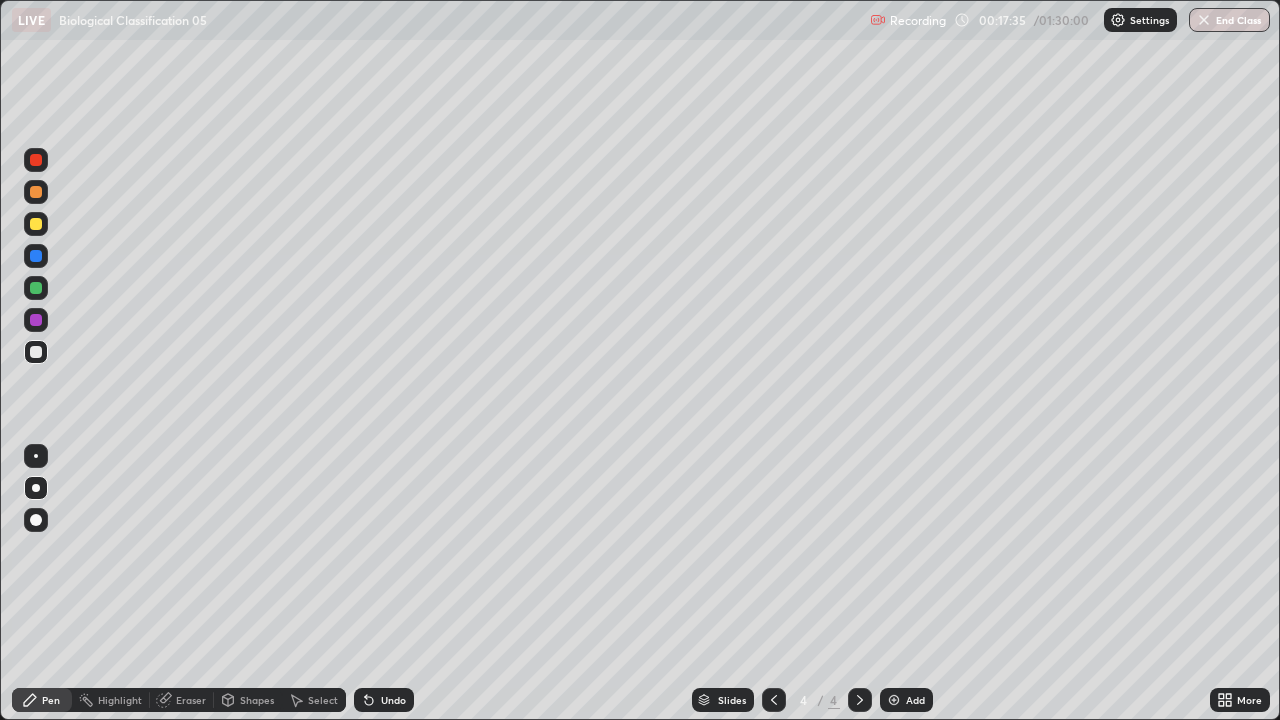 click on "Undo" at bounding box center [384, 700] 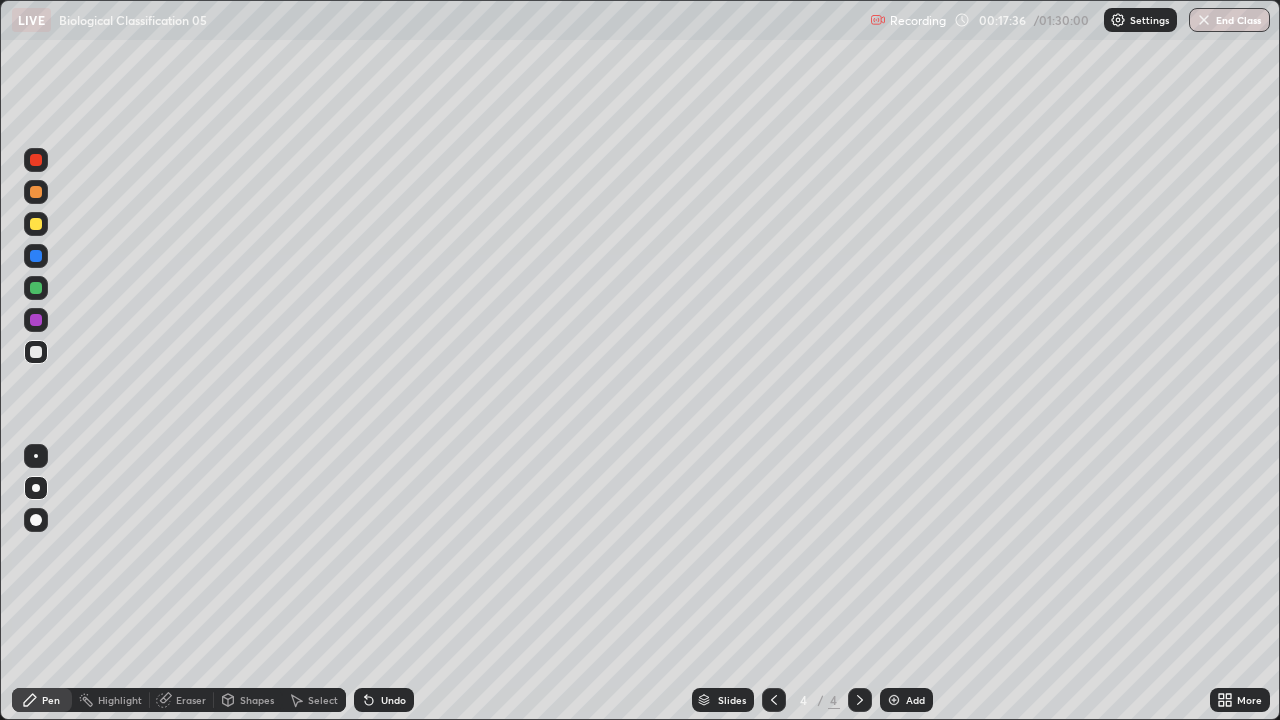 click on "Undo" at bounding box center [384, 700] 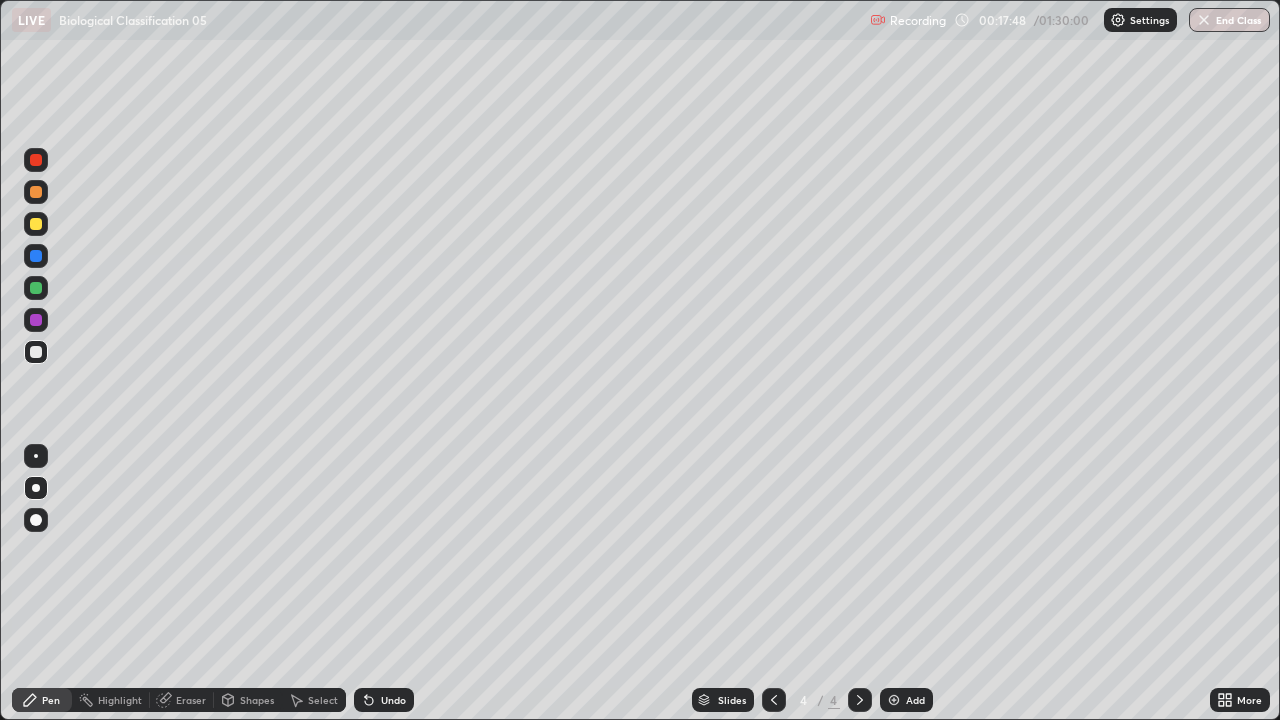 click at bounding box center [36, 224] 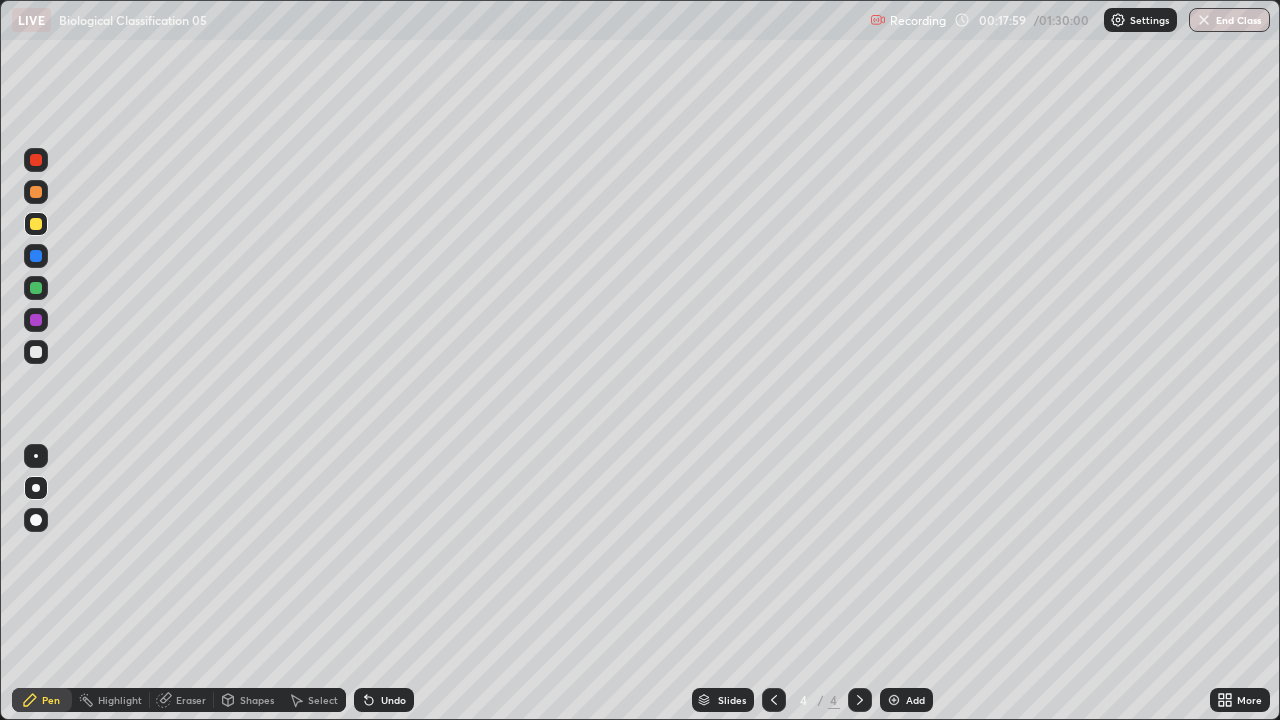 click at bounding box center (36, 352) 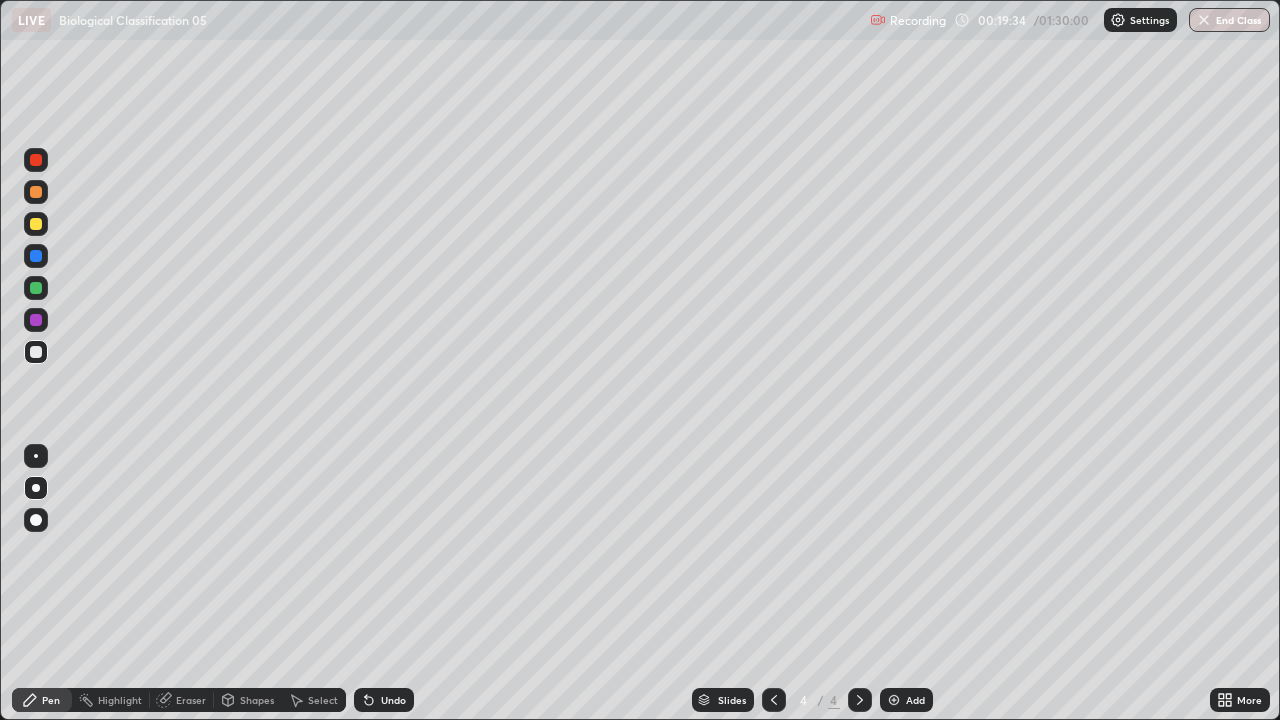 click 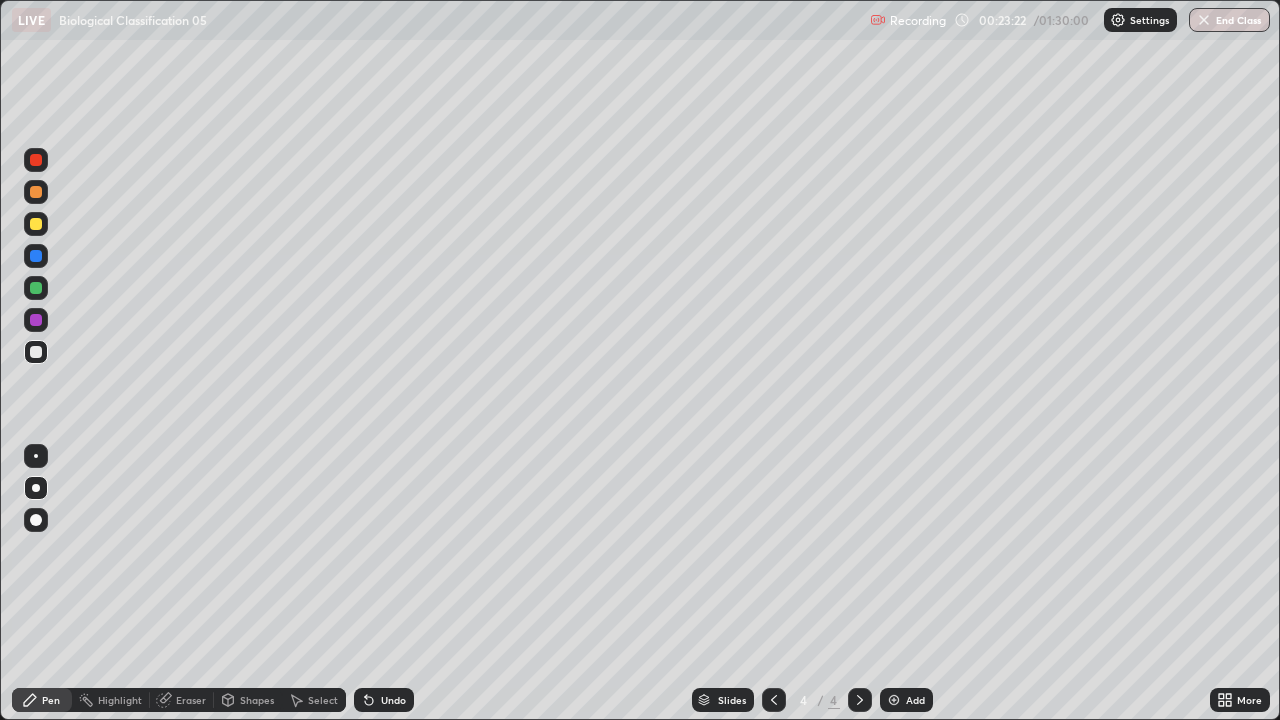 click on "Undo" at bounding box center (384, 700) 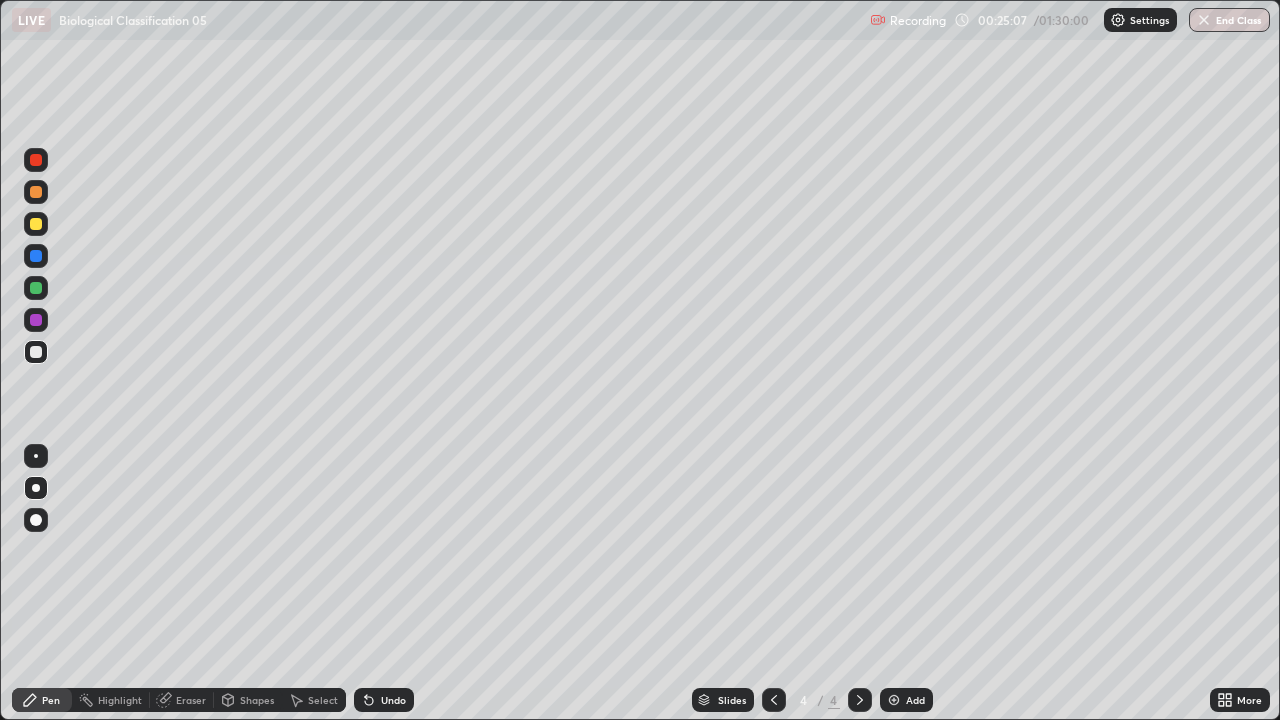 click at bounding box center (894, 700) 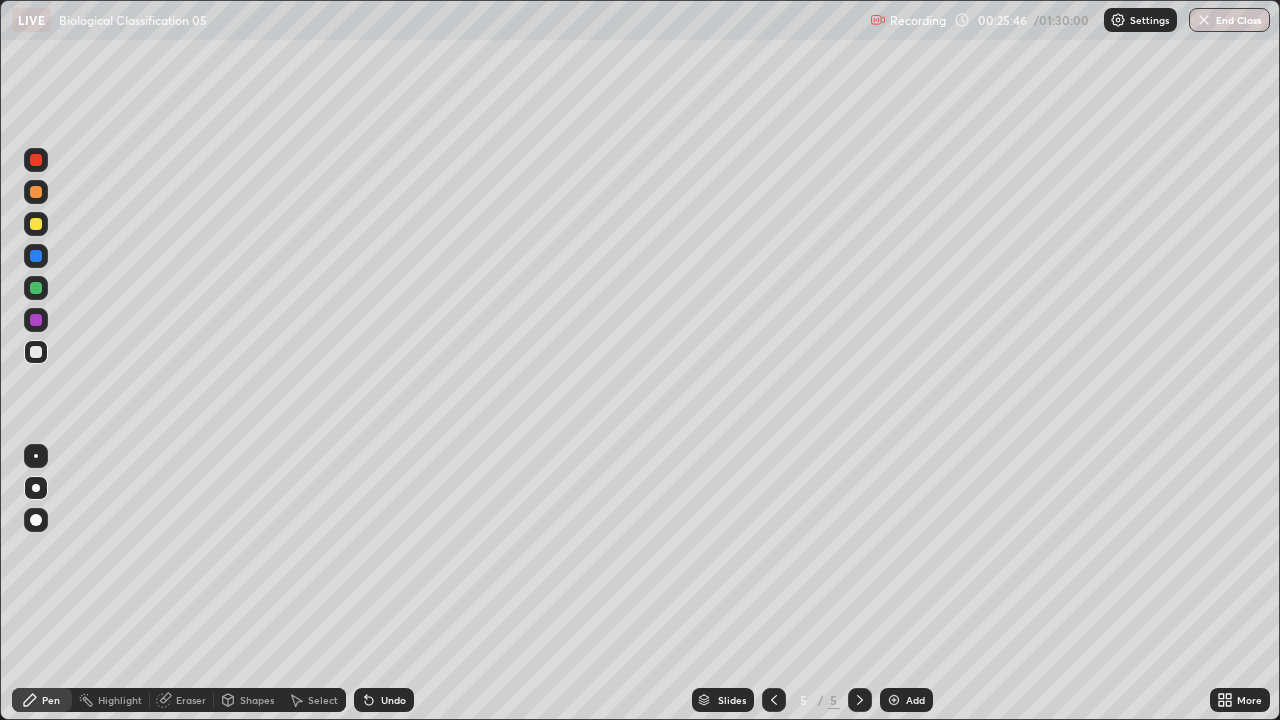 click on "Undo" at bounding box center [393, 700] 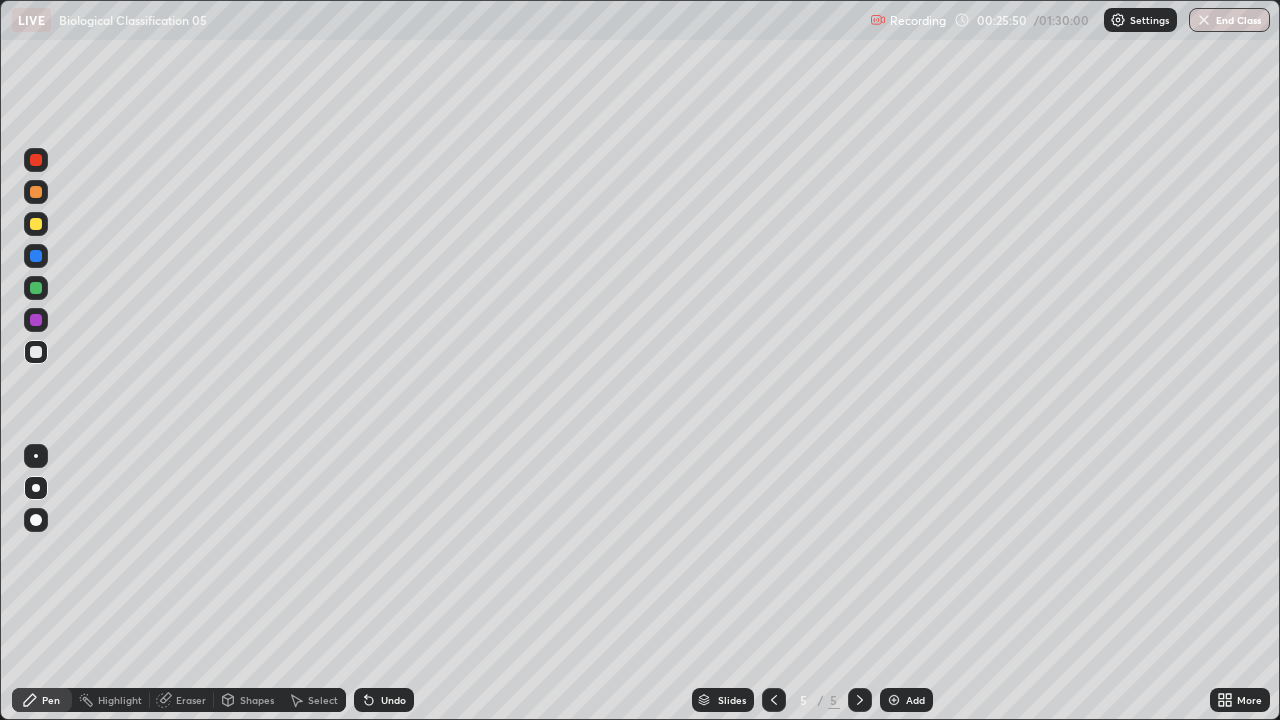 click 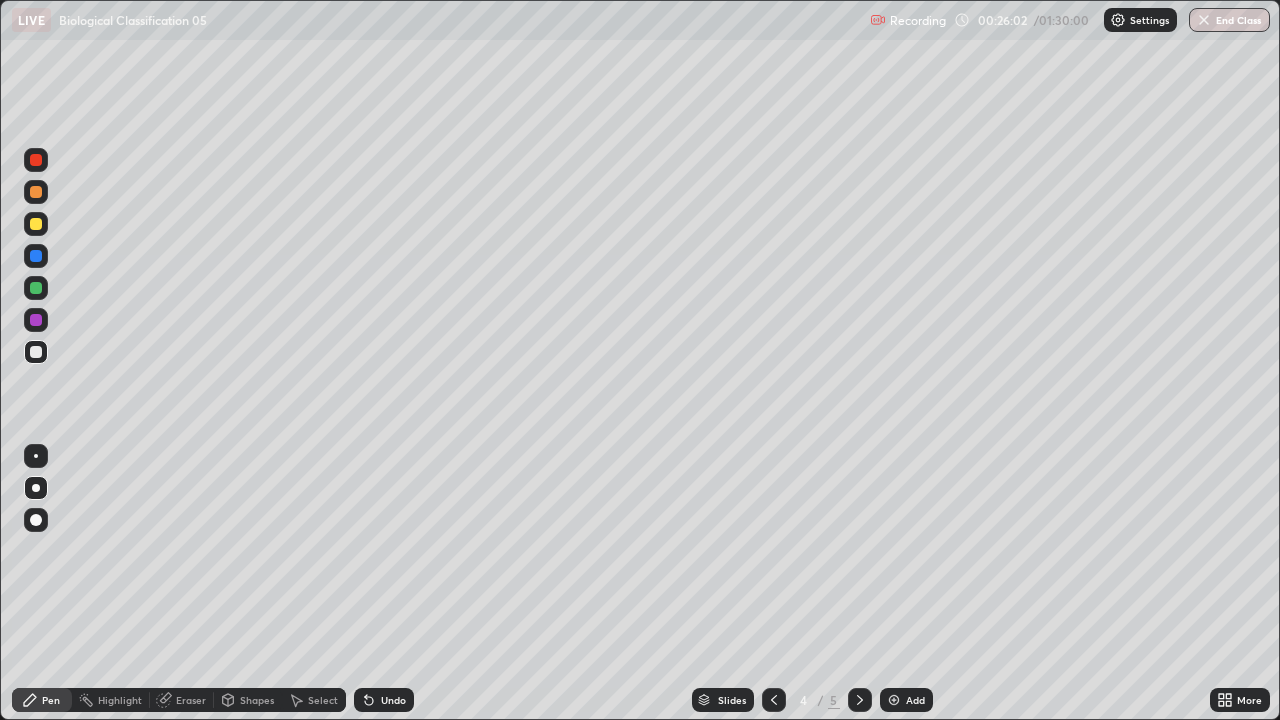 click 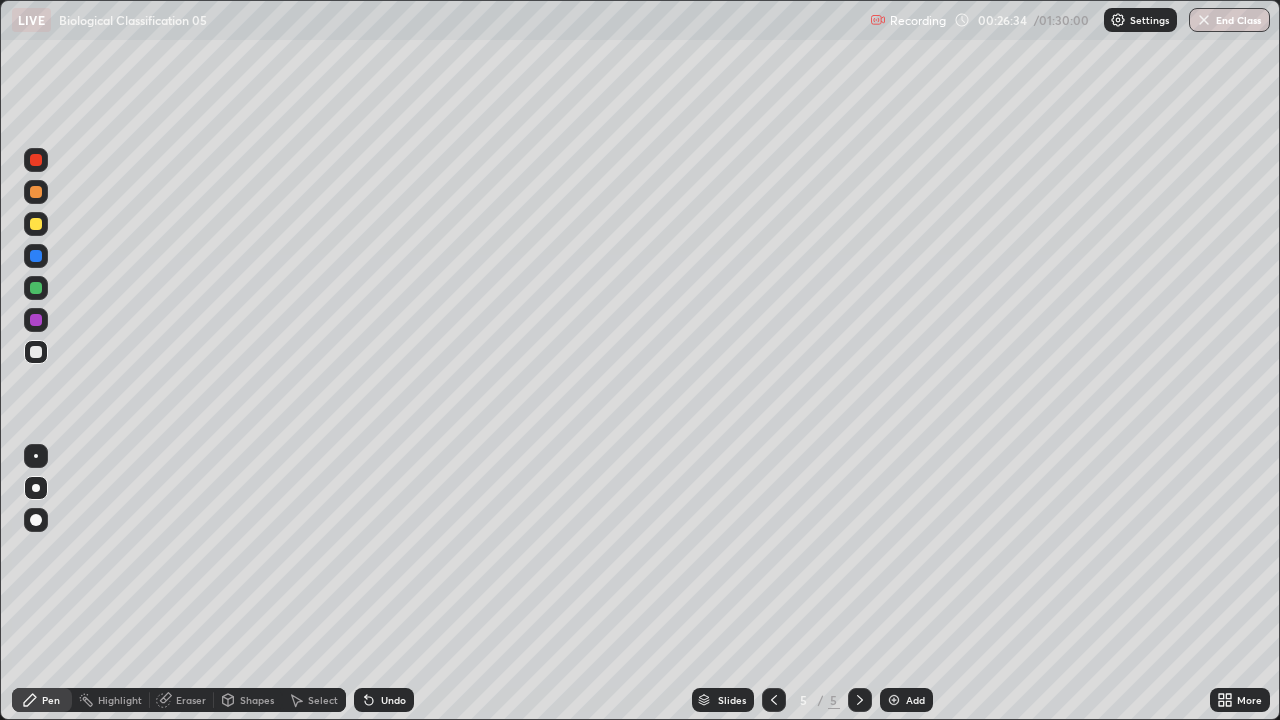 click at bounding box center [36, 224] 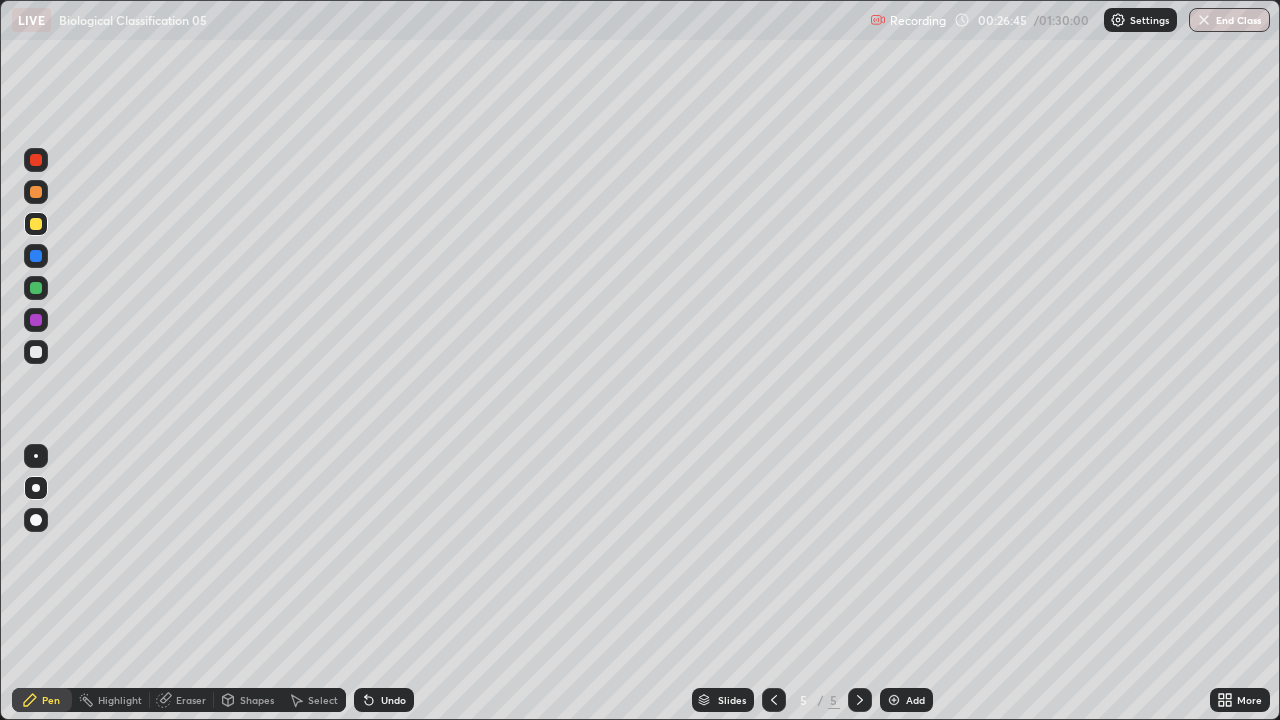 click at bounding box center [36, 352] 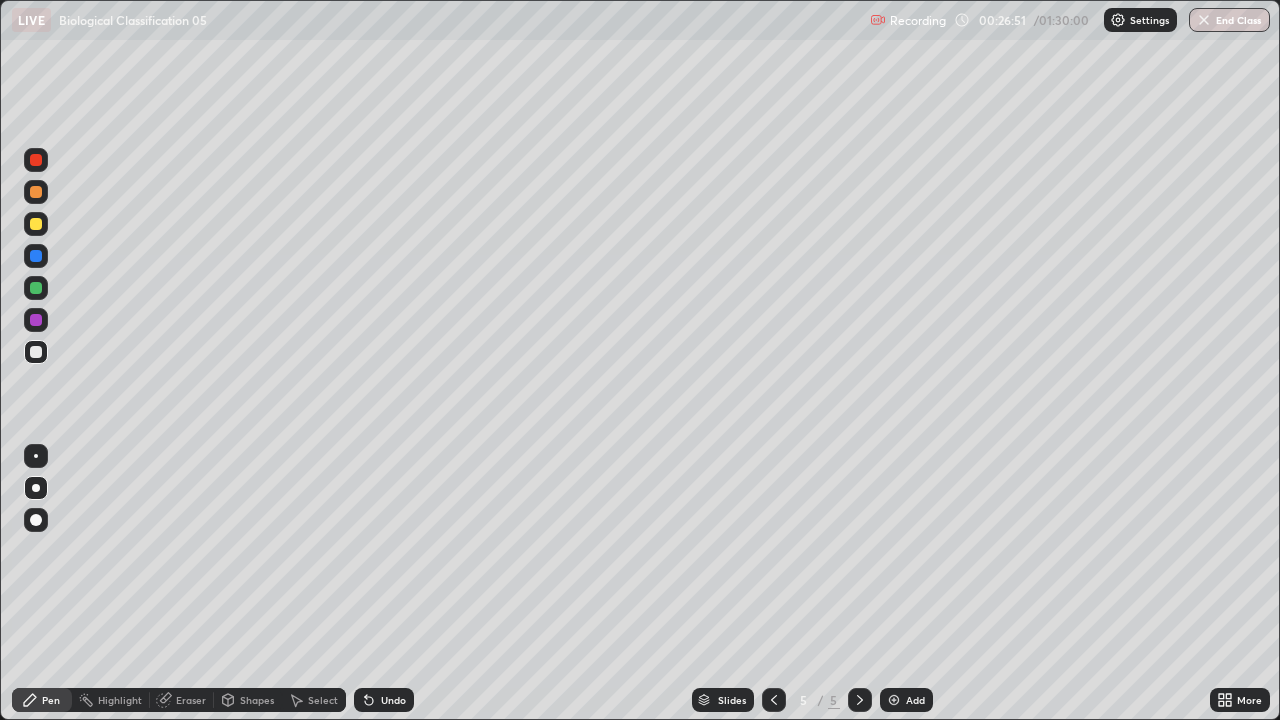 click on "Undo" at bounding box center (384, 700) 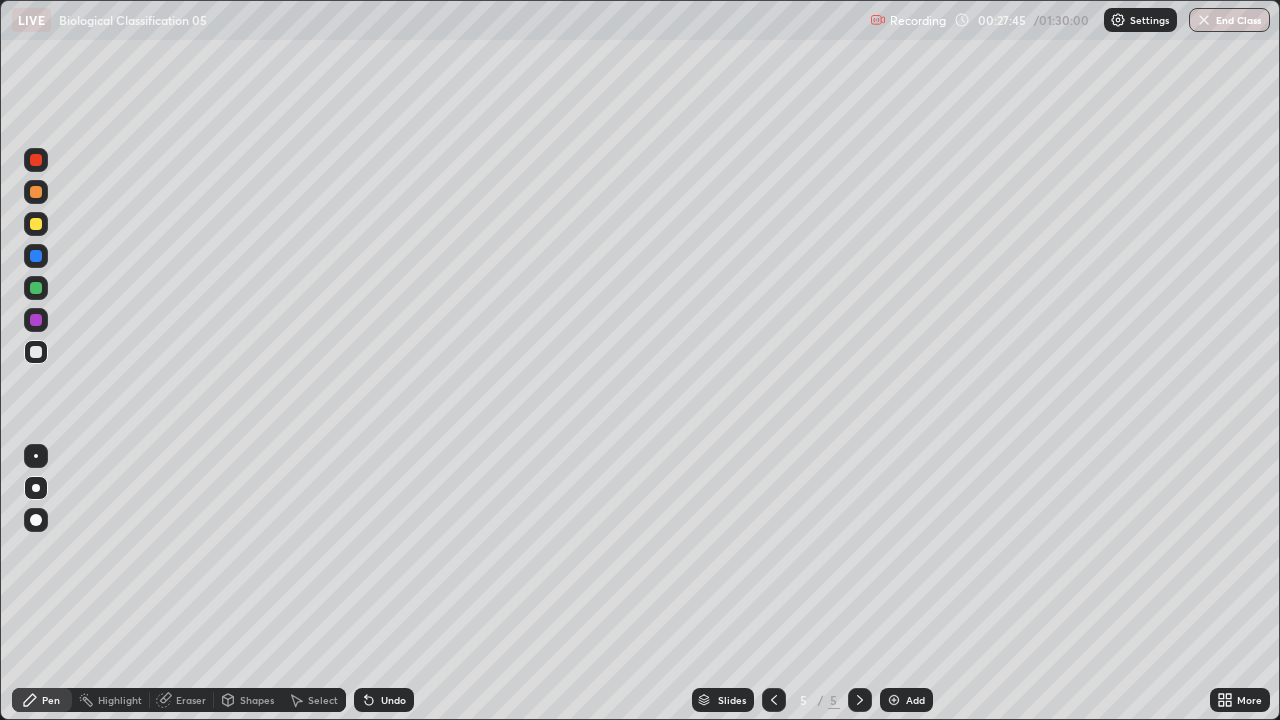 click at bounding box center [36, 456] 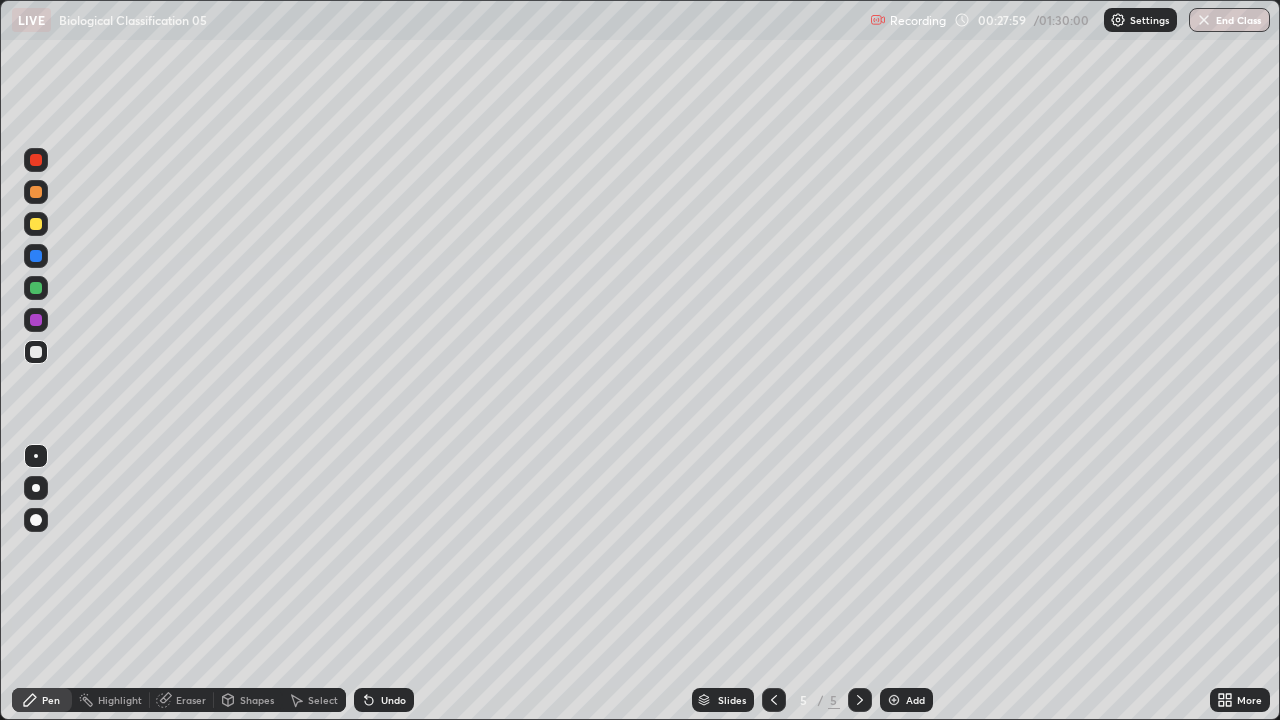 click at bounding box center [36, 224] 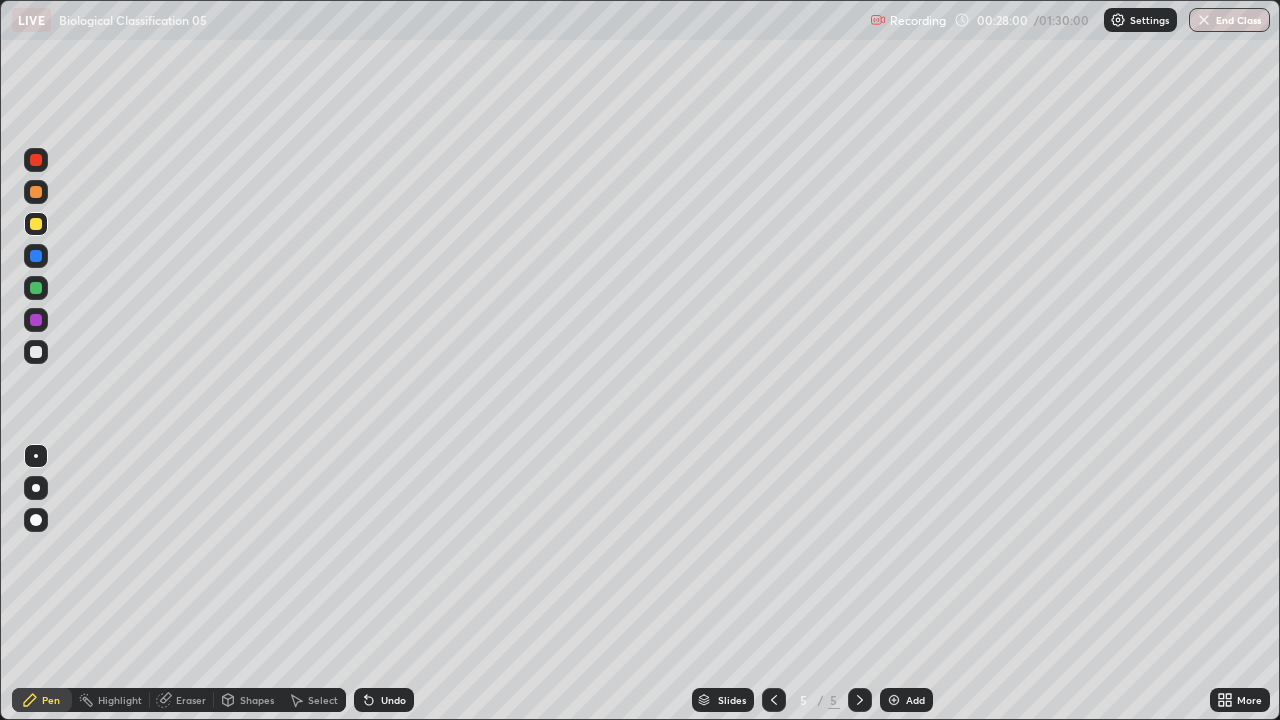 click at bounding box center [36, 320] 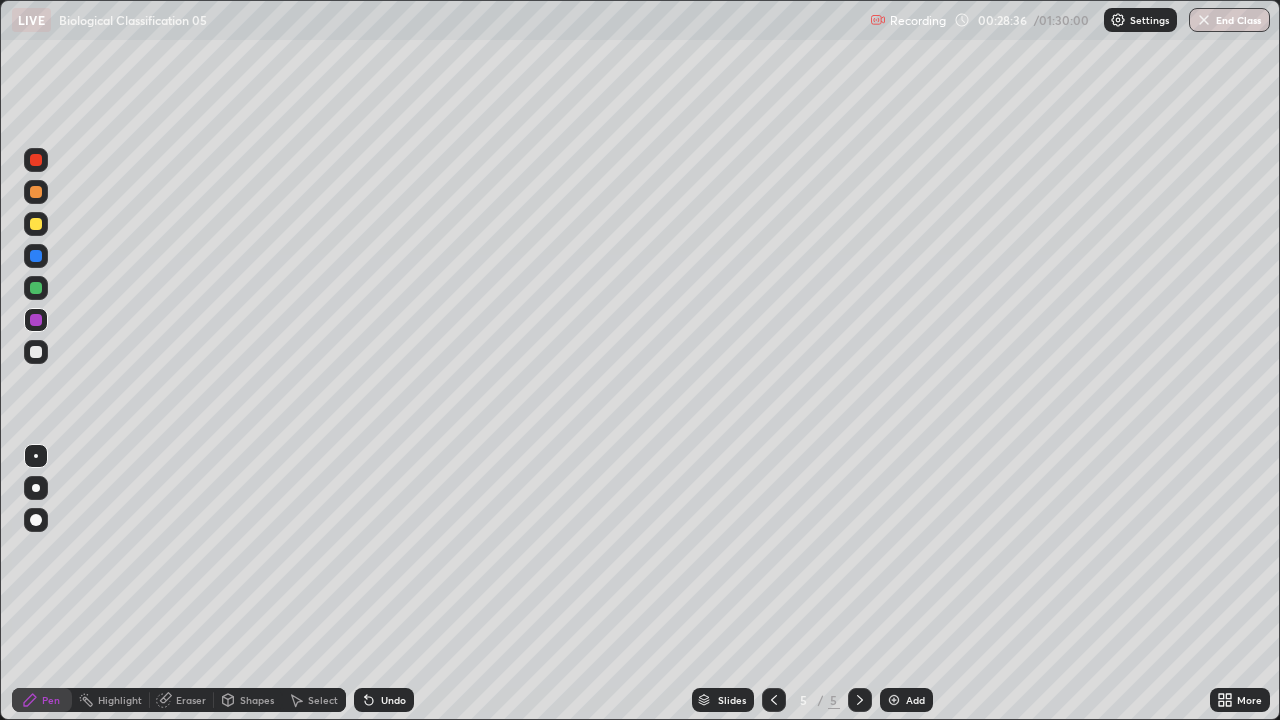 click at bounding box center (36, 352) 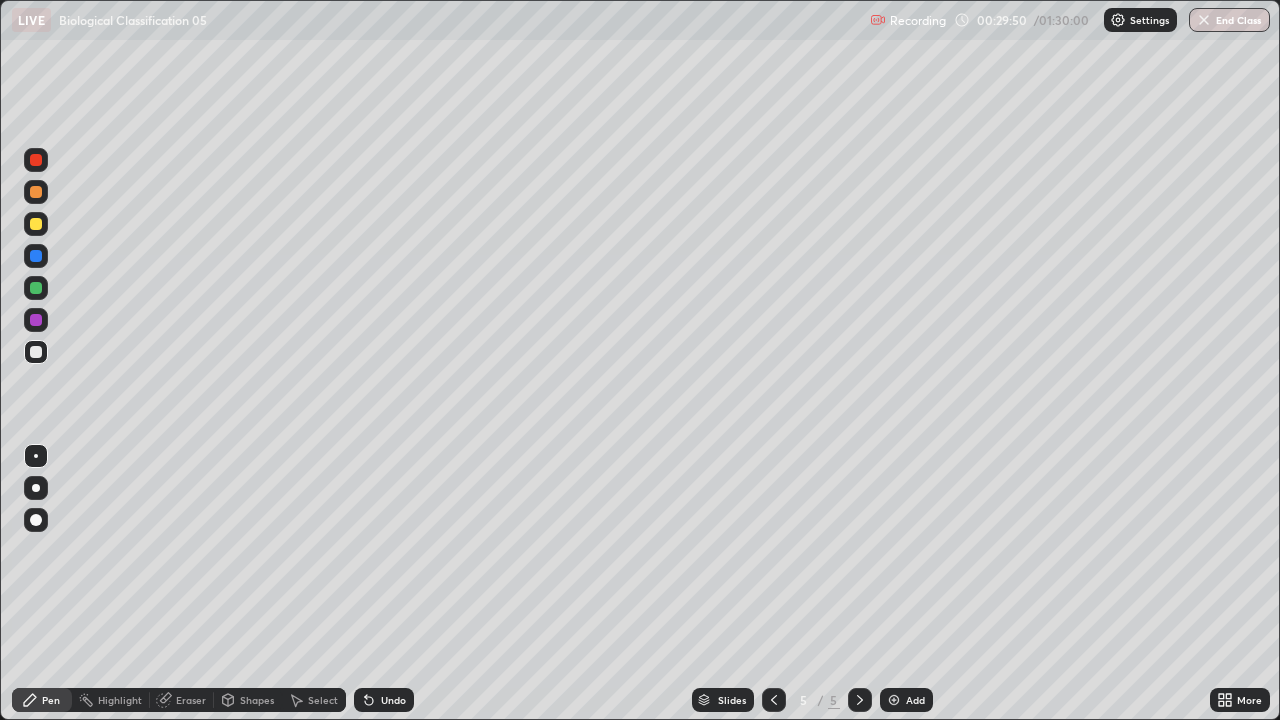 click 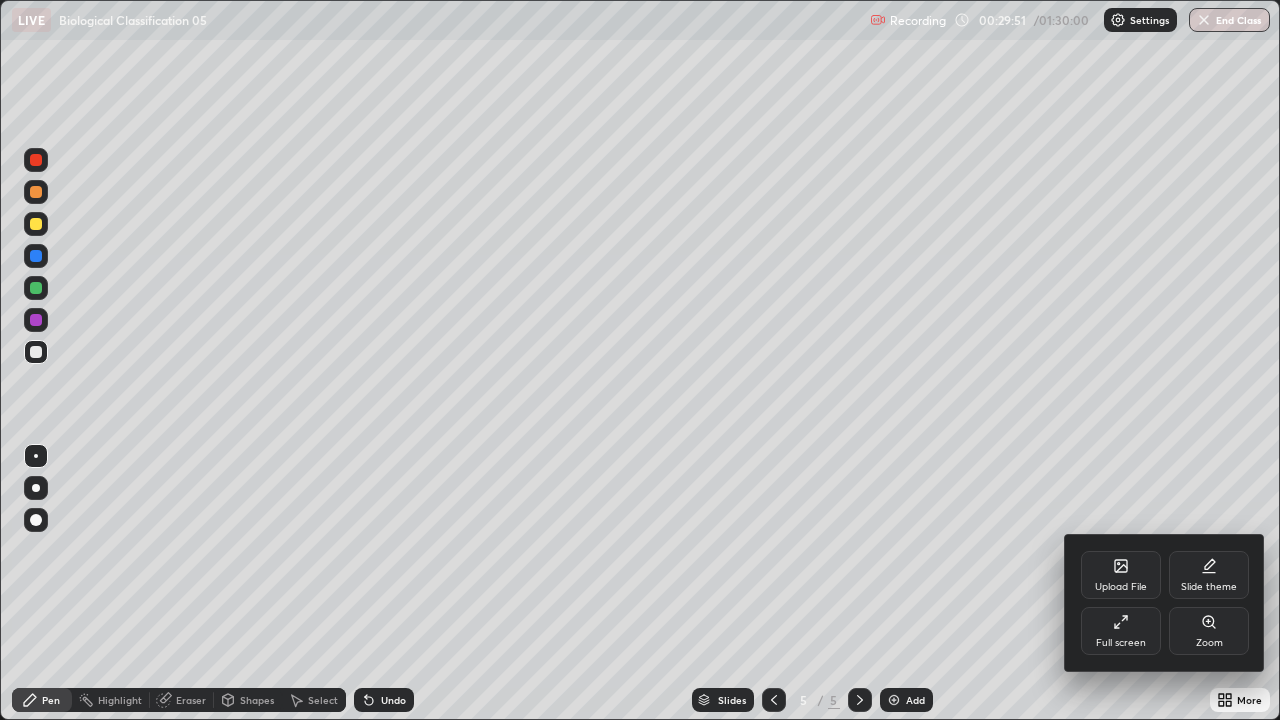 click 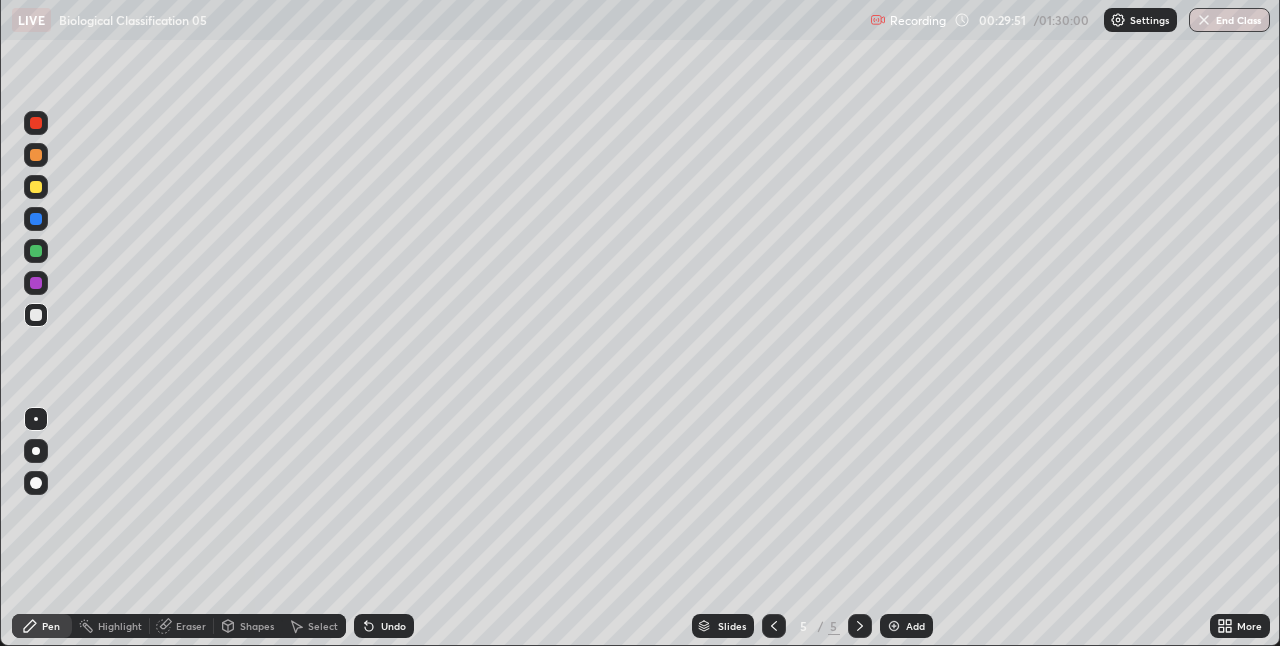 scroll, scrollTop: 646, scrollLeft: 1280, axis: both 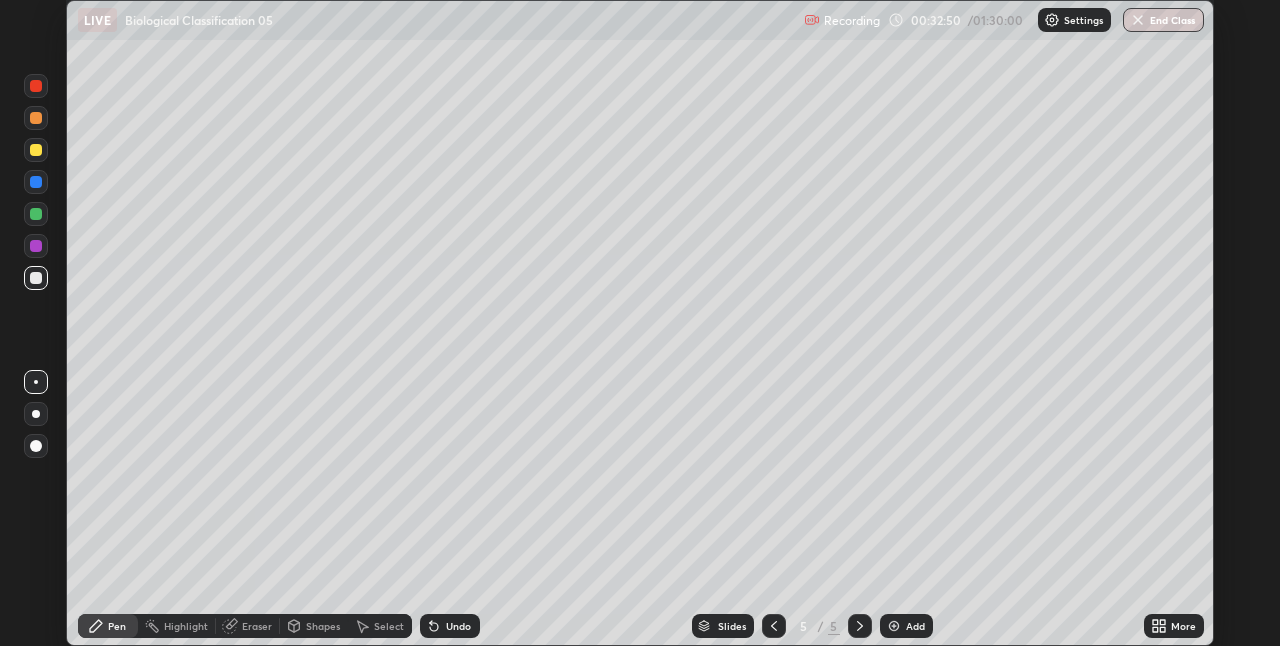 click at bounding box center (894, 626) 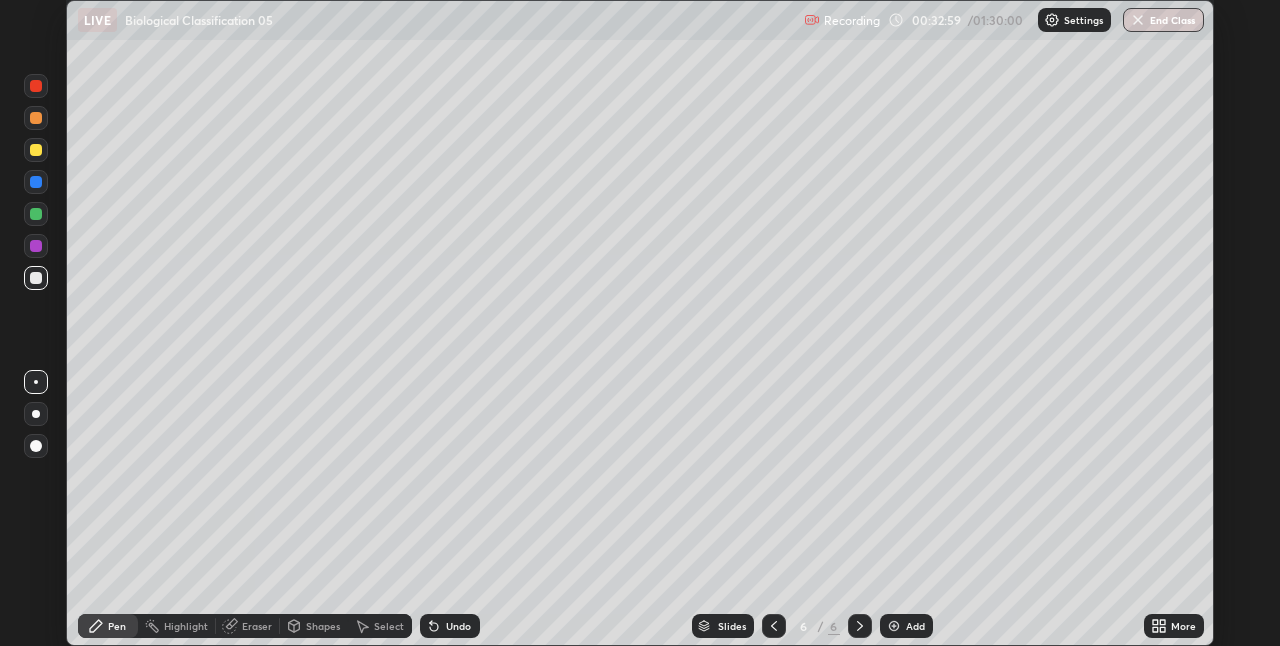 click 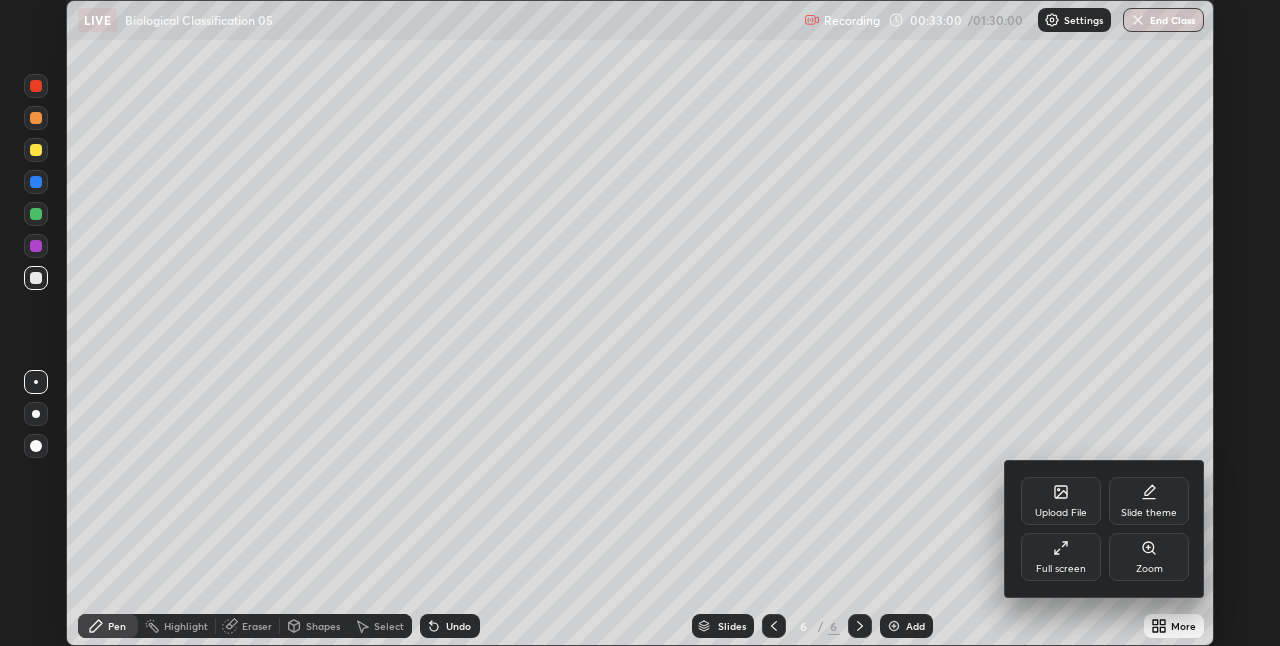 click on "Full screen" at bounding box center [1061, 557] 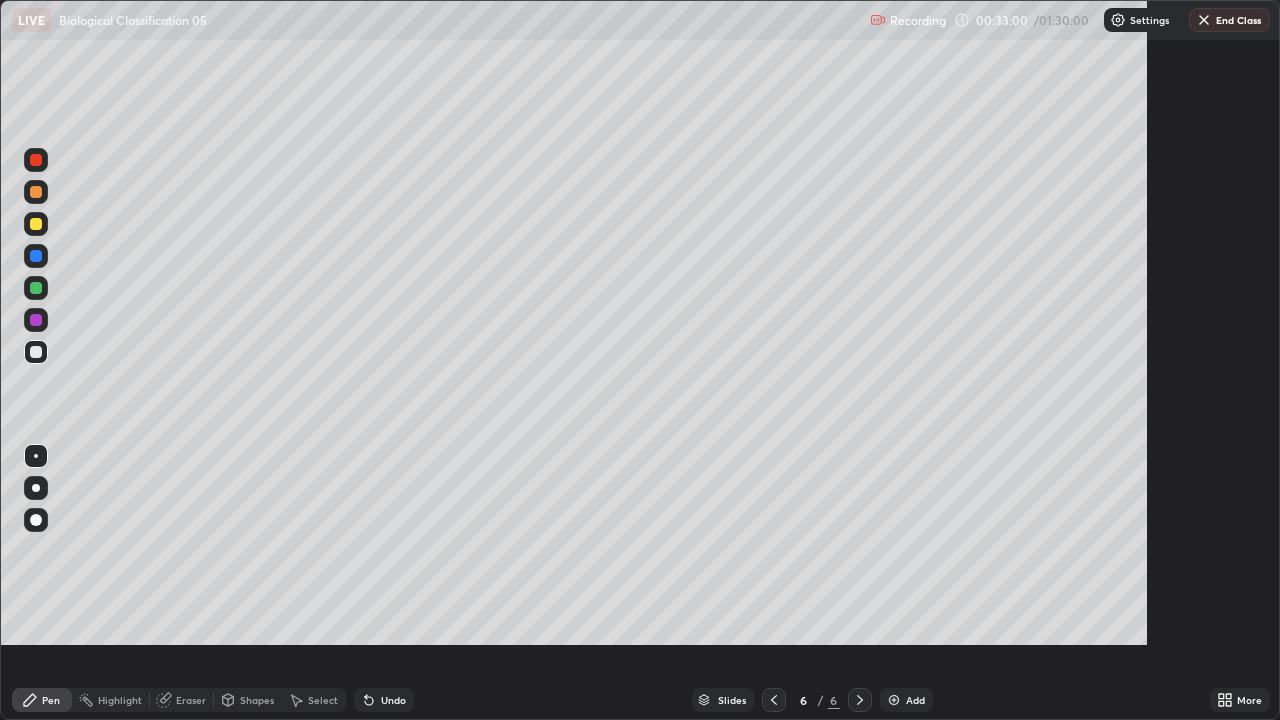 scroll, scrollTop: 99280, scrollLeft: 98720, axis: both 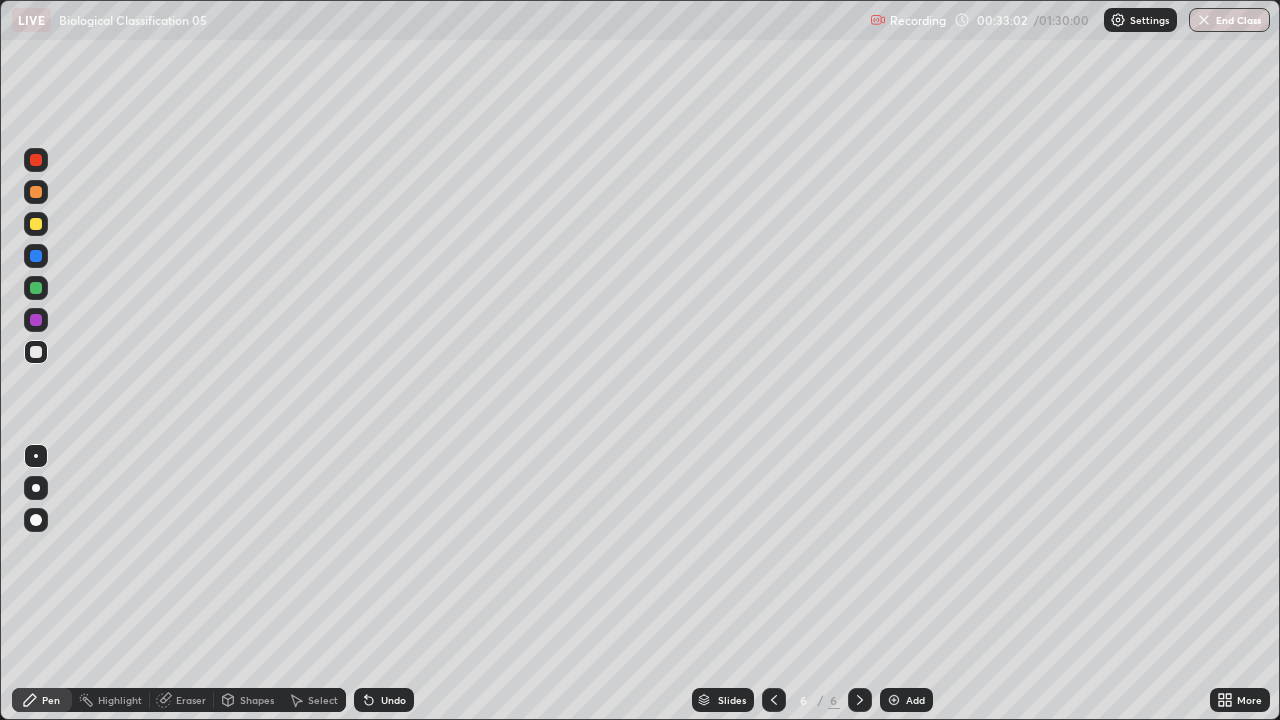 click at bounding box center [36, 224] 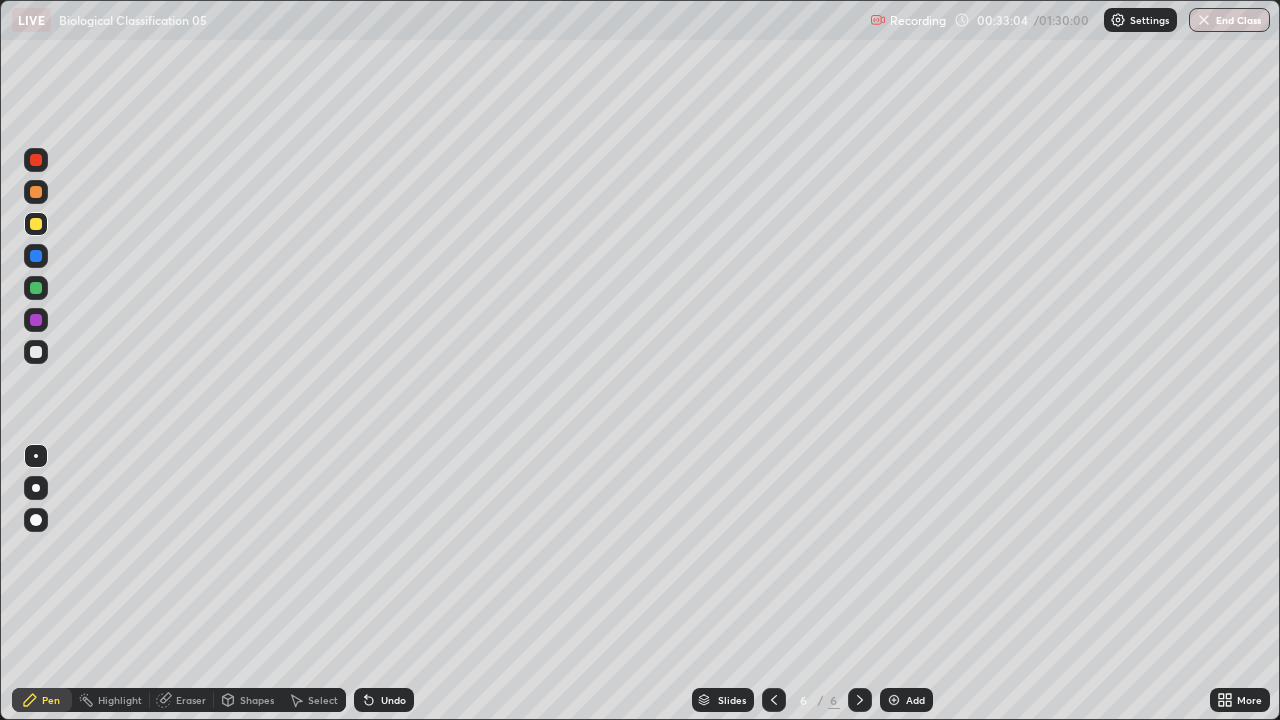 click at bounding box center (36, 488) 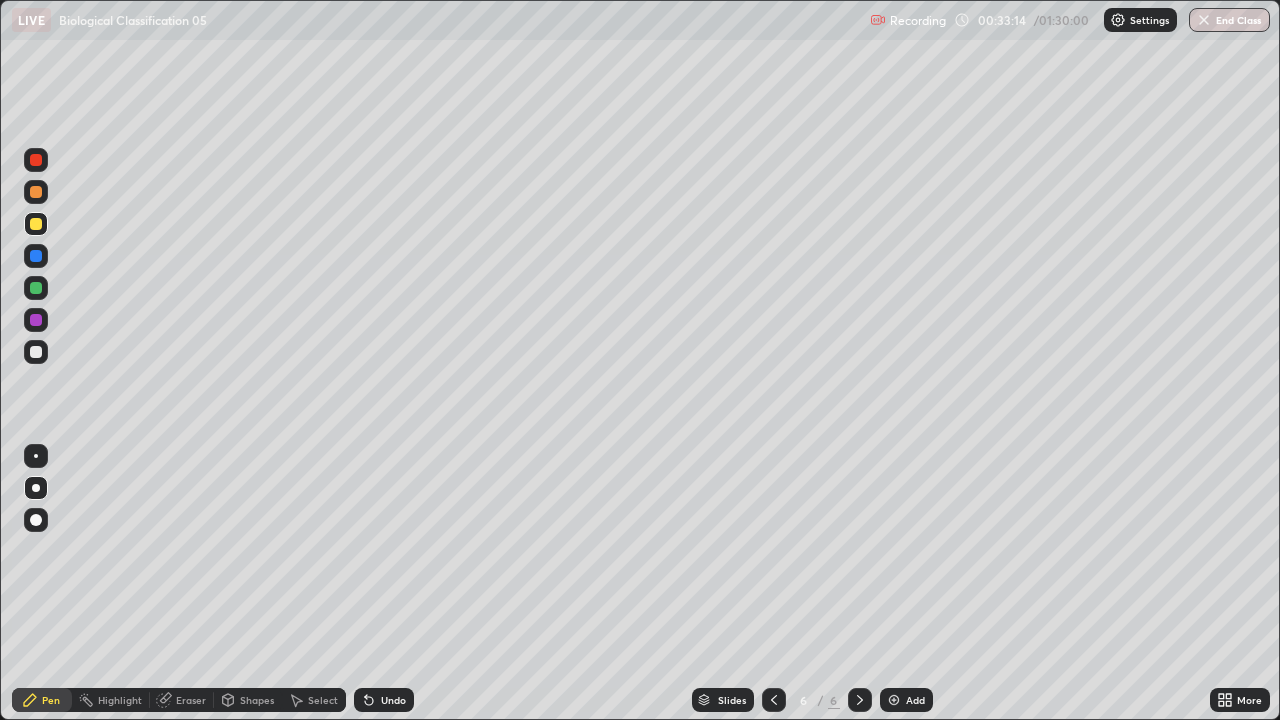 click at bounding box center (36, 352) 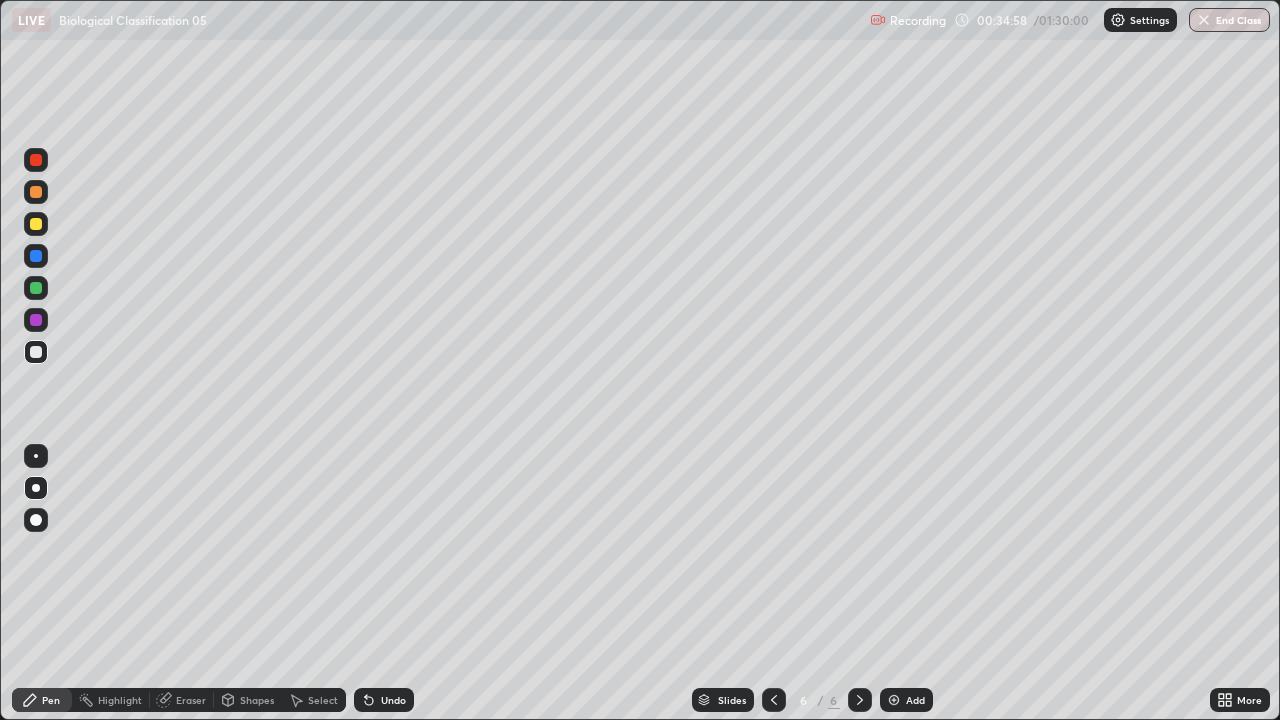 click on "Undo" at bounding box center [393, 700] 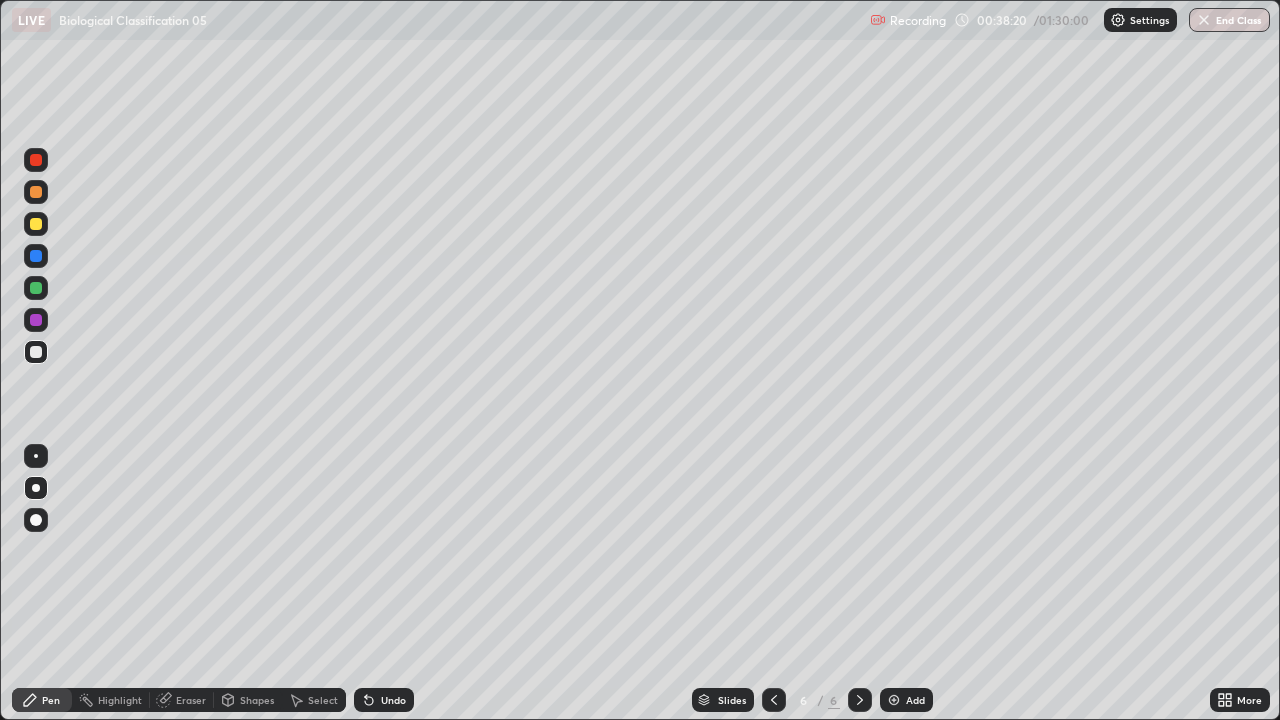 click on "More" at bounding box center [1240, 700] 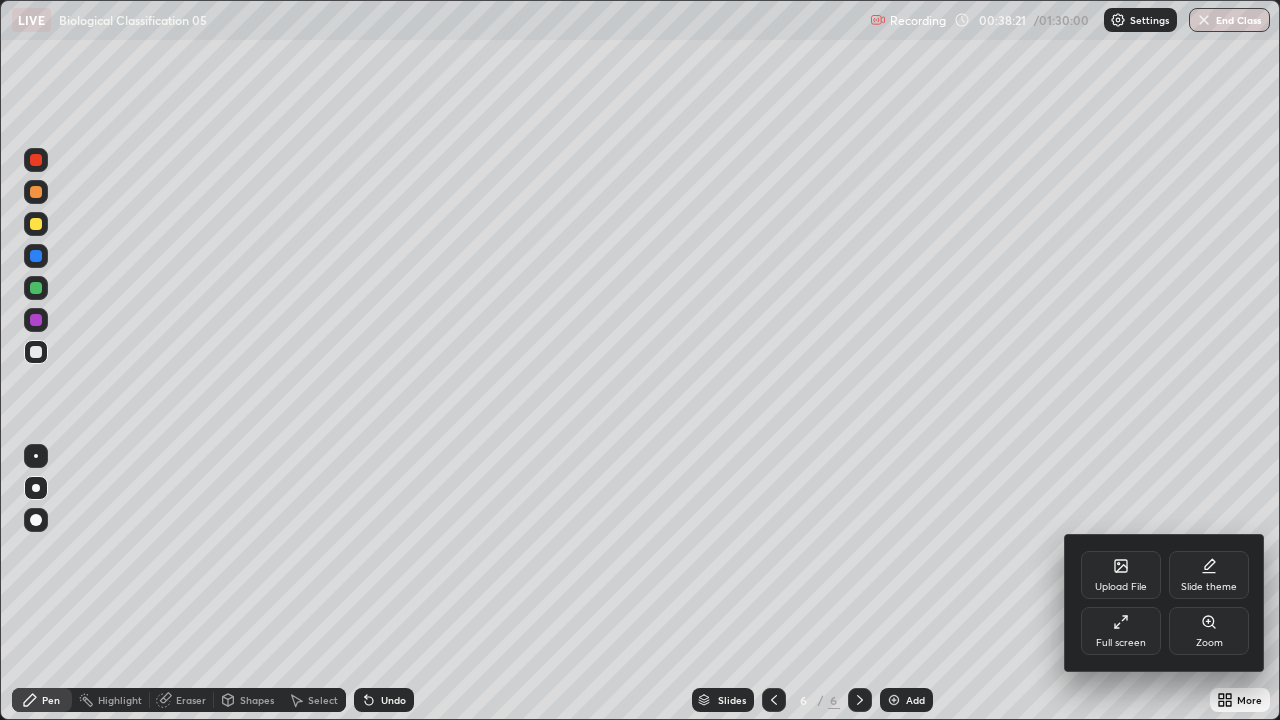 click on "Full screen" at bounding box center (1121, 631) 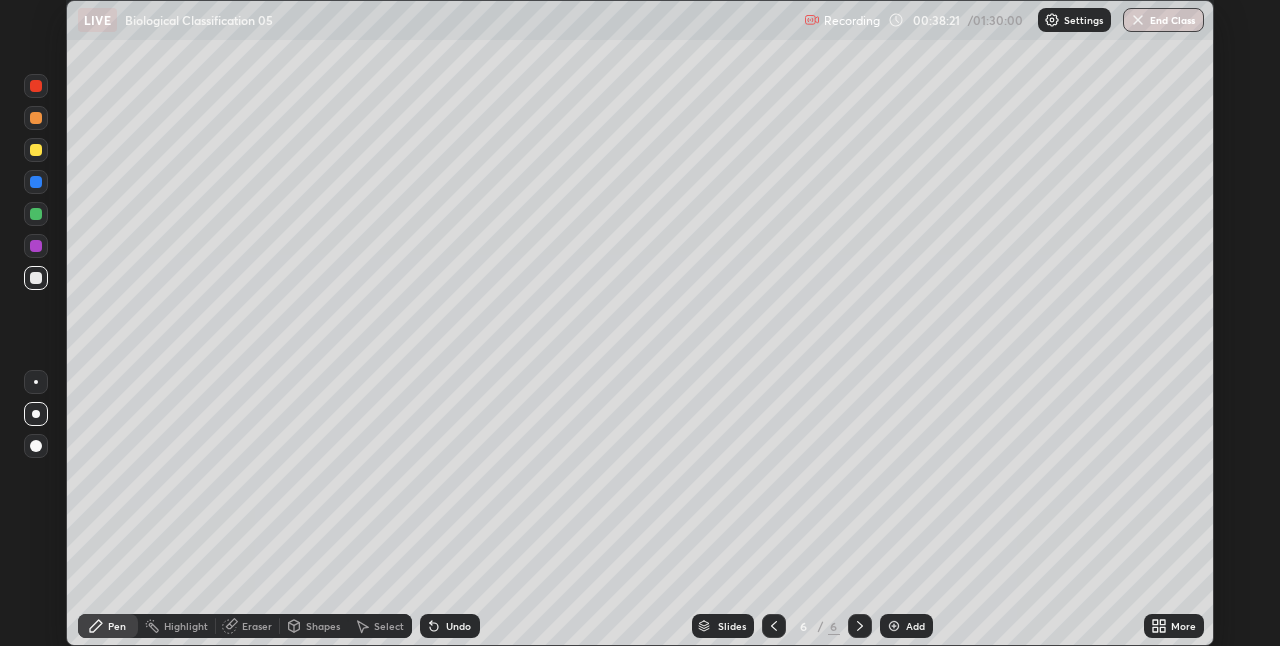 scroll, scrollTop: 646, scrollLeft: 1280, axis: both 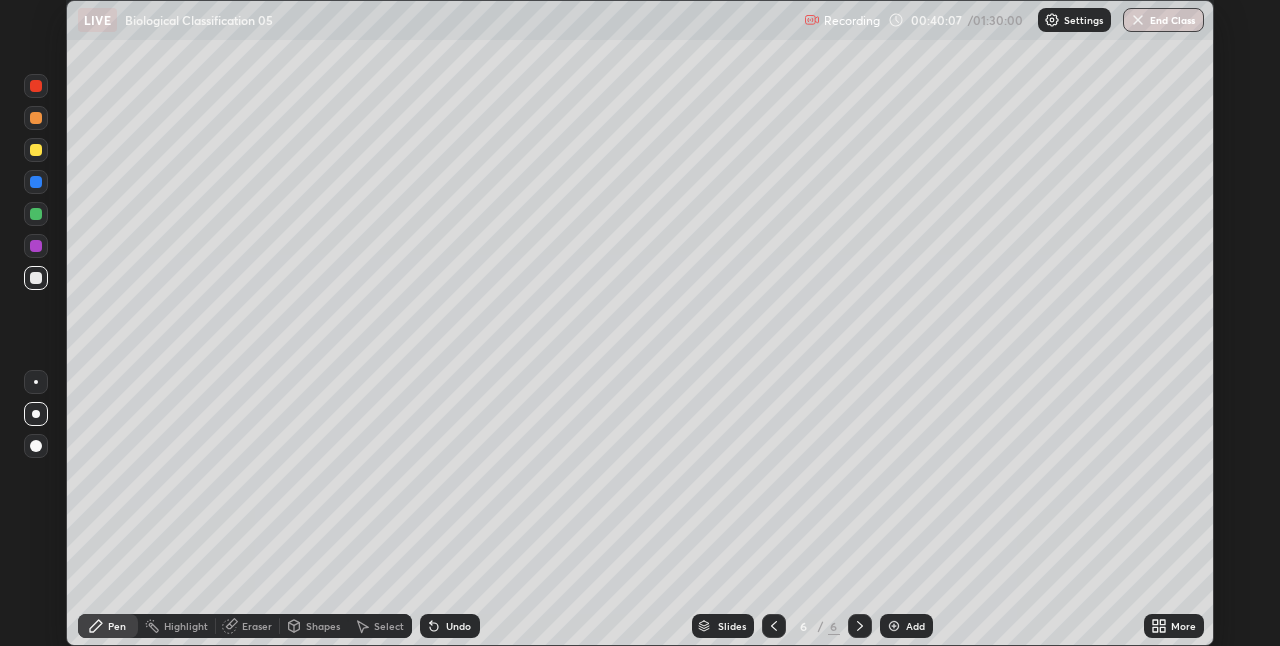 click at bounding box center (894, 626) 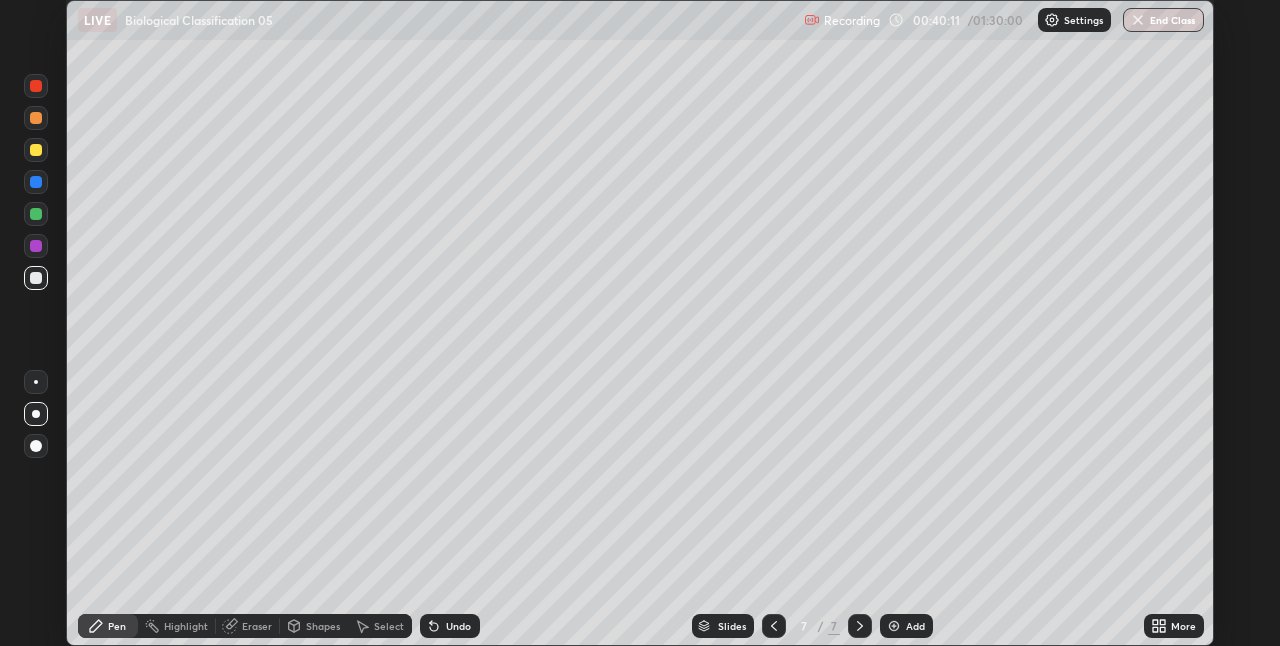 click 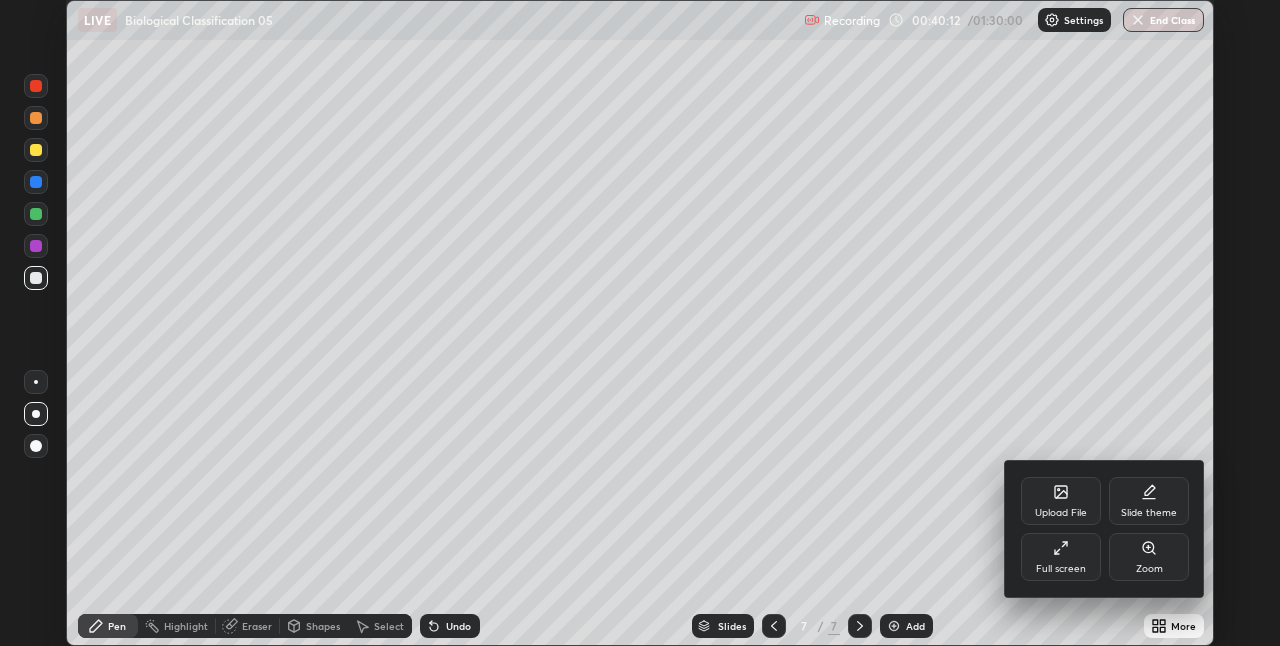 click on "Full screen" at bounding box center (1061, 557) 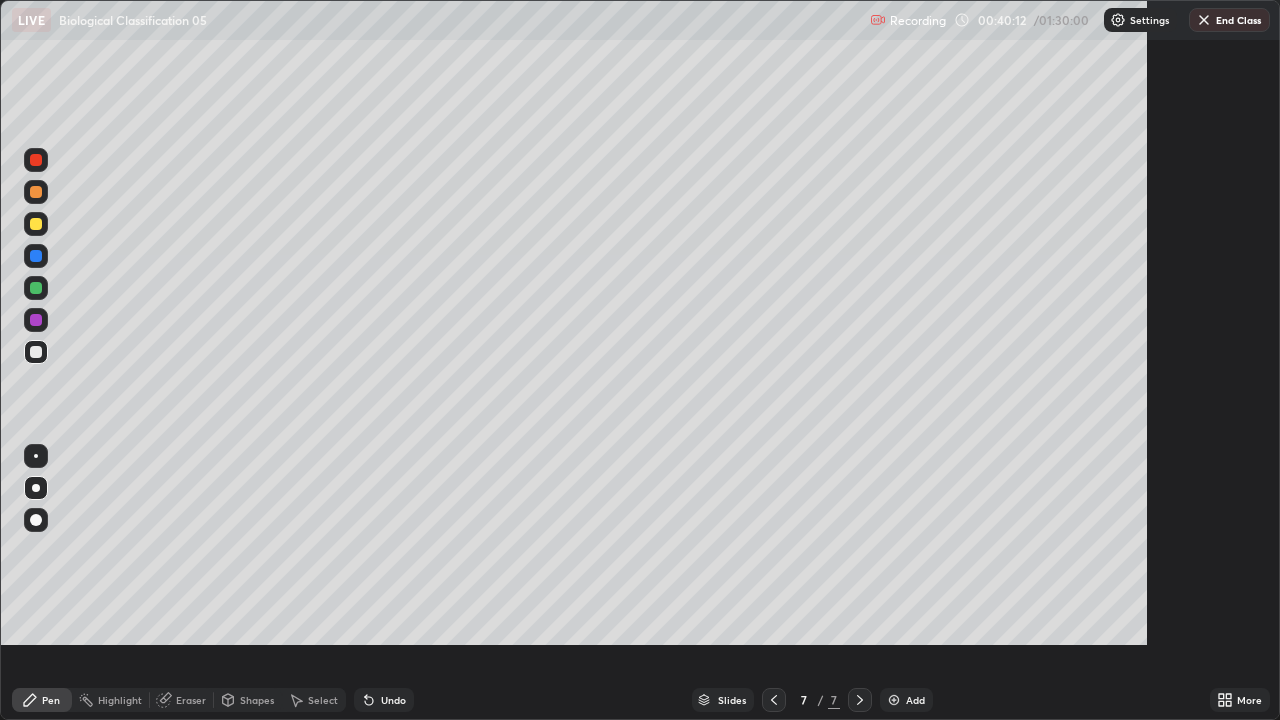 scroll, scrollTop: 99280, scrollLeft: 98720, axis: both 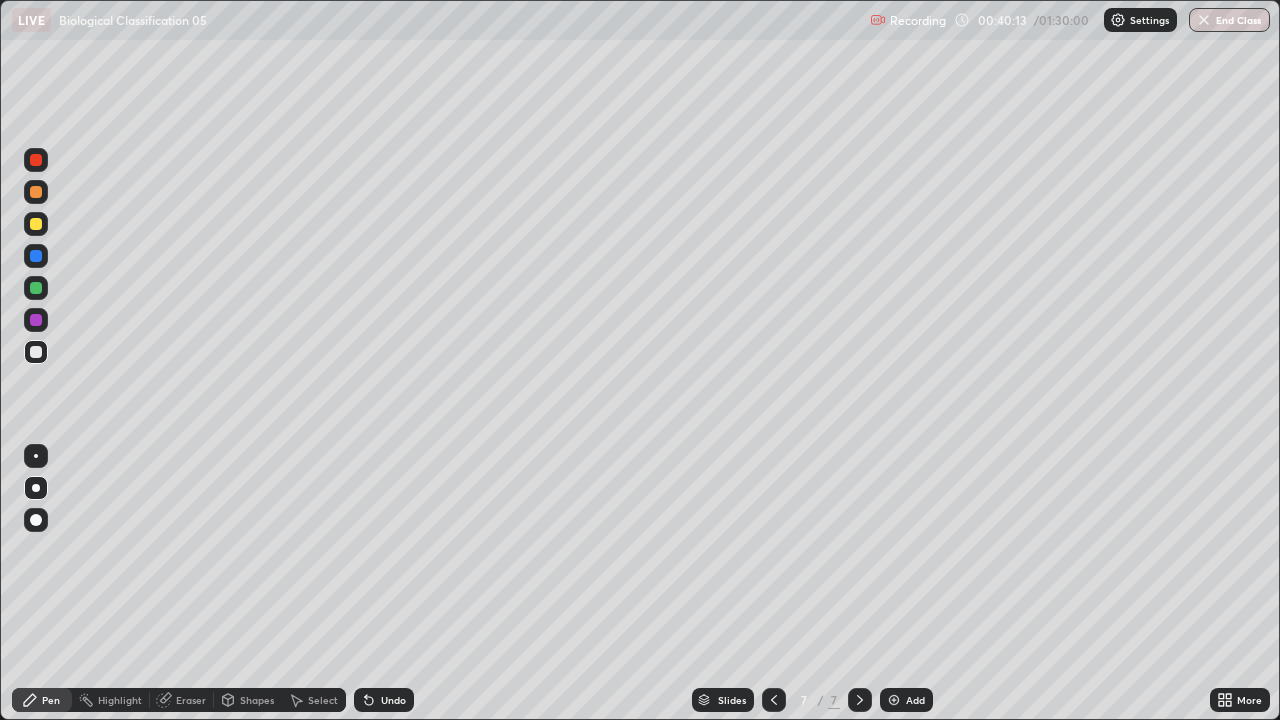 click at bounding box center (36, 224) 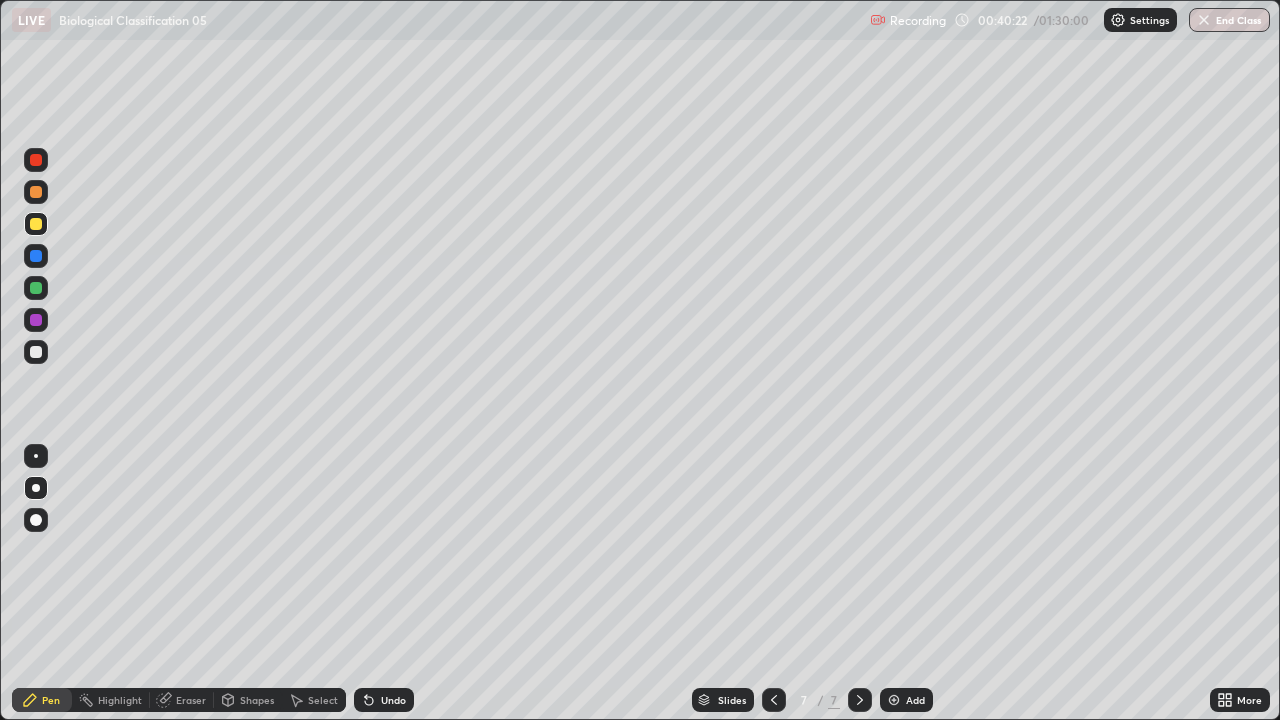 click at bounding box center [36, 352] 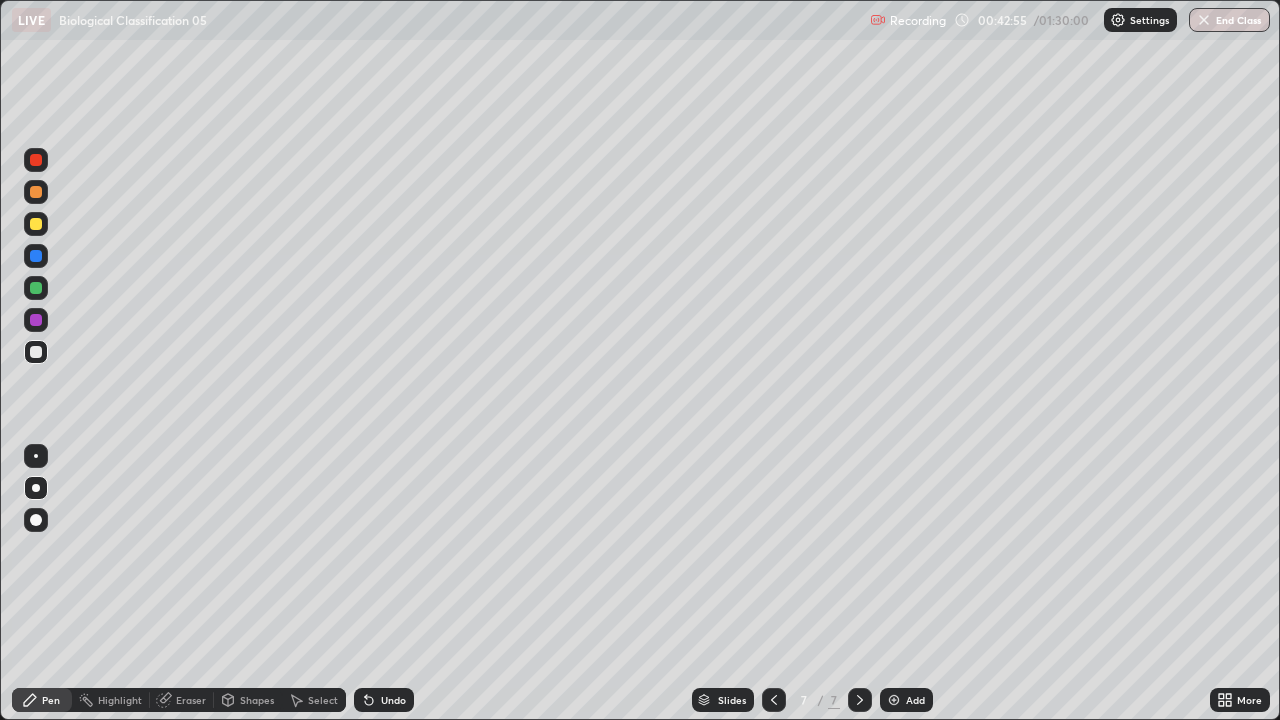 click on "Add" at bounding box center [915, 700] 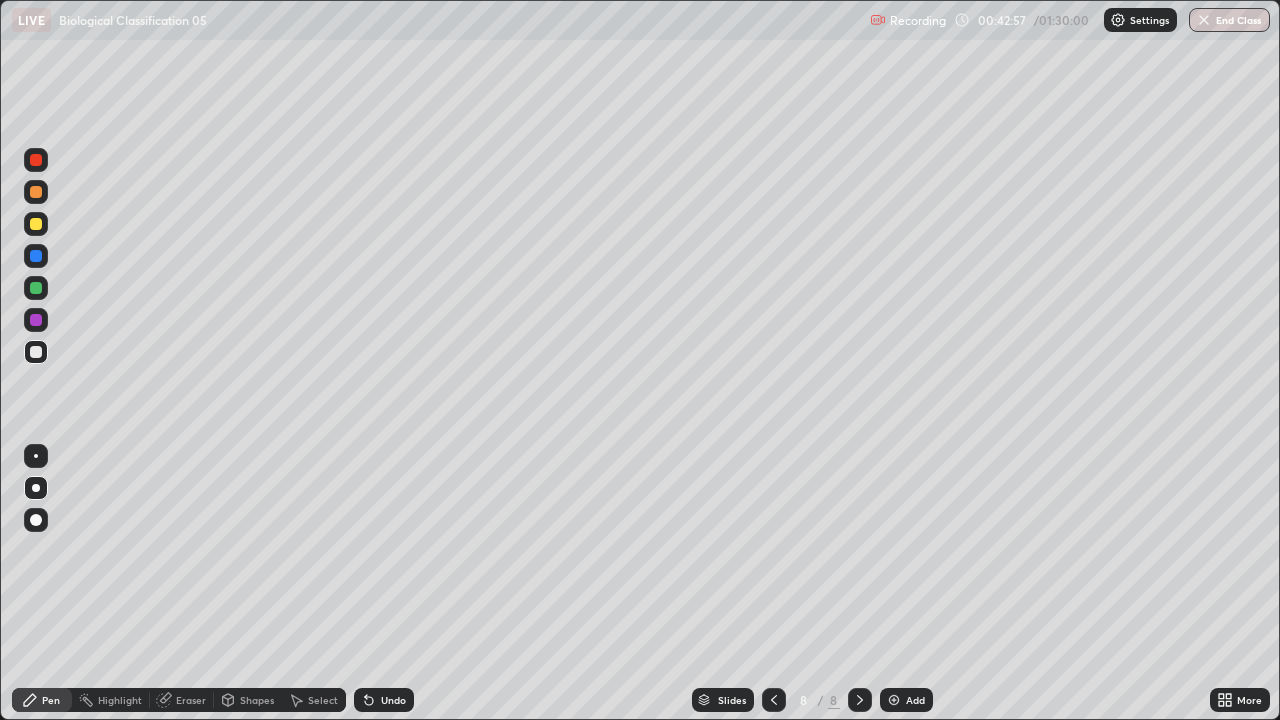 click at bounding box center (36, 224) 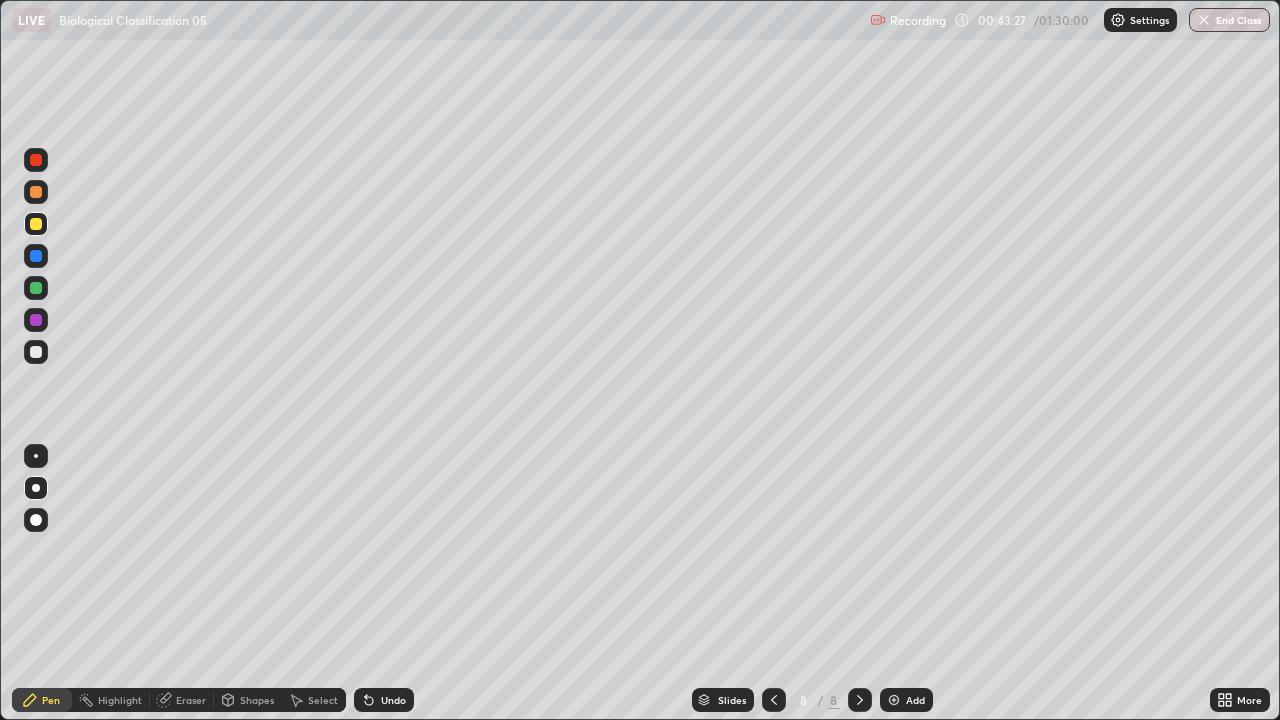 click at bounding box center (36, 352) 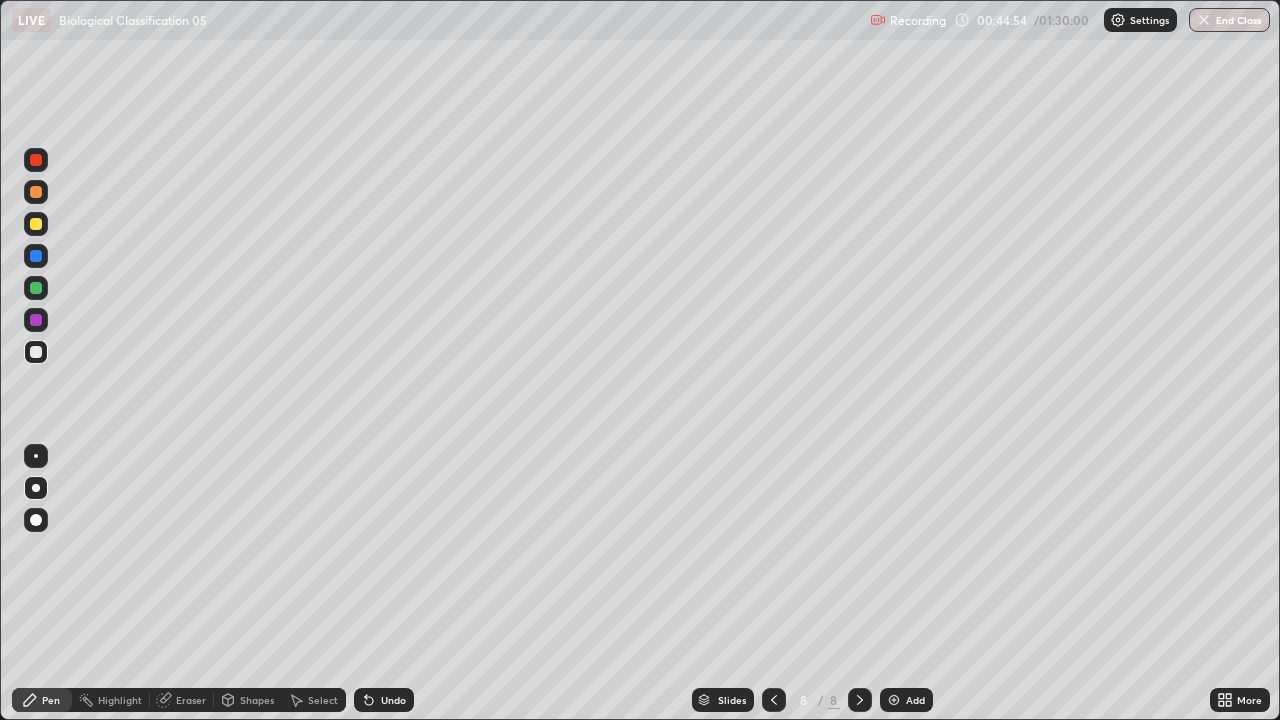click on "Undo" at bounding box center [393, 700] 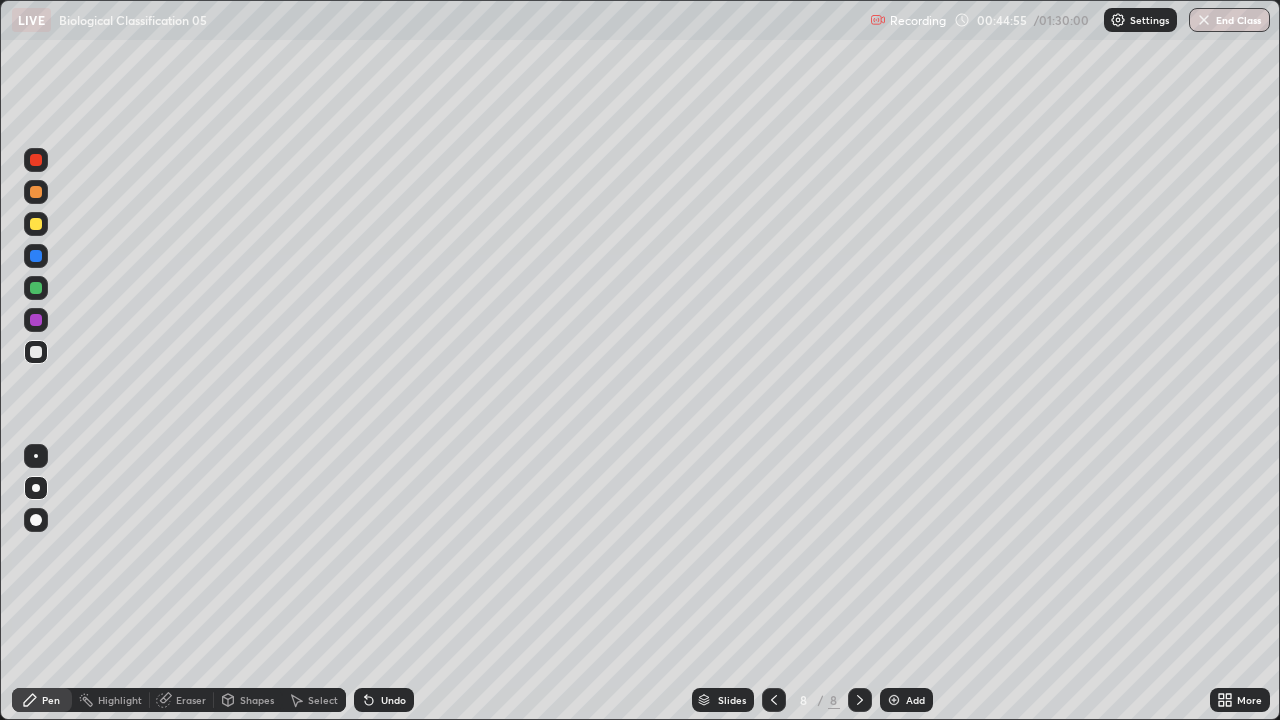 click on "Undo" at bounding box center [393, 700] 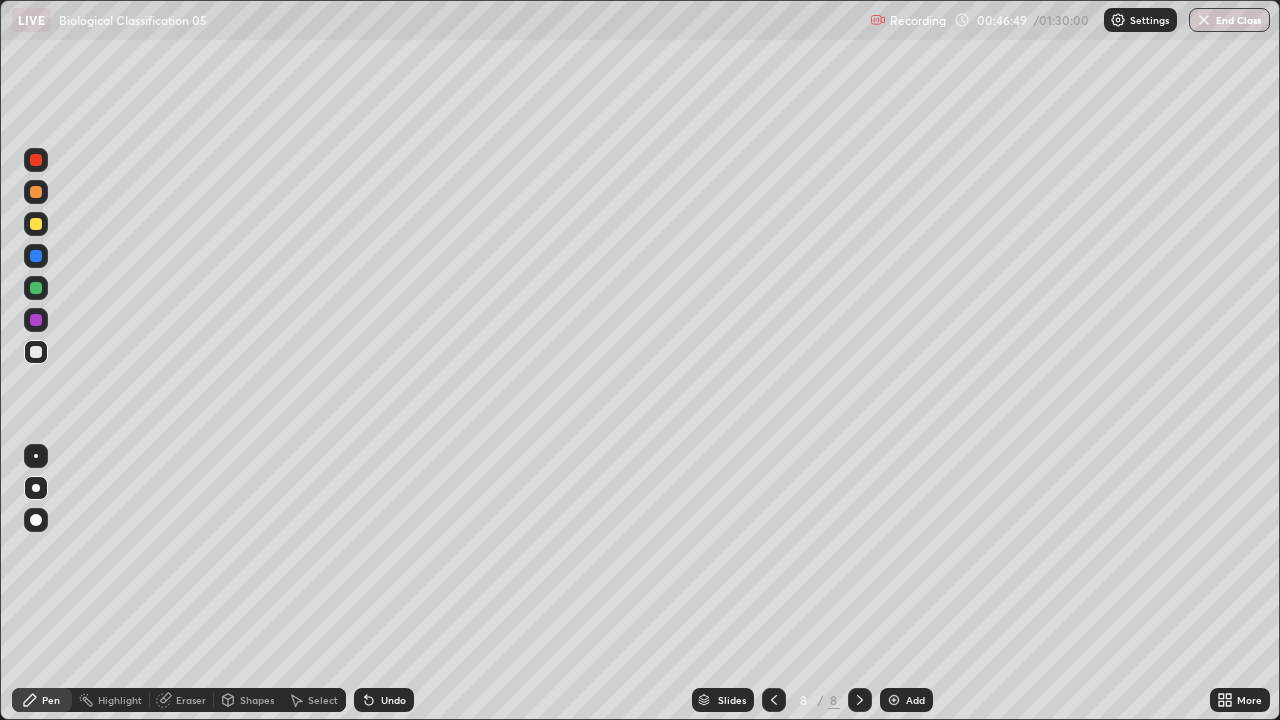 click on "Add" at bounding box center [915, 700] 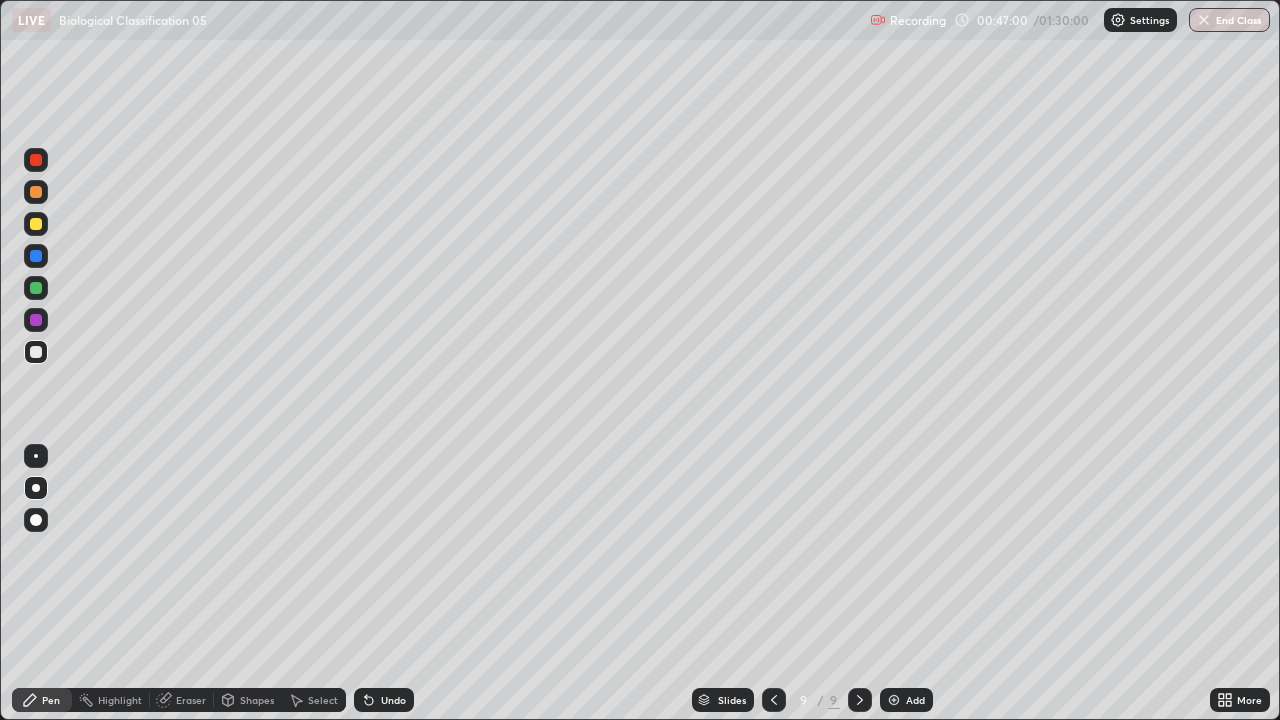 click 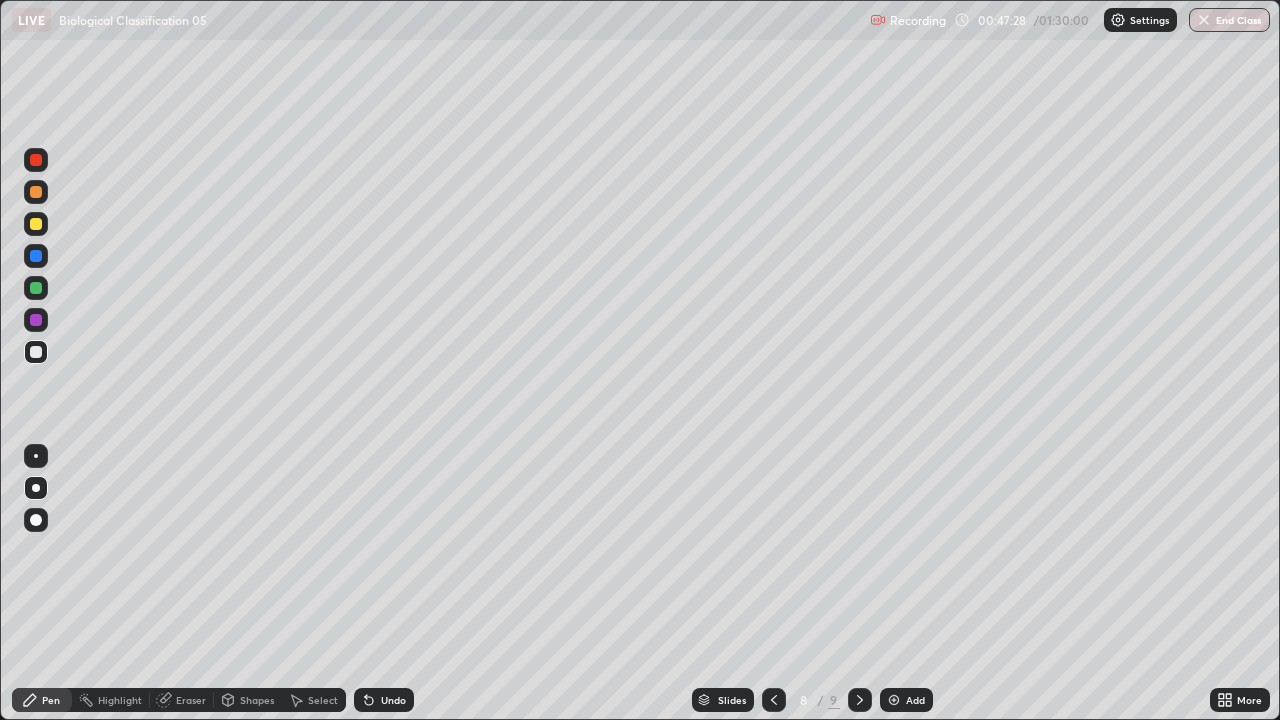 click 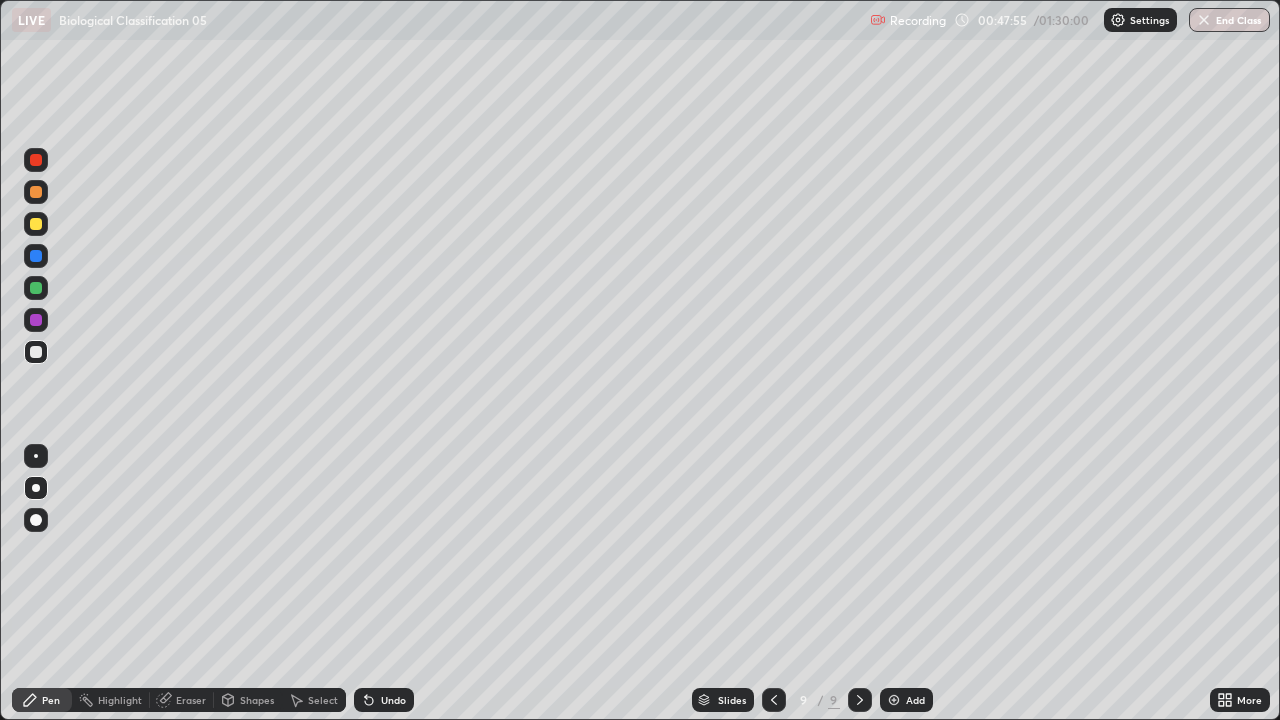 click on "Undo" at bounding box center [384, 700] 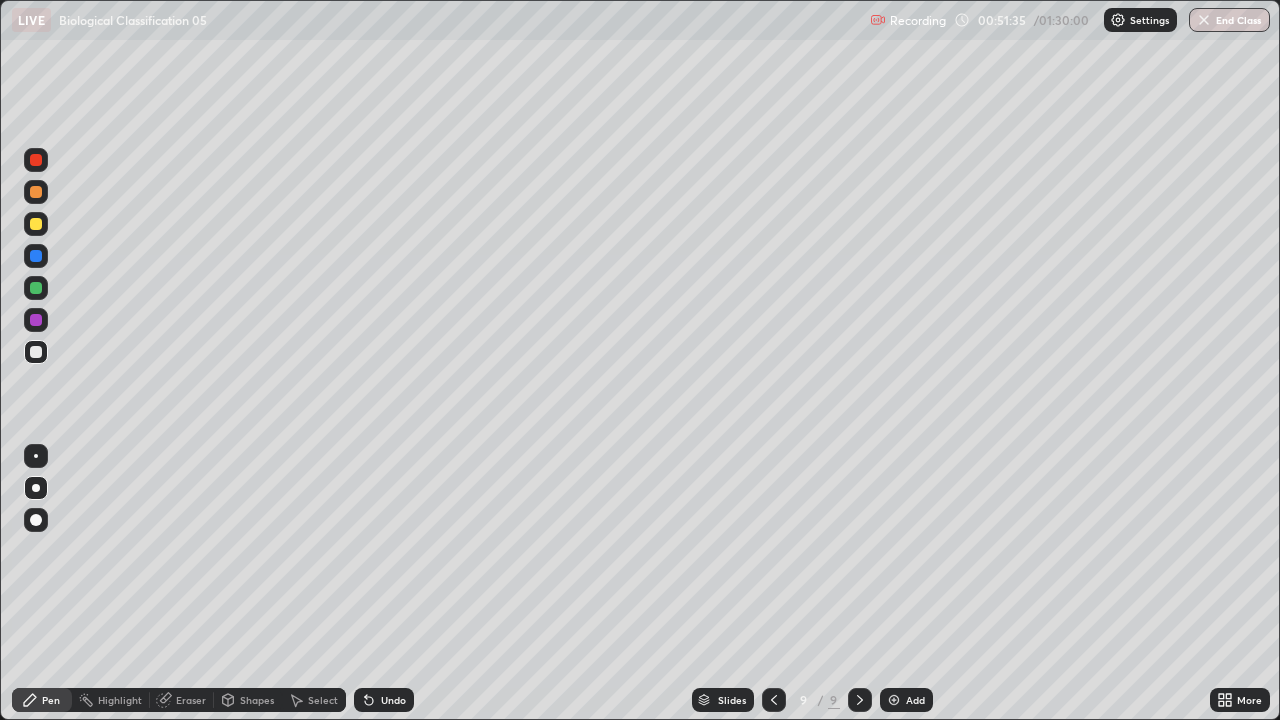 click at bounding box center [894, 700] 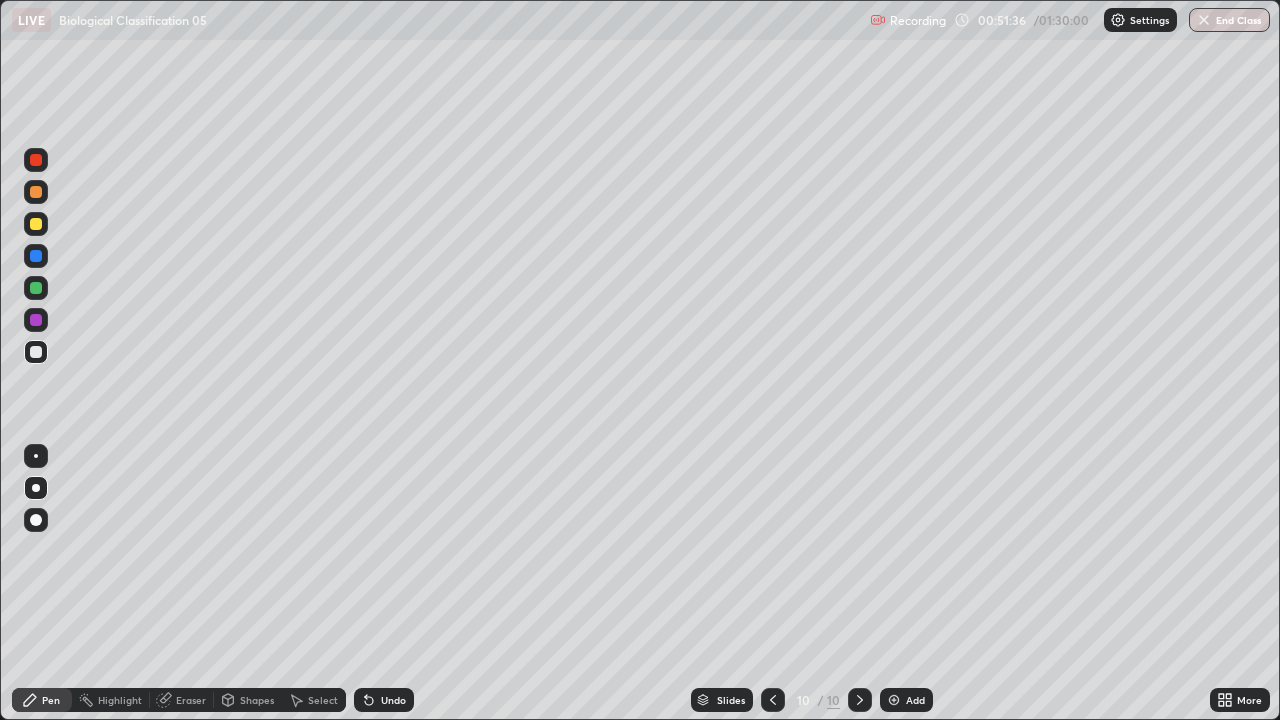 click at bounding box center (36, 224) 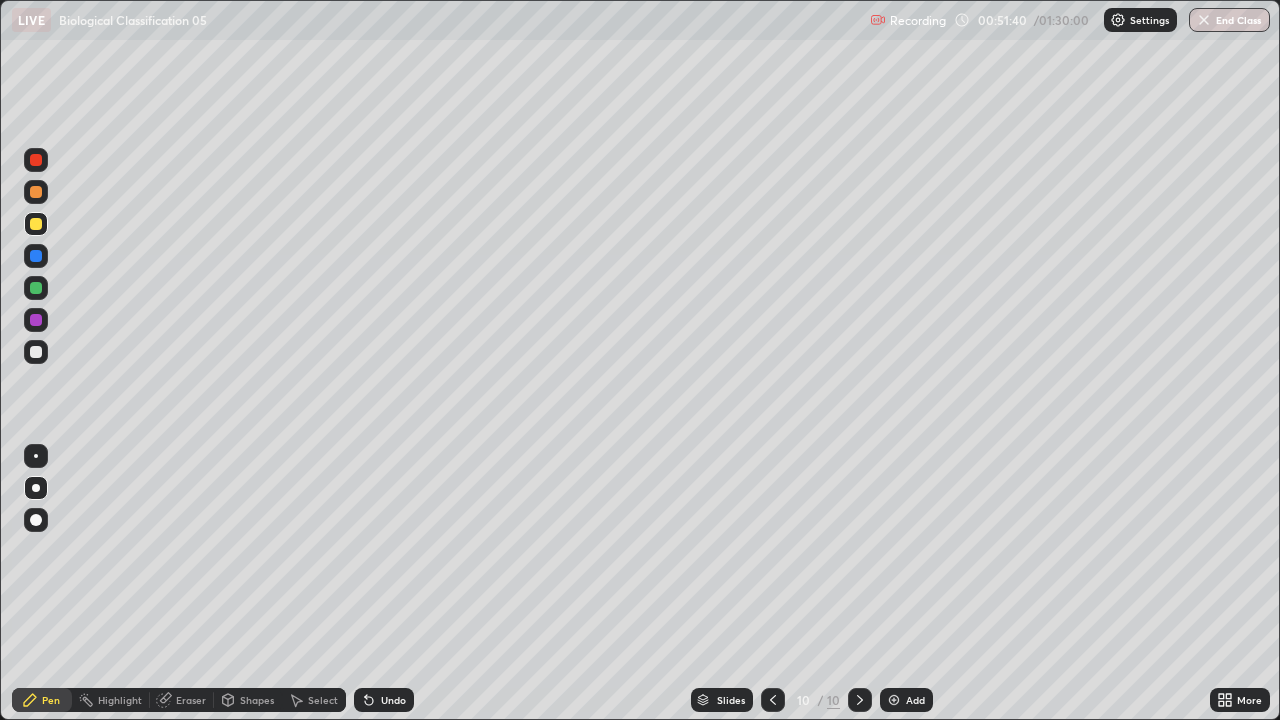 click on "Undo" at bounding box center (384, 700) 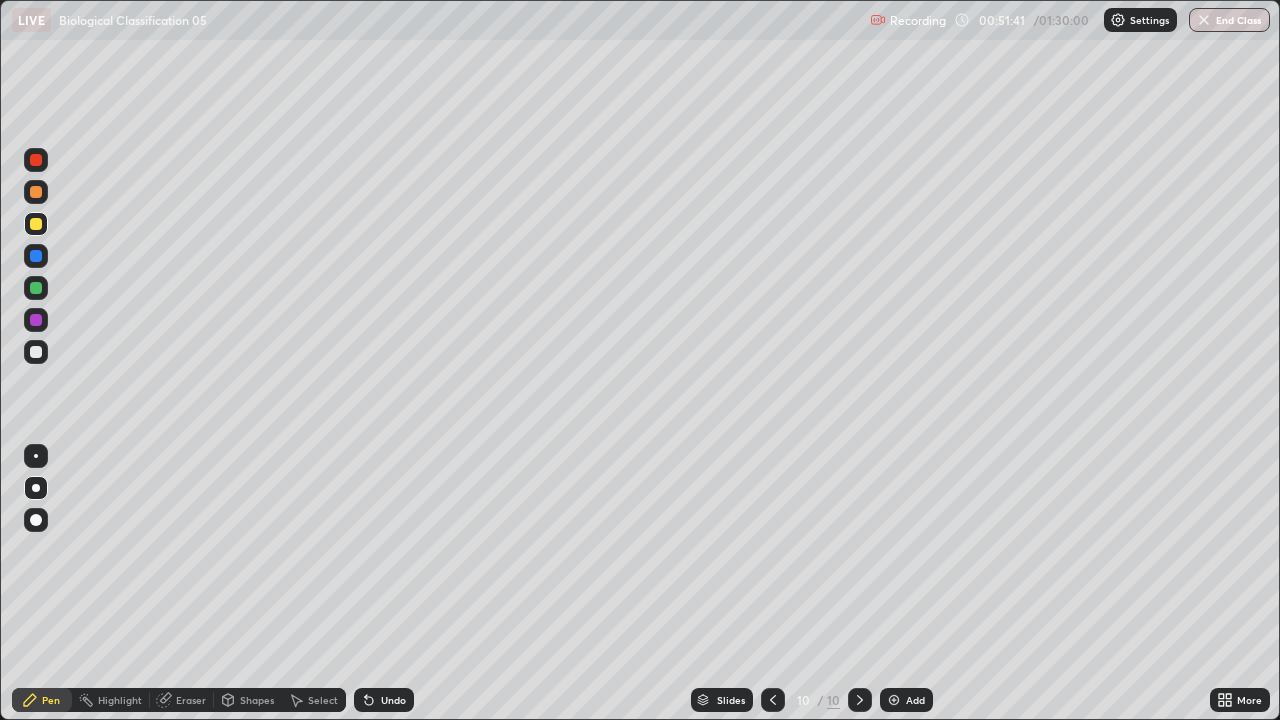 click on "Undo" at bounding box center [393, 700] 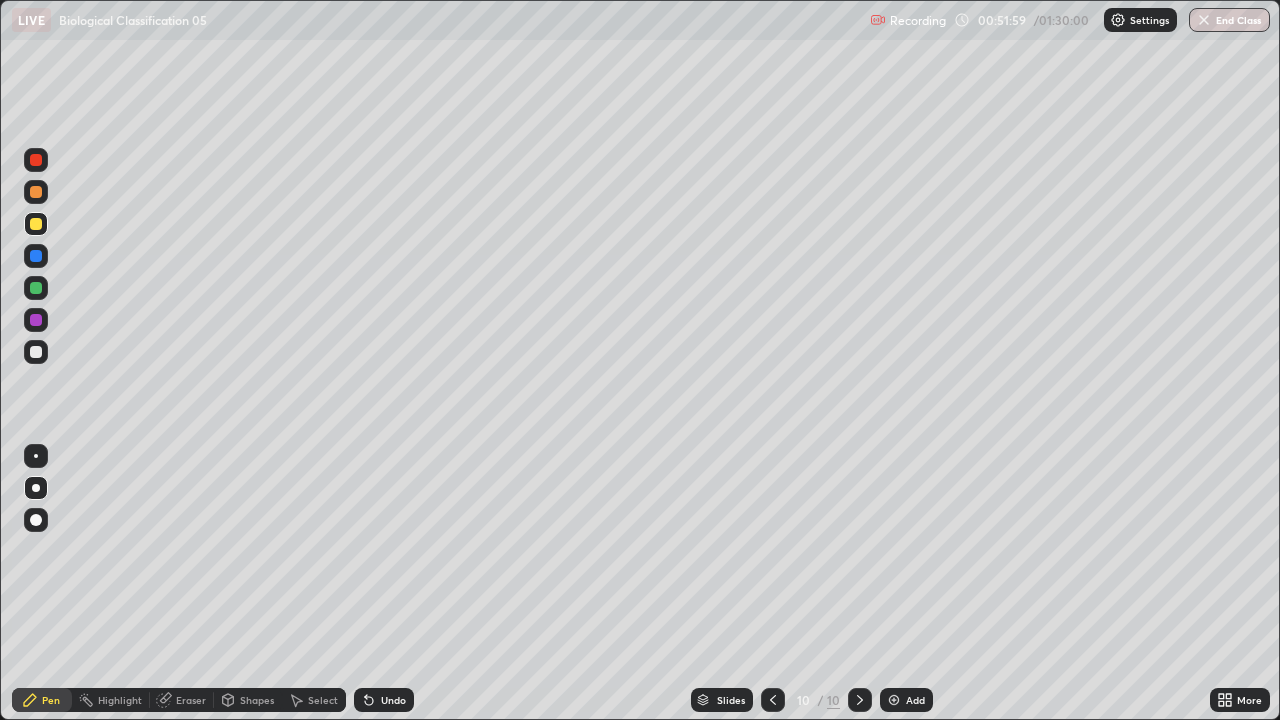 click at bounding box center (36, 352) 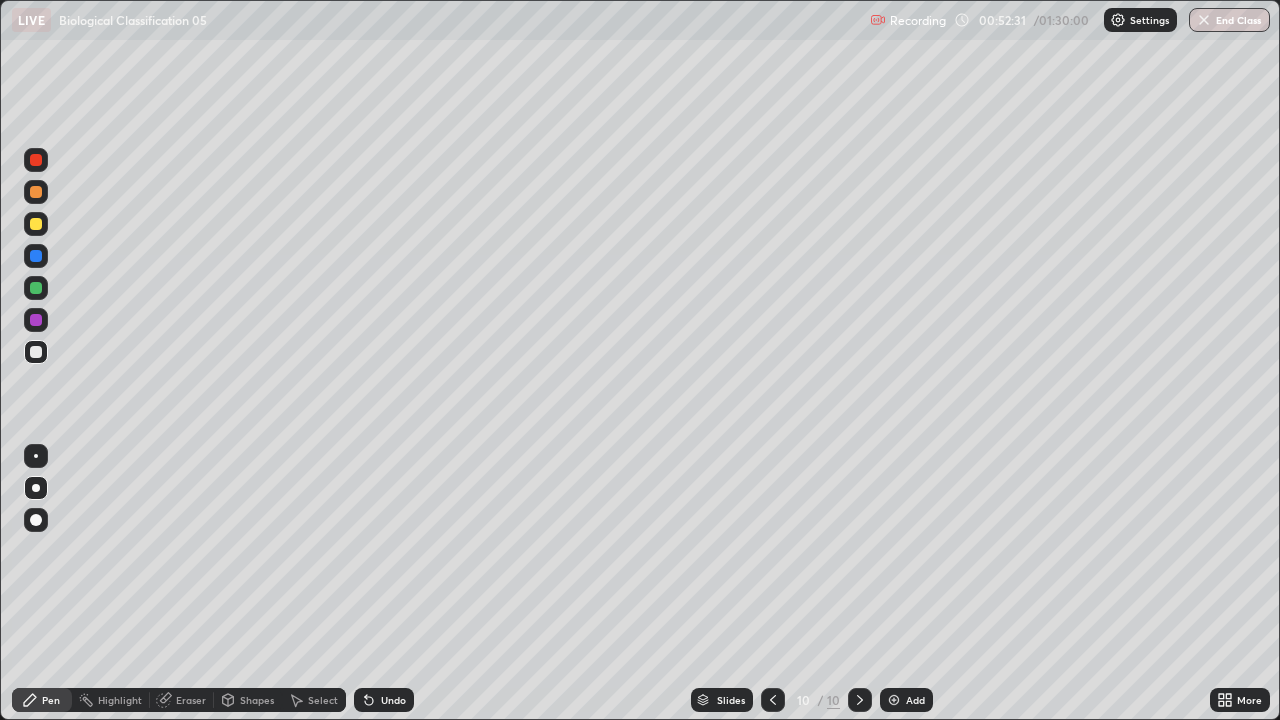 click on "Undo" at bounding box center [393, 700] 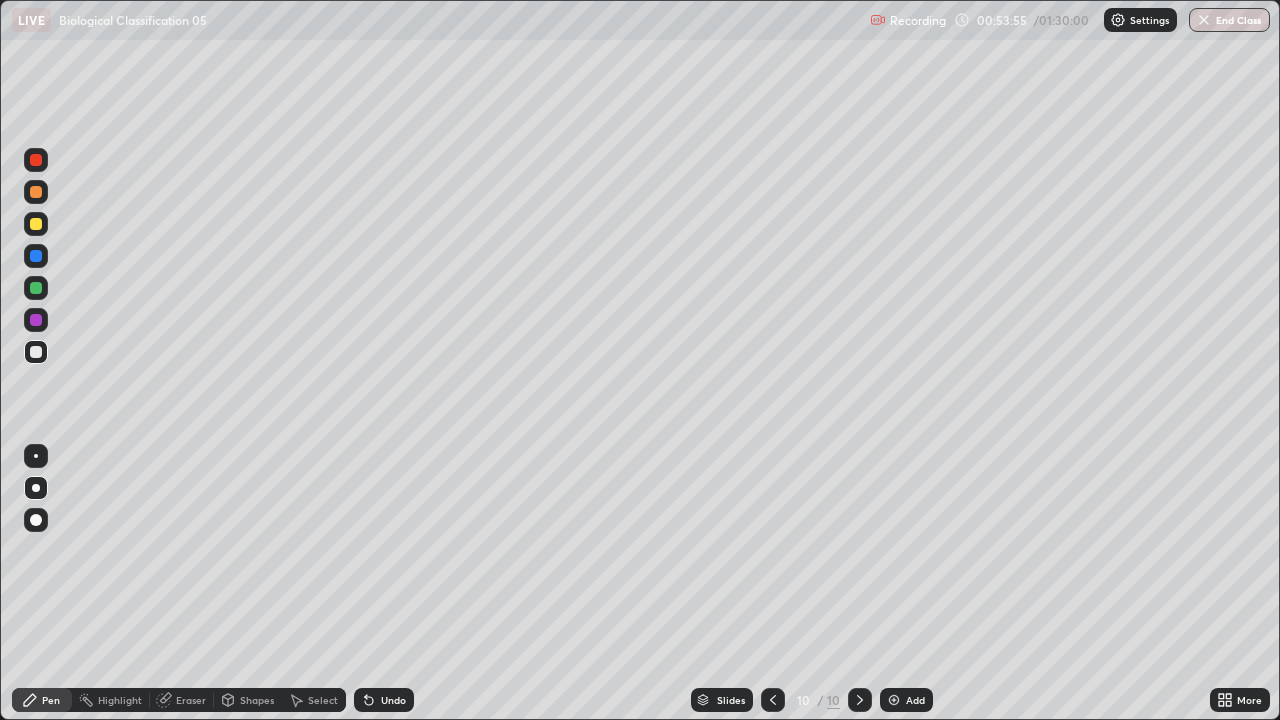 click at bounding box center [36, 224] 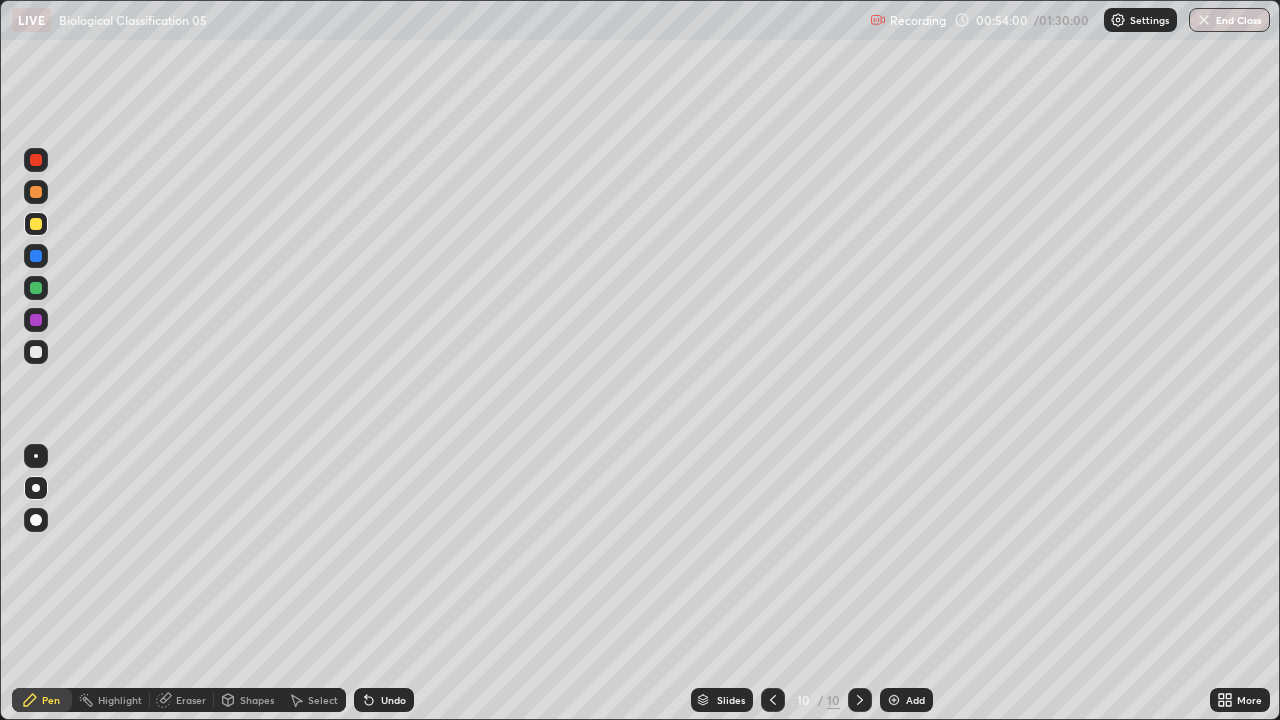 click at bounding box center (36, 352) 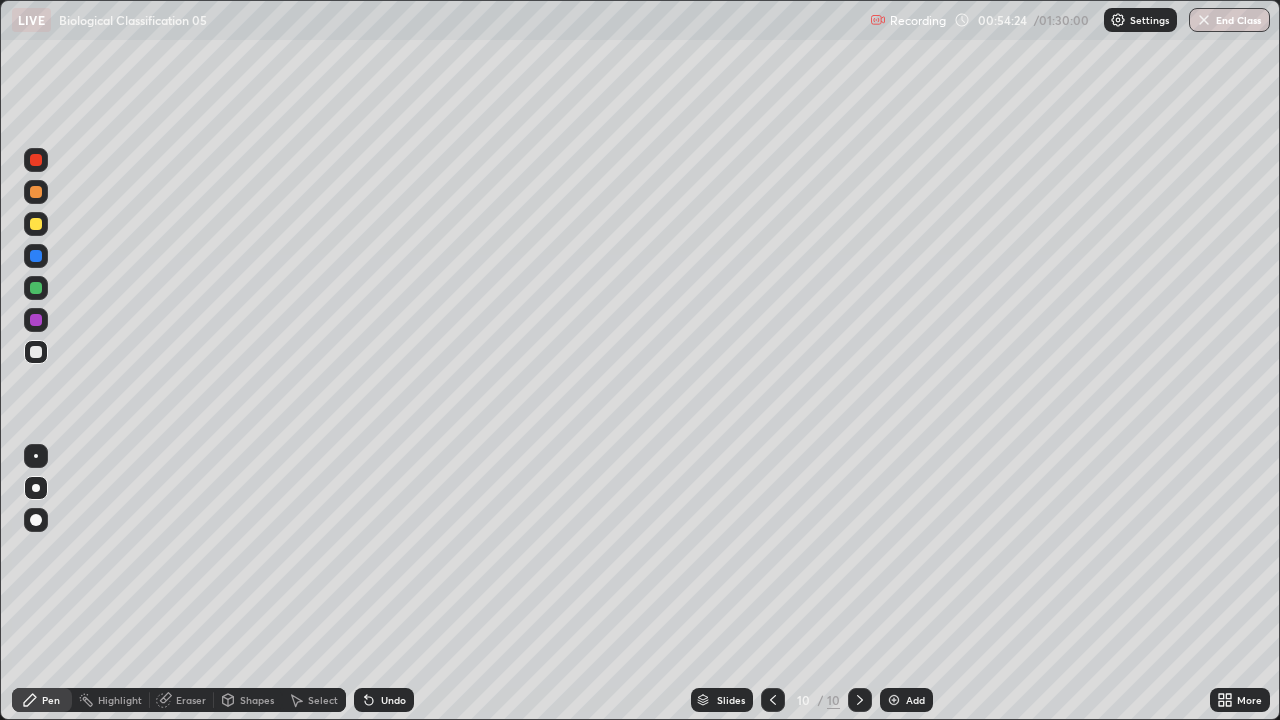 click on "Undo" at bounding box center [393, 700] 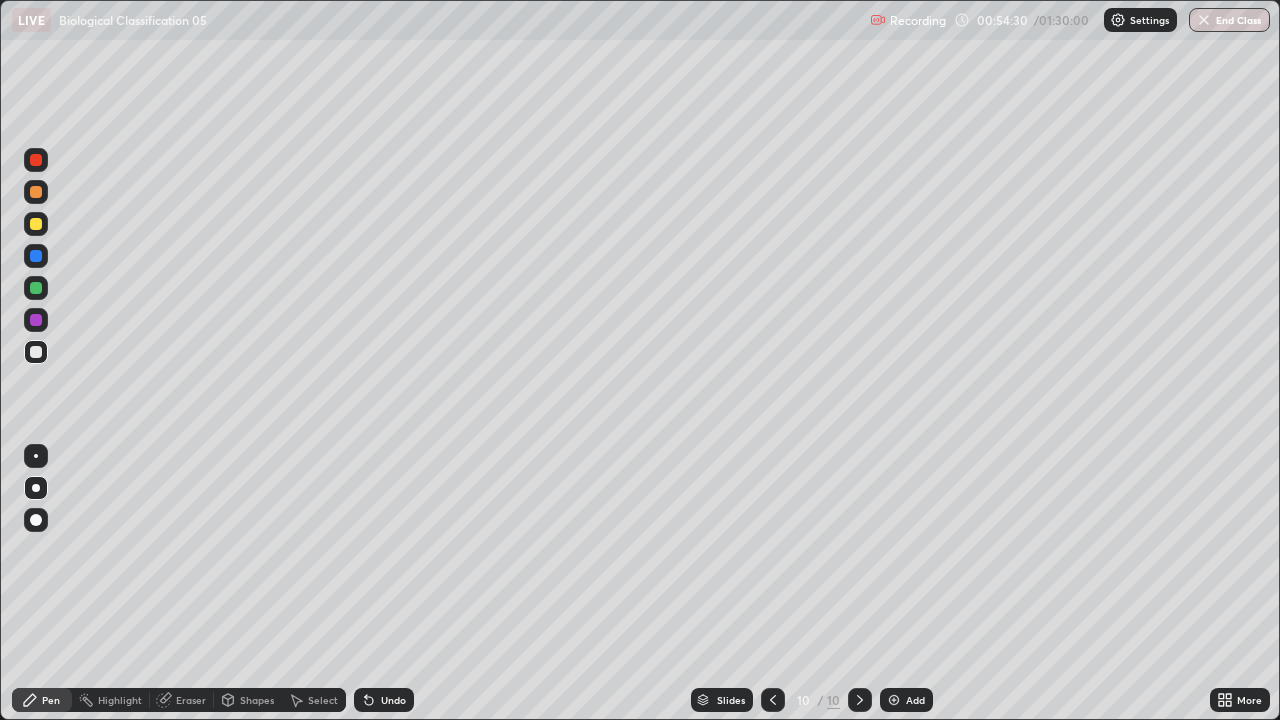click 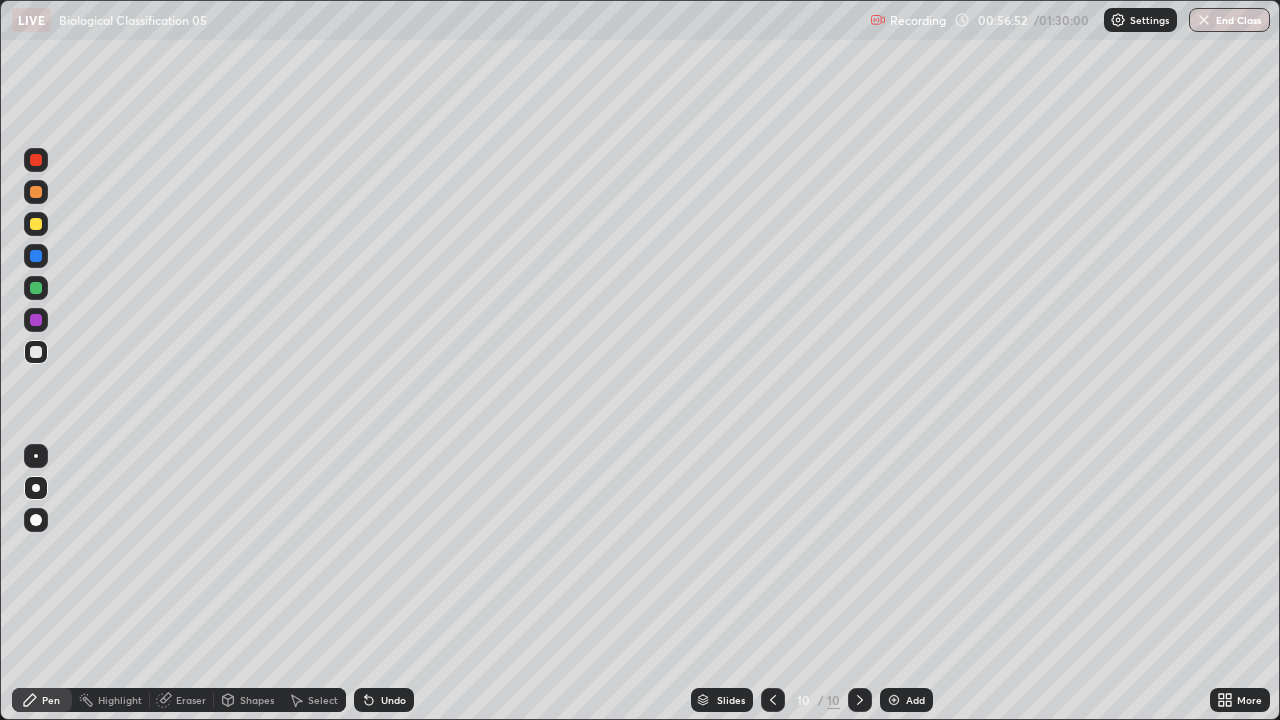 click at bounding box center (894, 700) 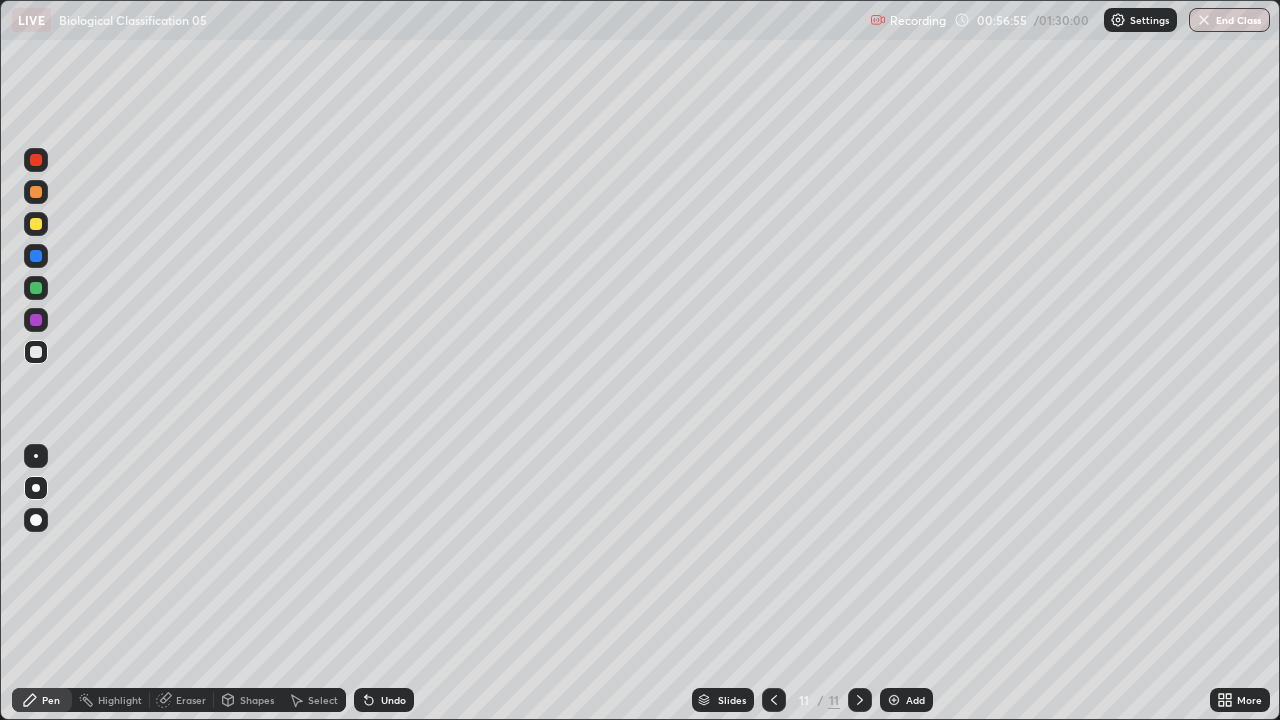 click at bounding box center [36, 224] 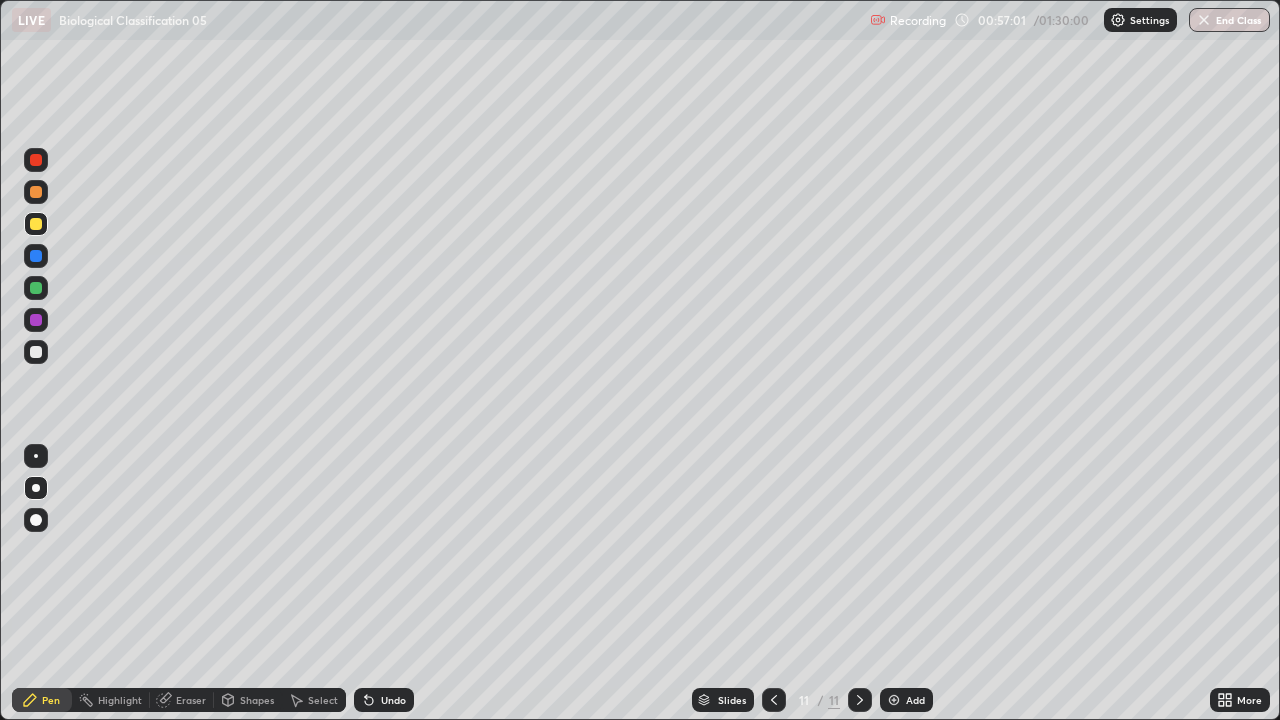 click on "Undo" at bounding box center [384, 700] 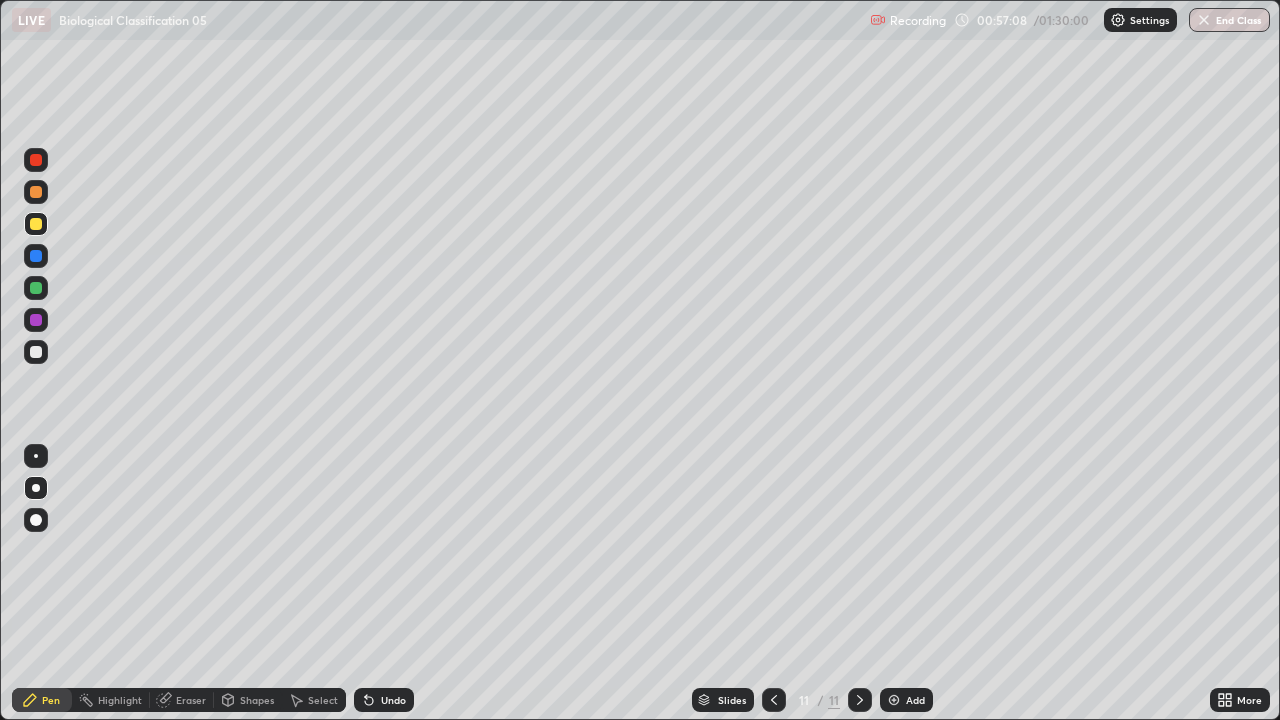 click at bounding box center (36, 352) 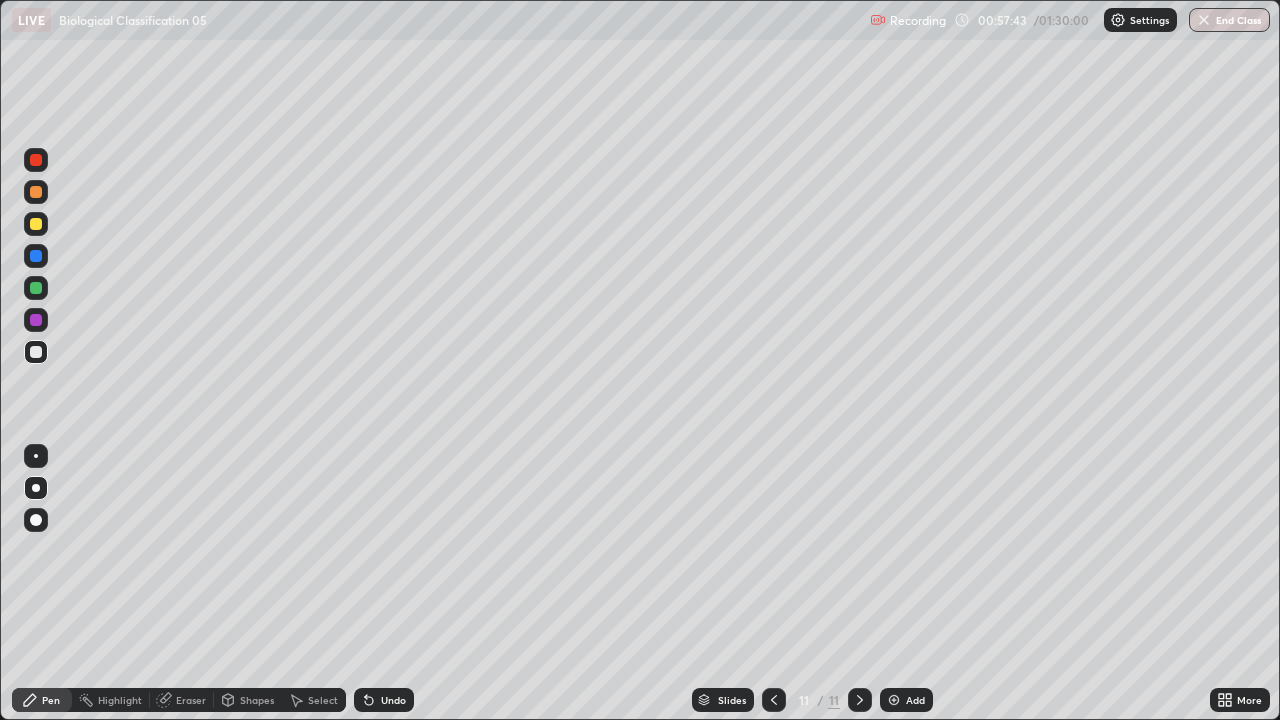 click on "LIVE Biological Classification 05" at bounding box center [437, 20] 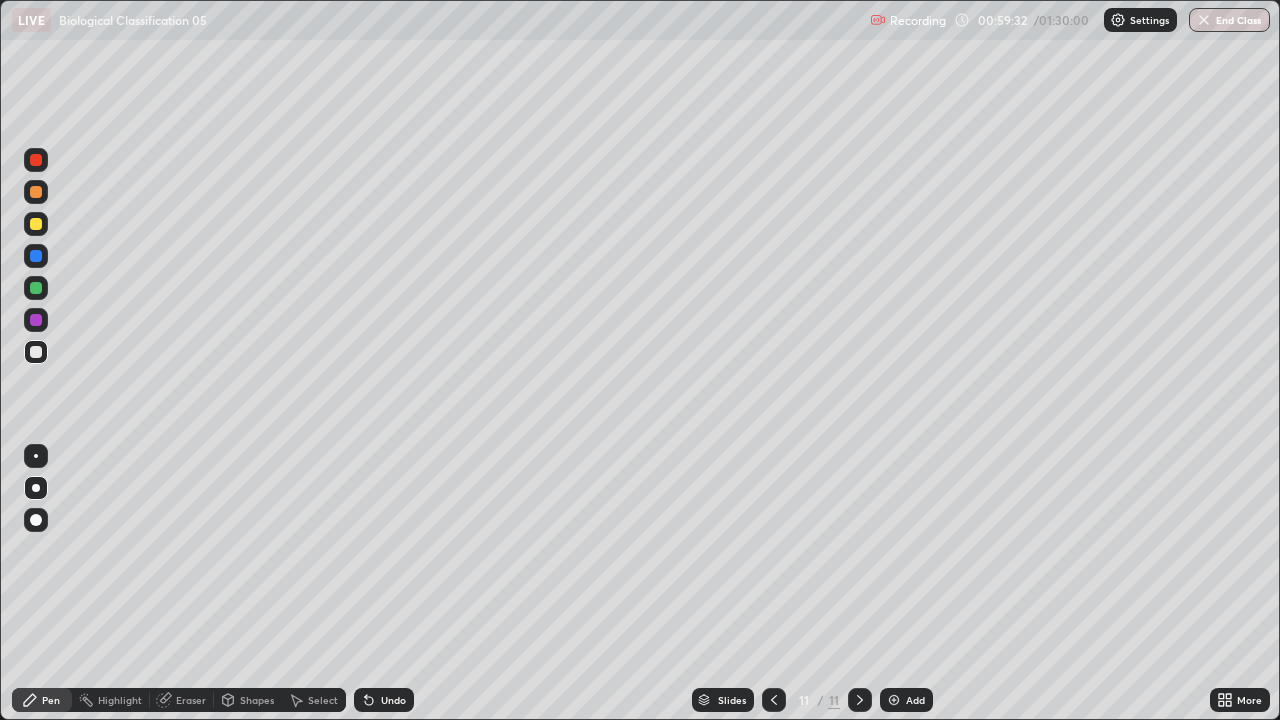 click on "Undo" at bounding box center (393, 700) 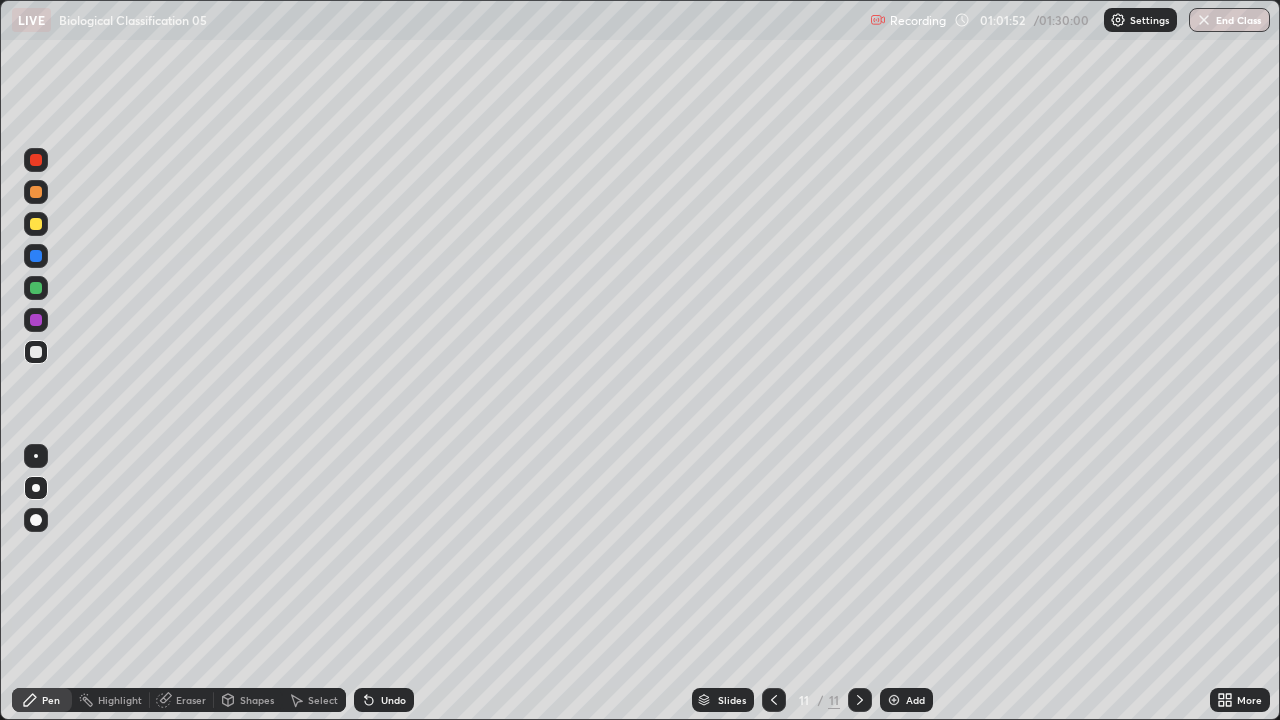 click at bounding box center (894, 700) 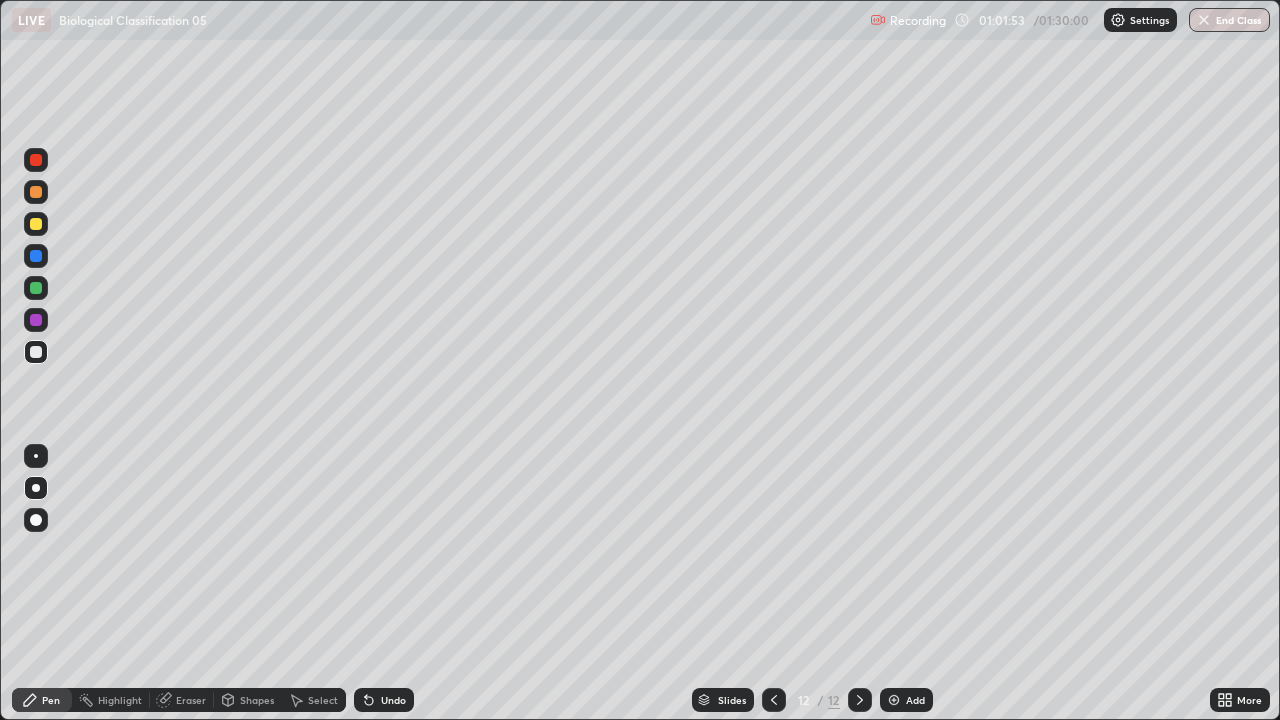 click at bounding box center (36, 224) 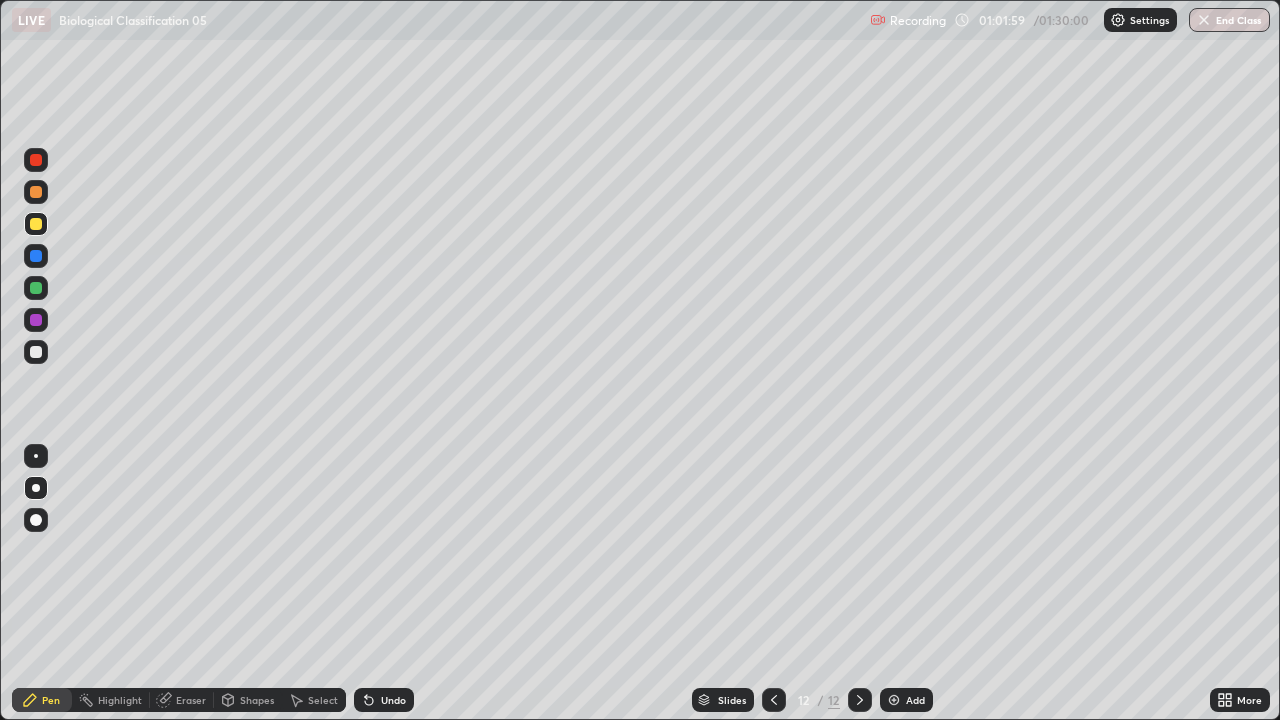 click at bounding box center [36, 352] 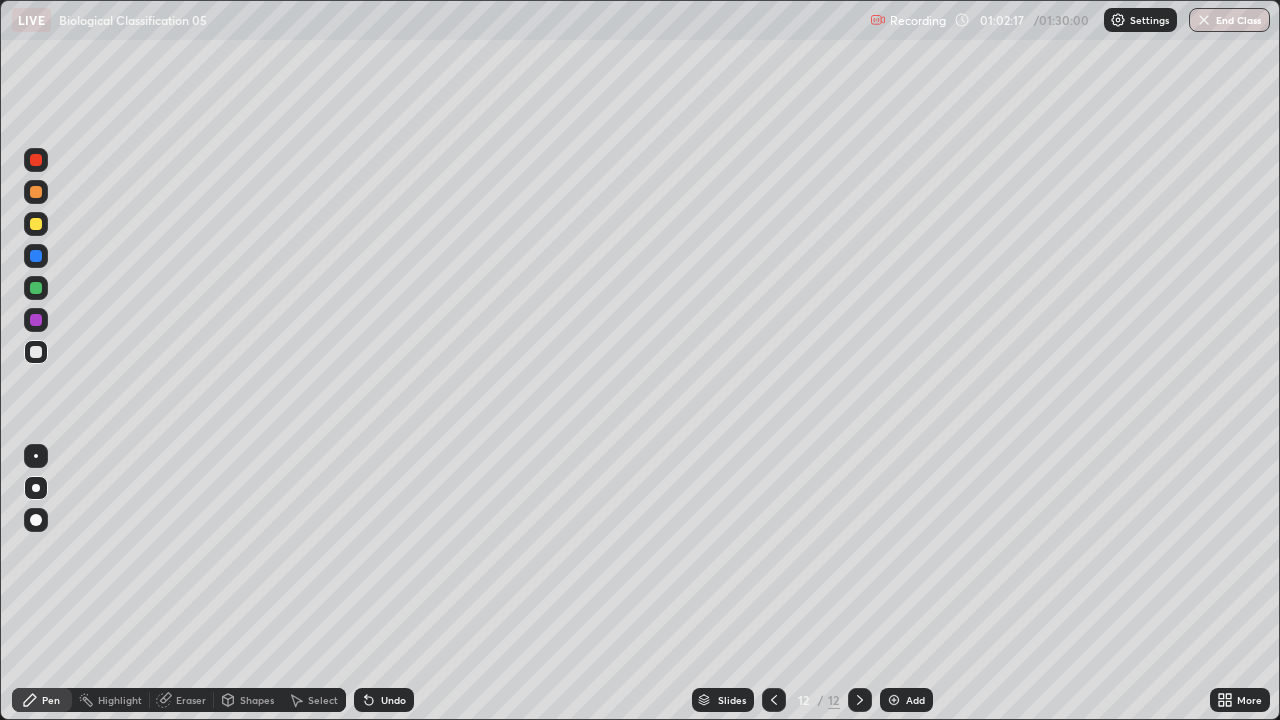 click on "Undo" at bounding box center (393, 700) 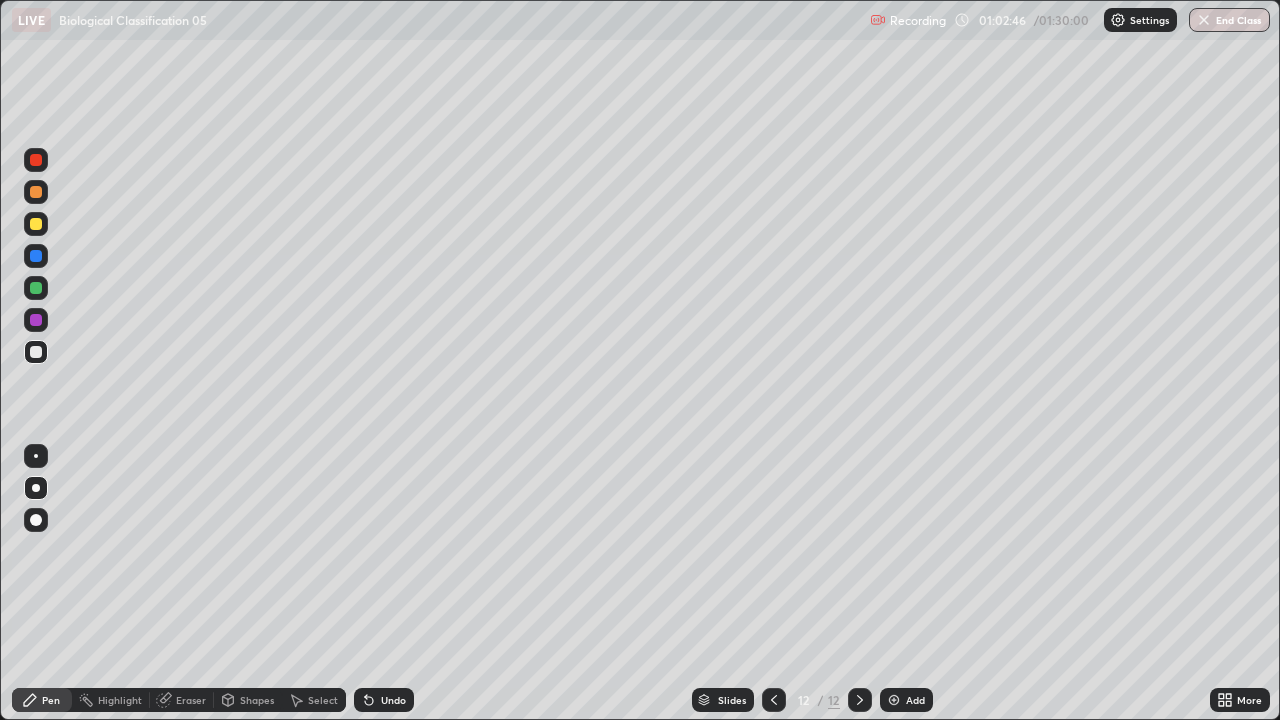 click at bounding box center [36, 288] 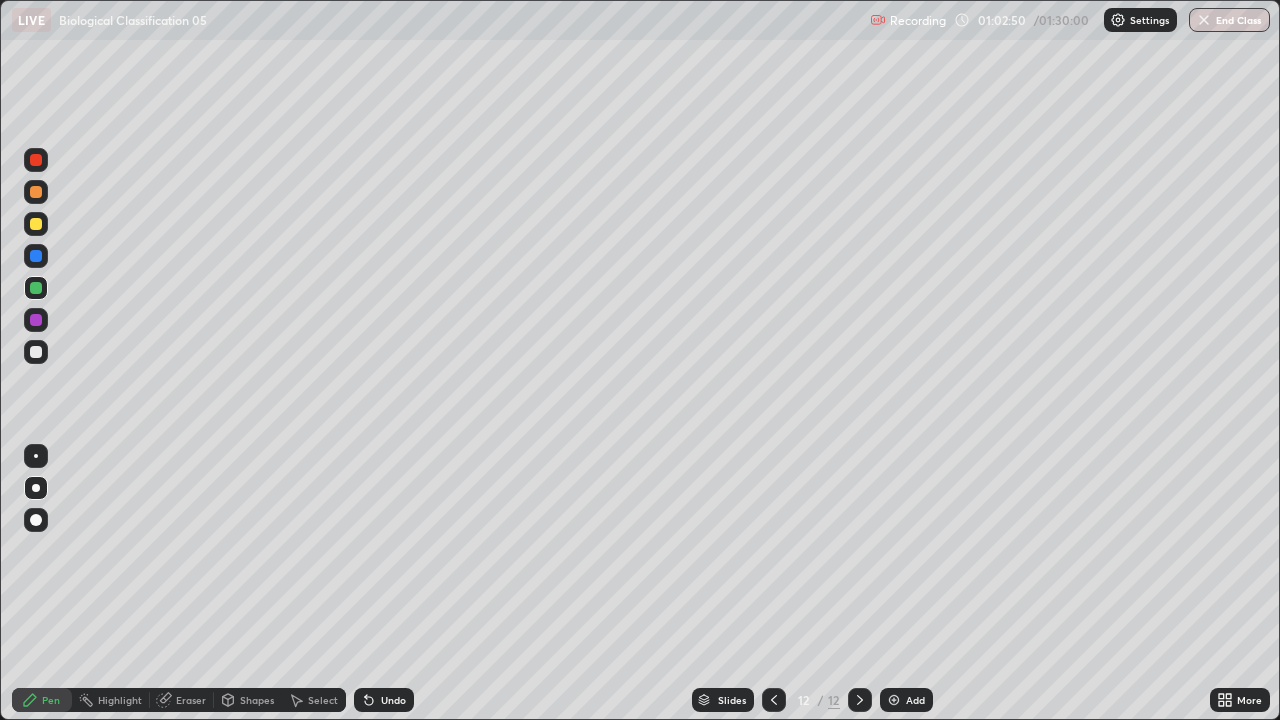 click on "Undo" at bounding box center [393, 700] 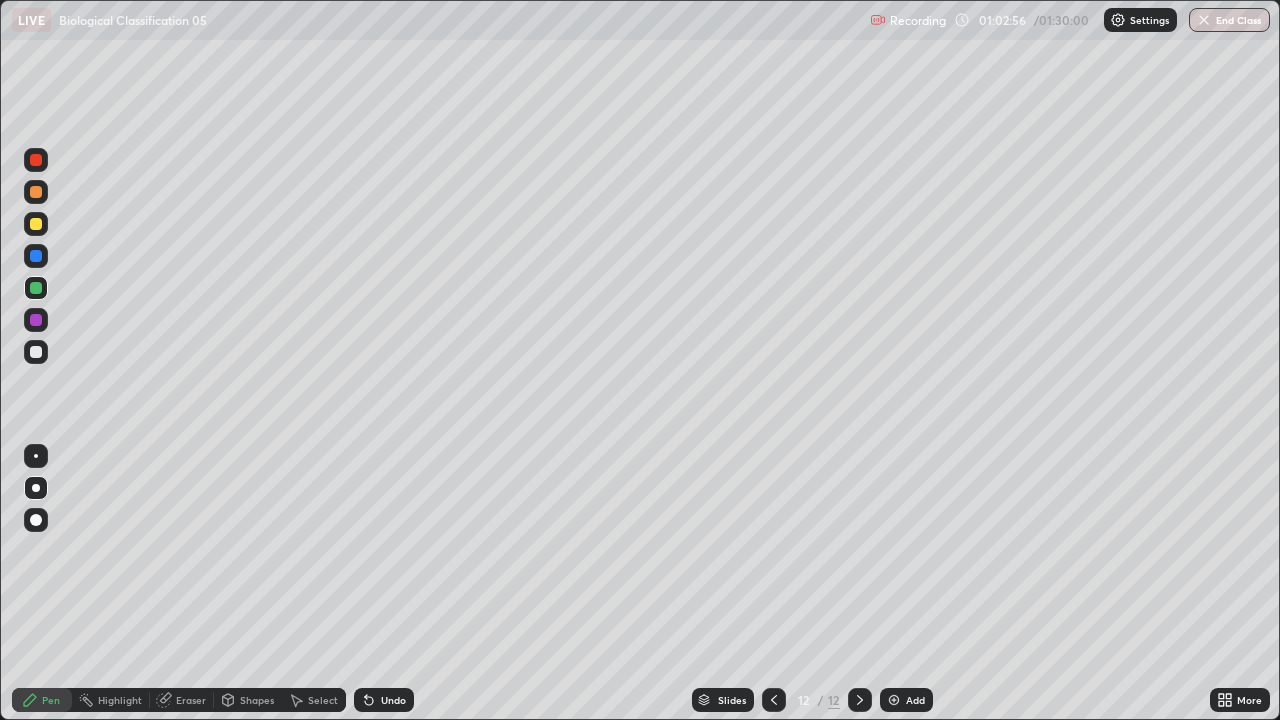 click on "Undo" at bounding box center [384, 700] 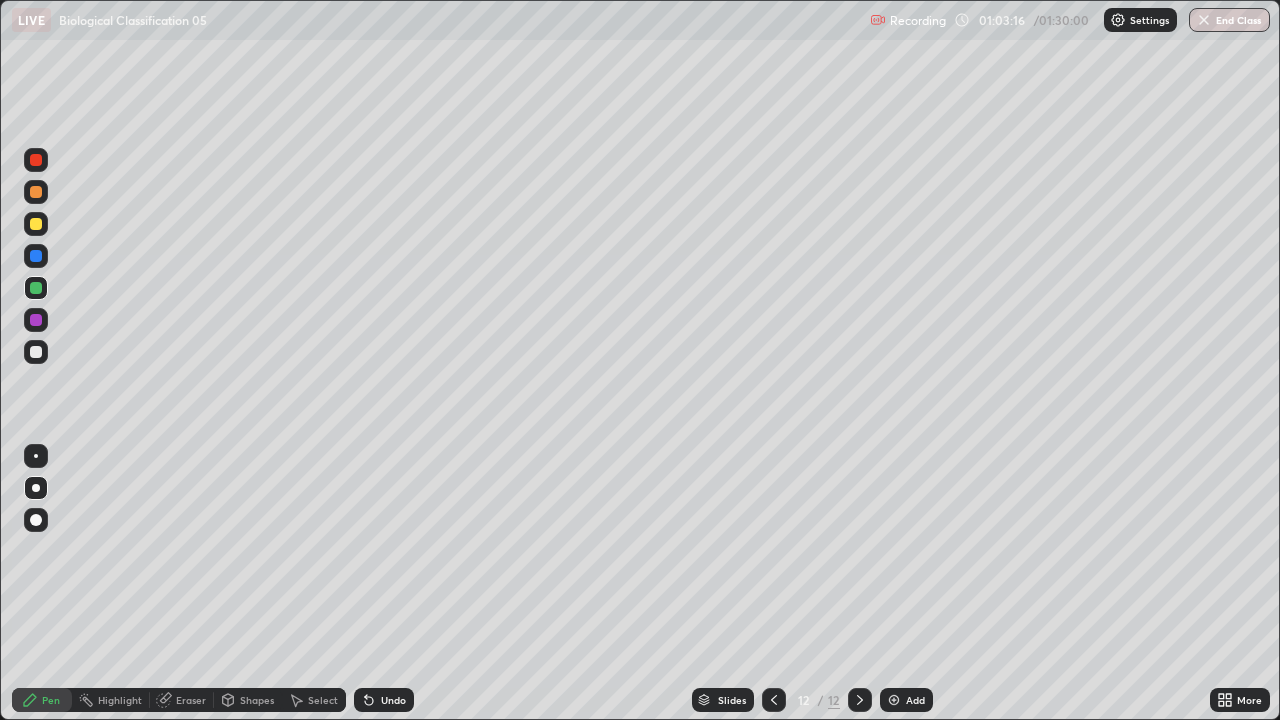 click at bounding box center (36, 352) 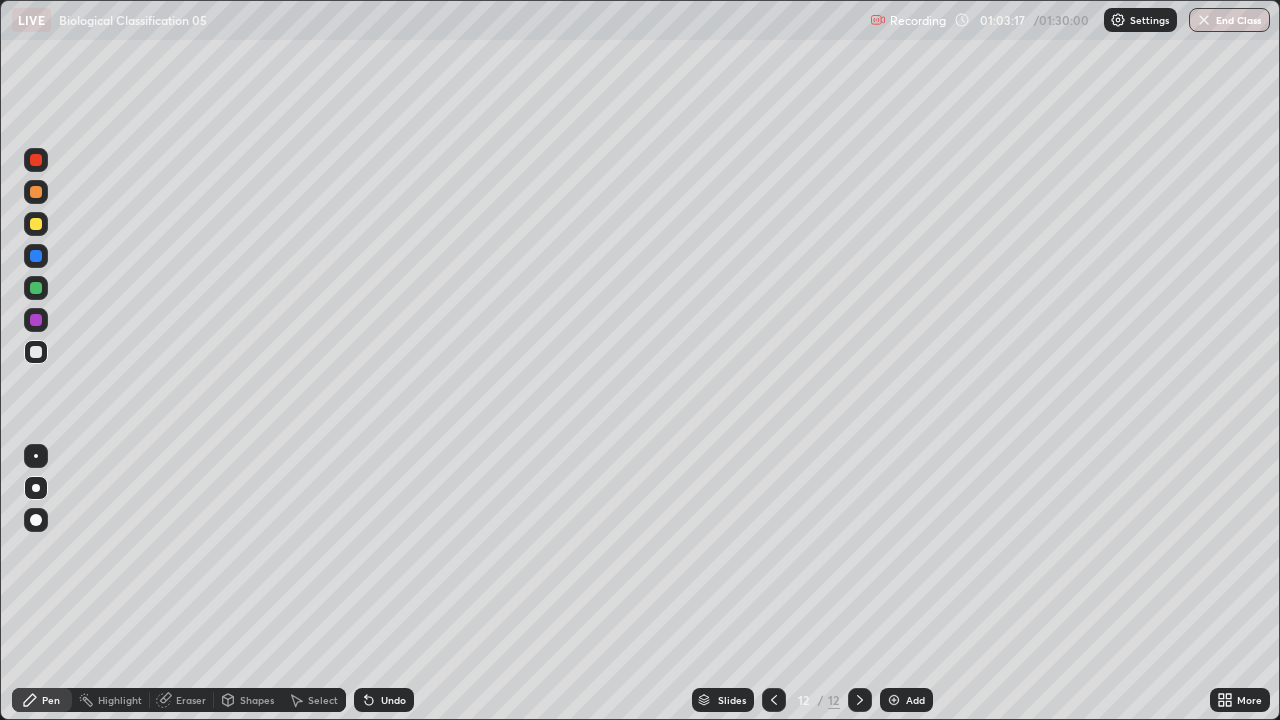 click at bounding box center [36, 456] 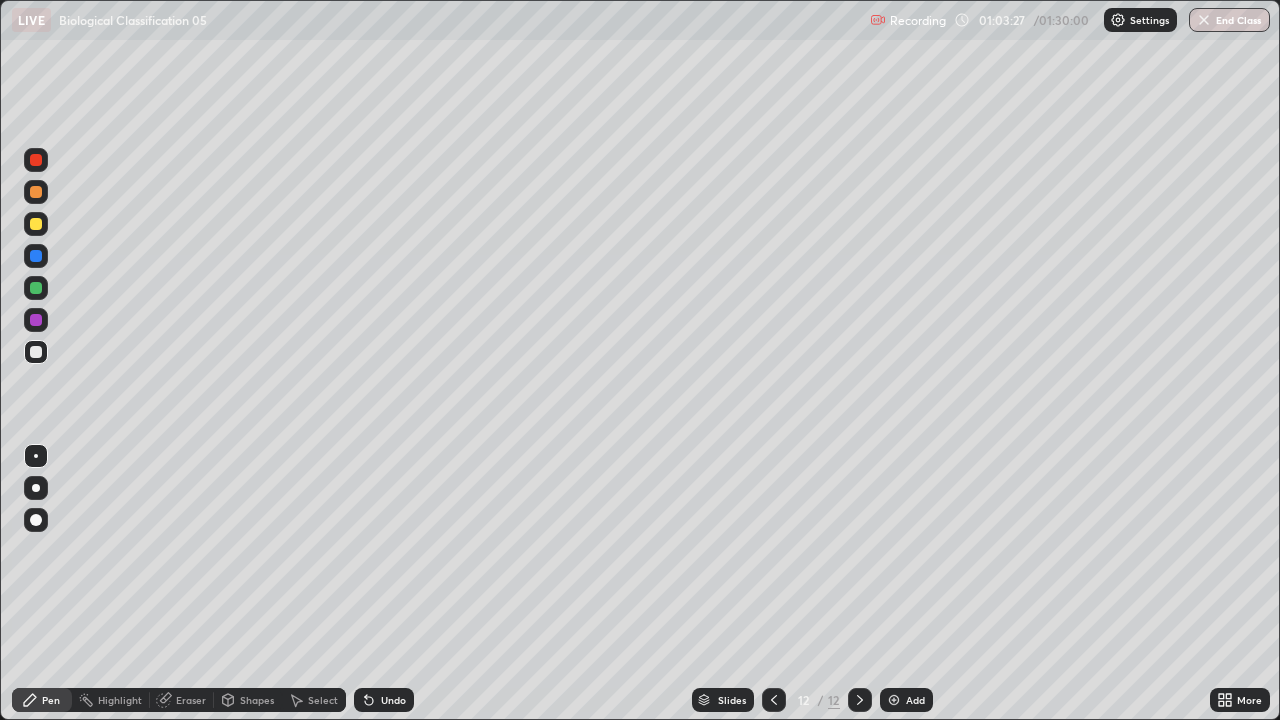 click at bounding box center (36, 192) 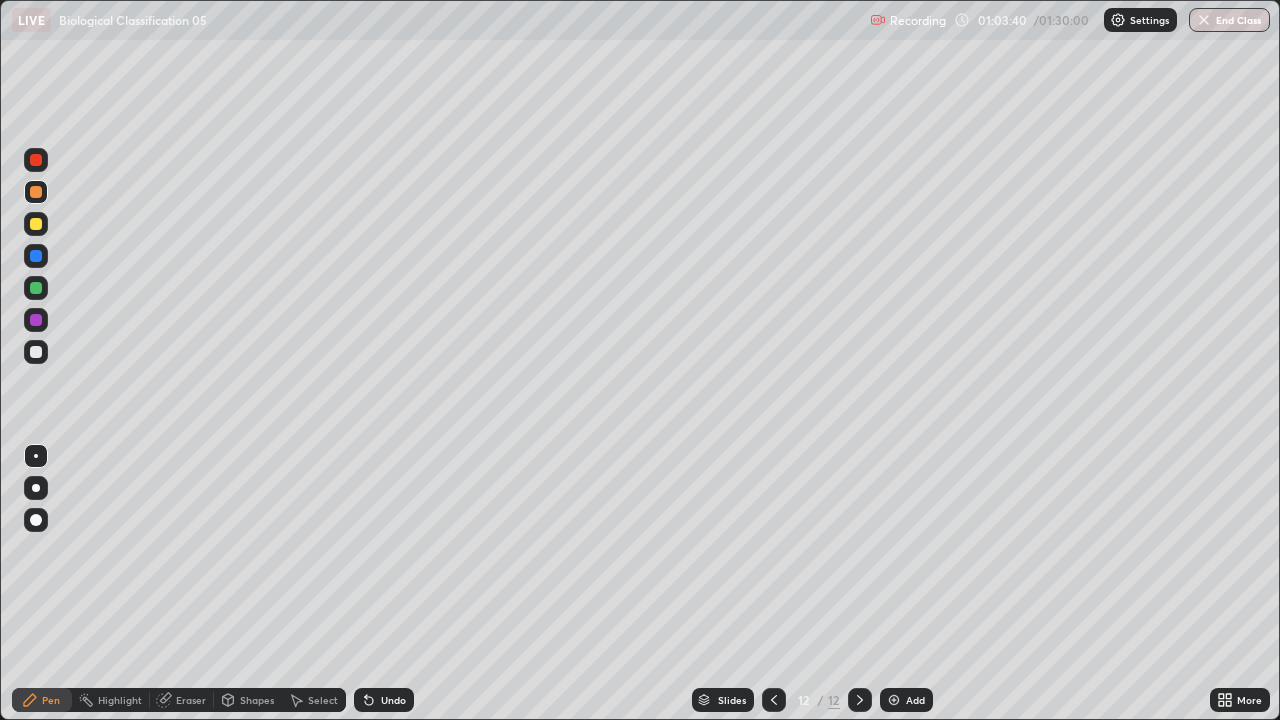 click at bounding box center [36, 352] 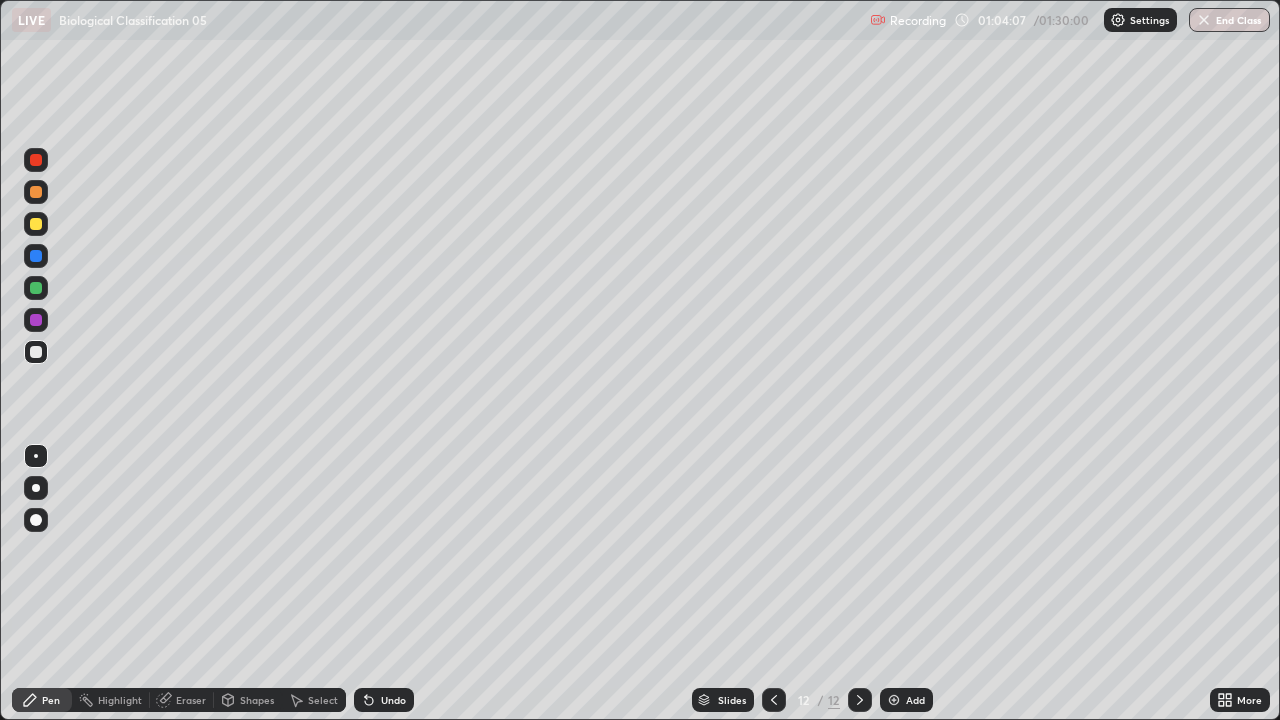 click at bounding box center (36, 224) 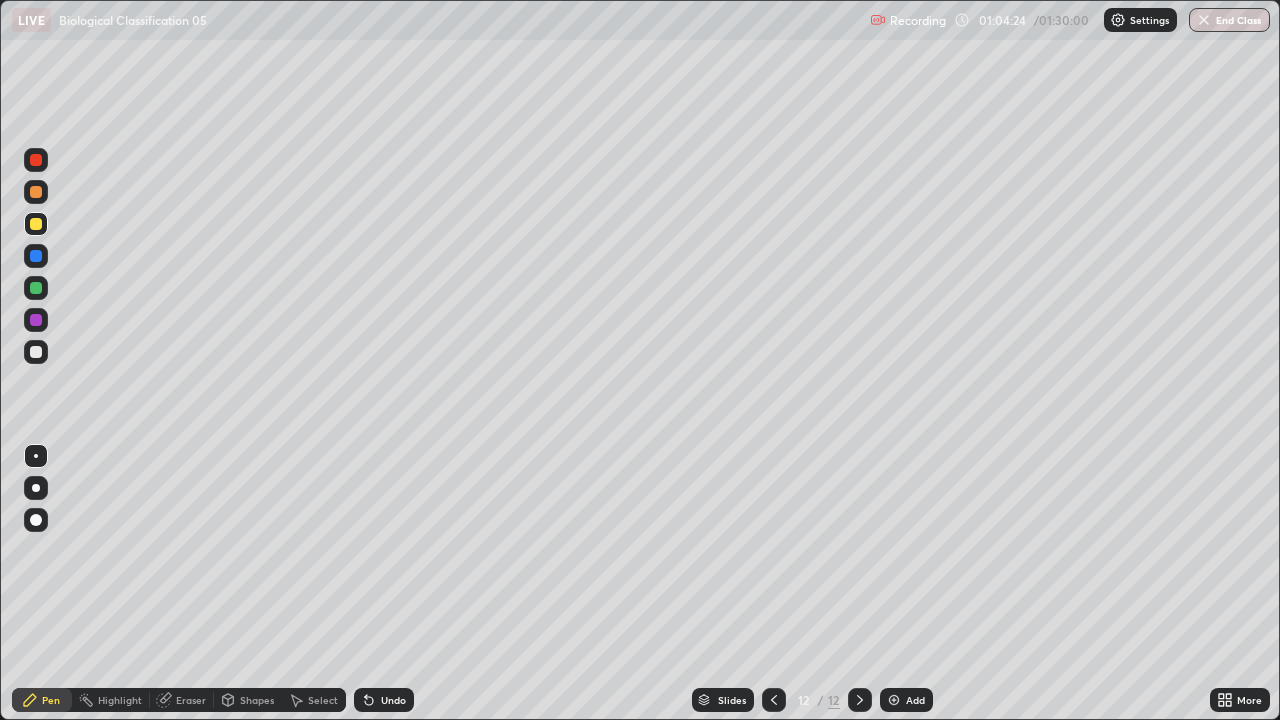 click at bounding box center (36, 288) 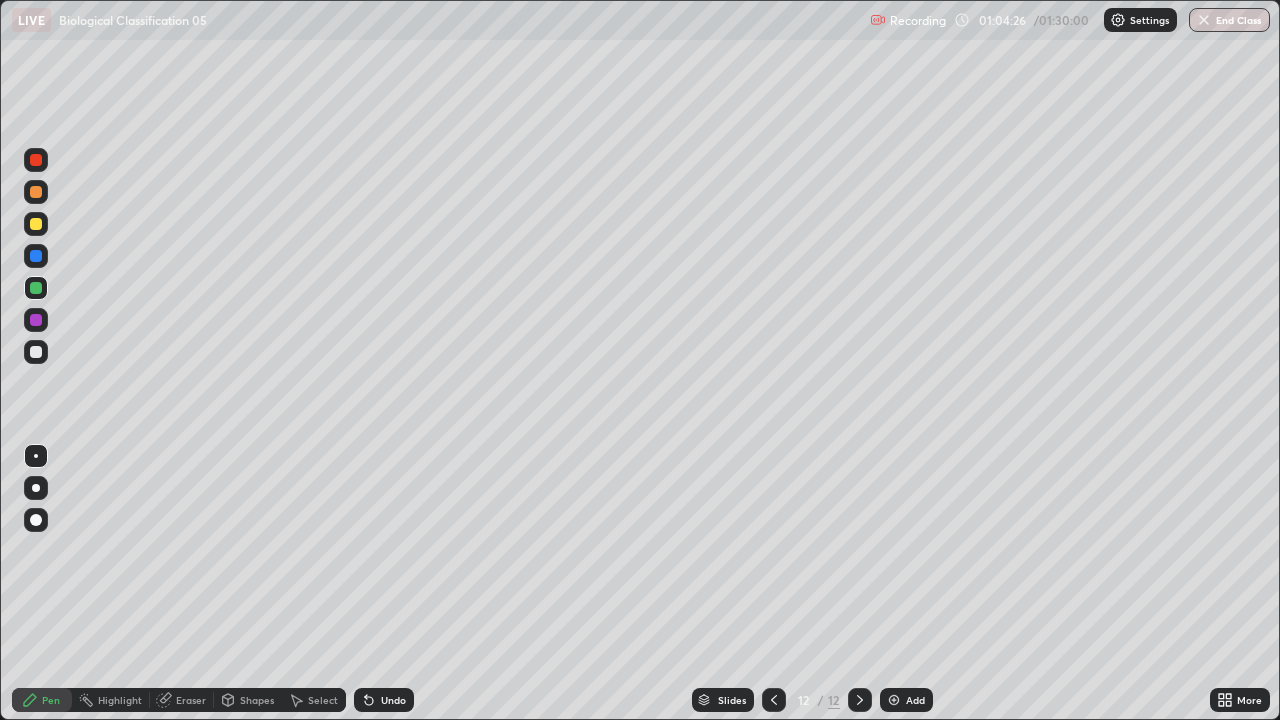 click at bounding box center [36, 256] 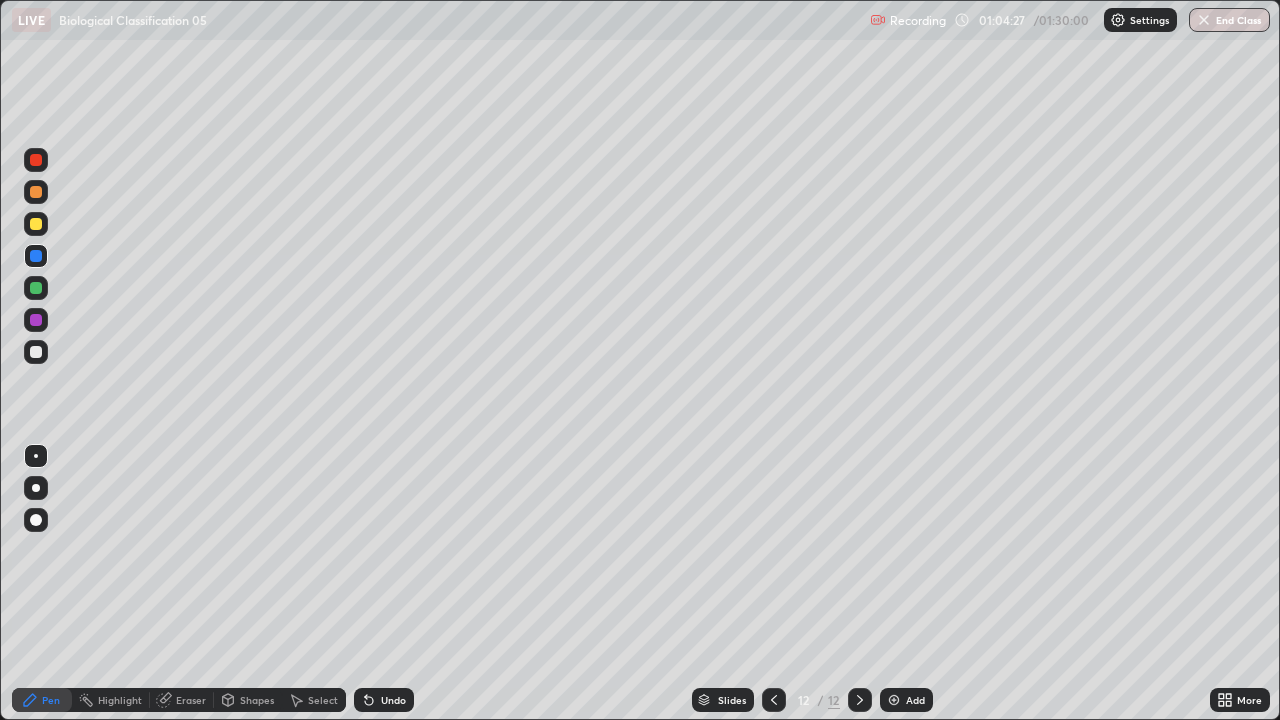 click at bounding box center [36, 352] 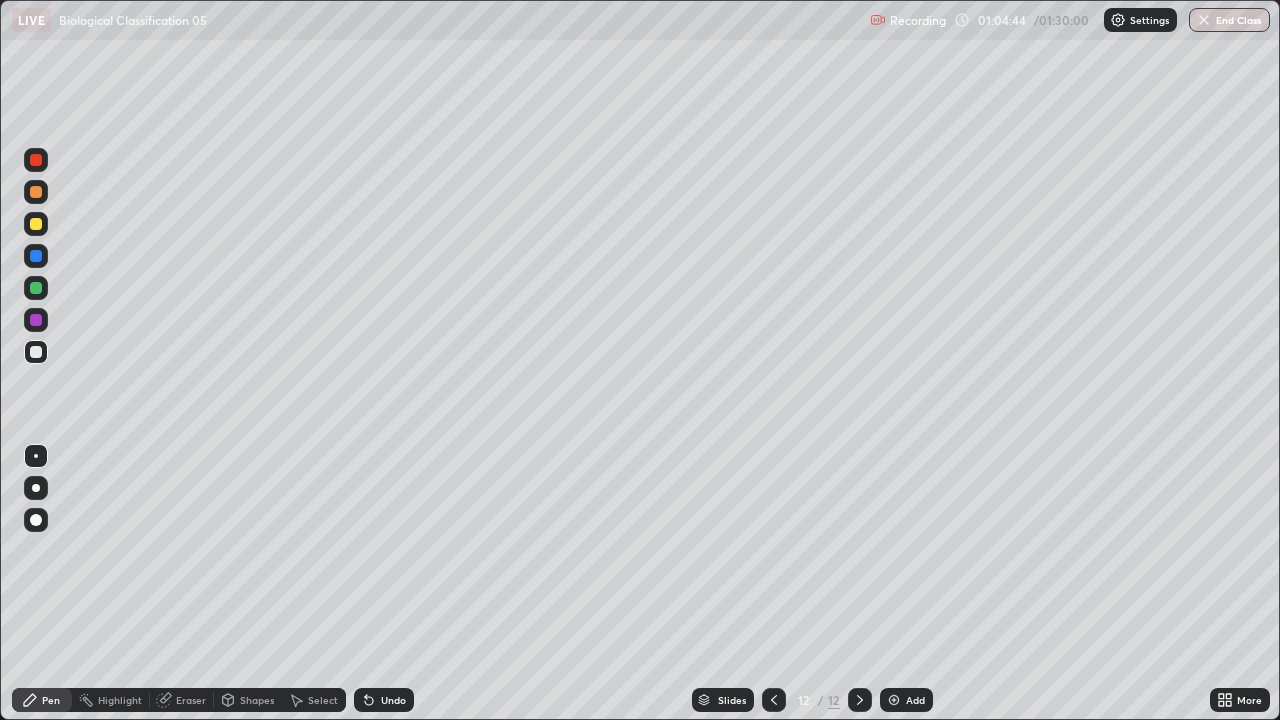 click at bounding box center [36, 288] 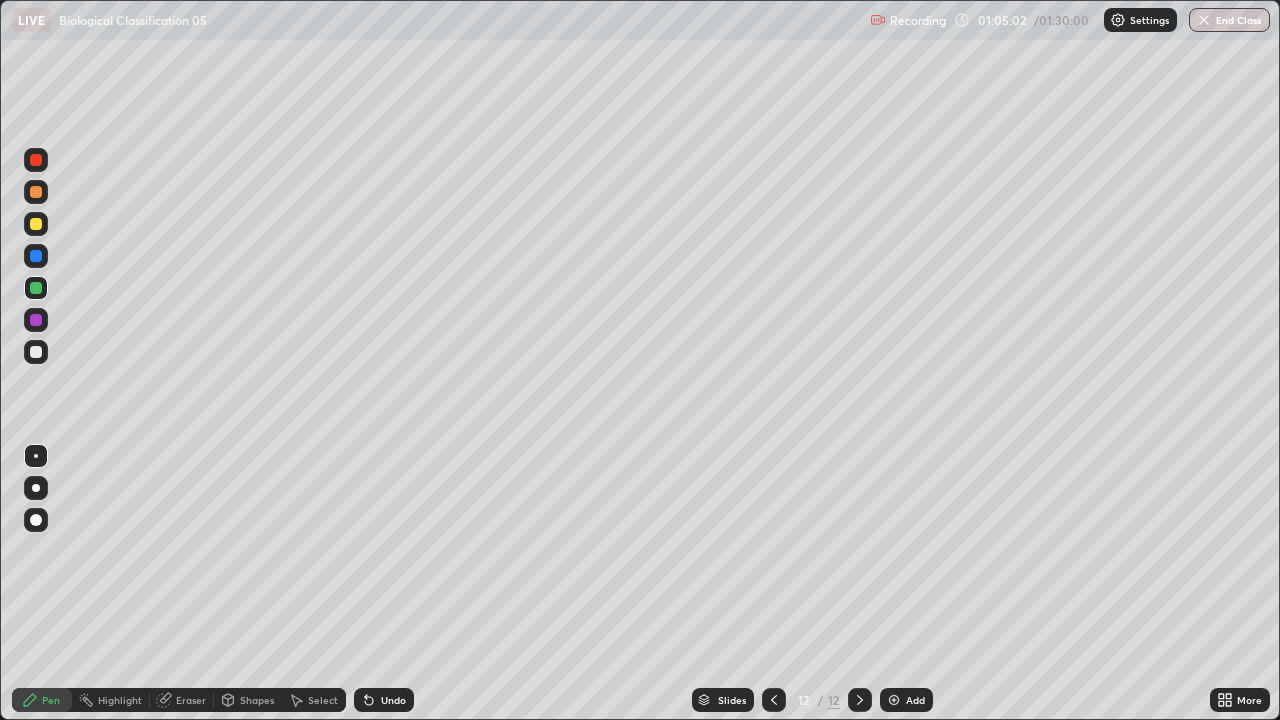 click on "Undo" at bounding box center (393, 700) 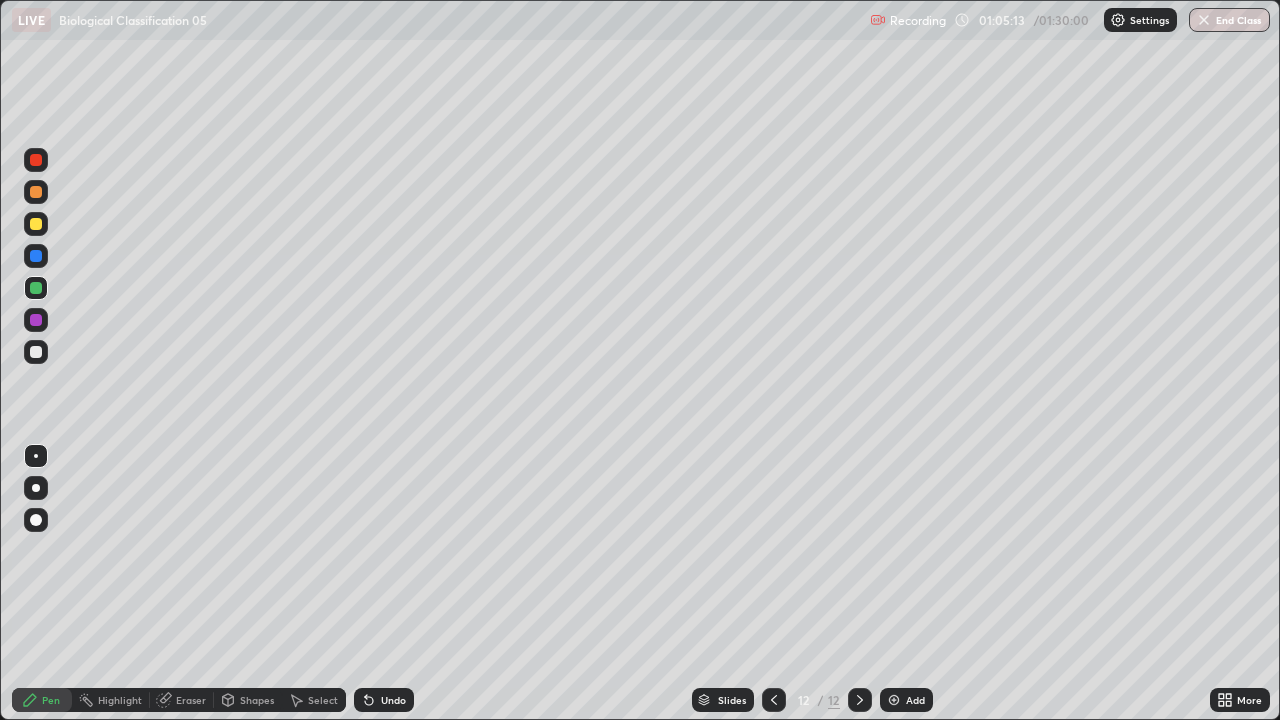 click at bounding box center (36, 256) 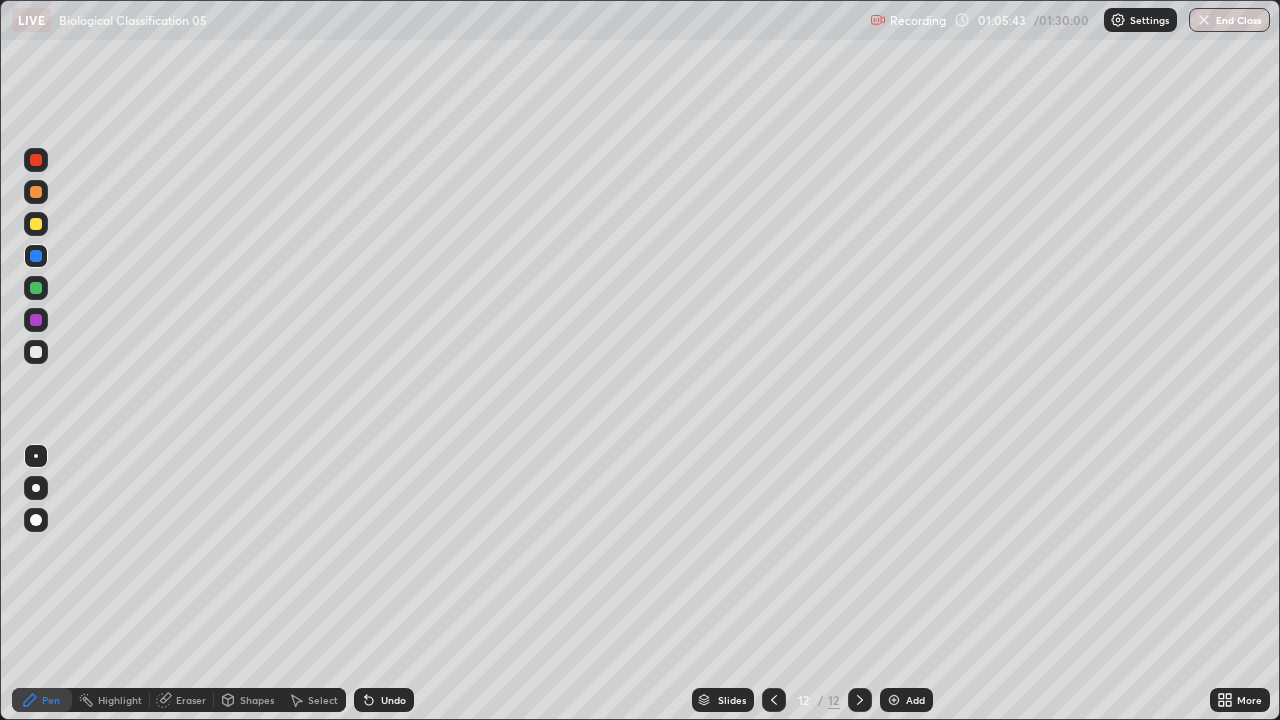 click on "Undo" at bounding box center (393, 700) 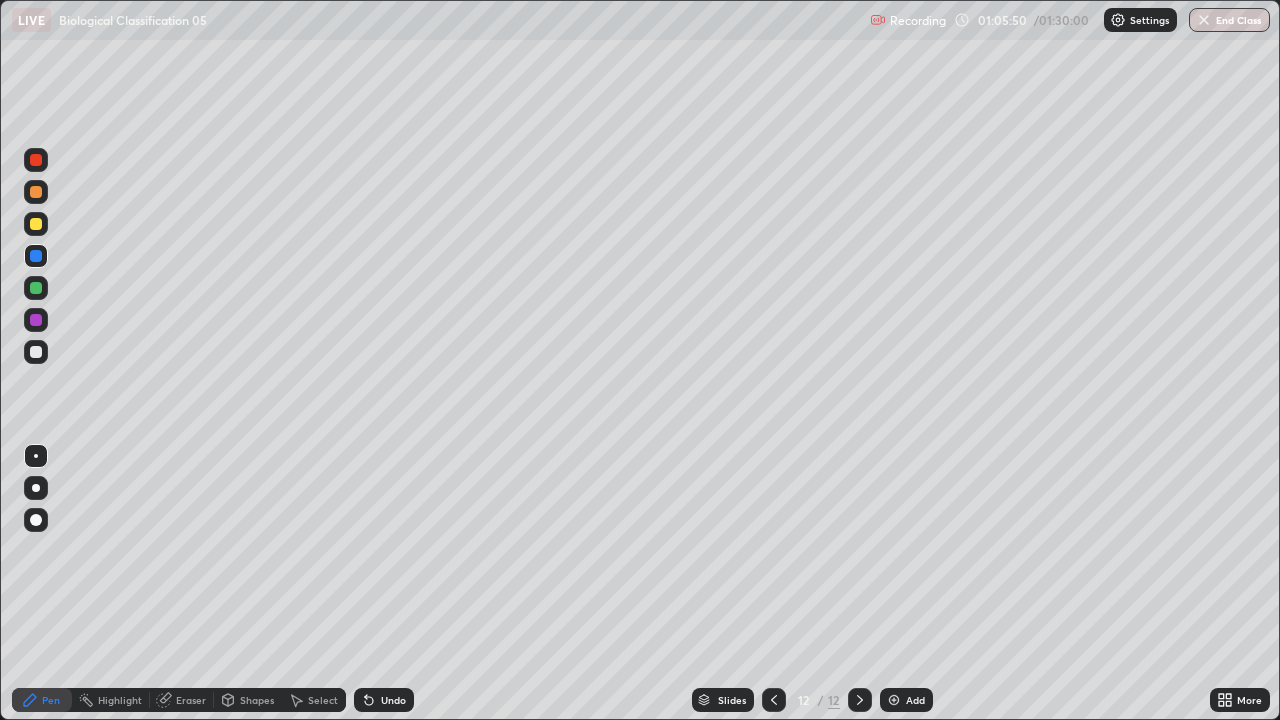 click on "Undo" at bounding box center (384, 700) 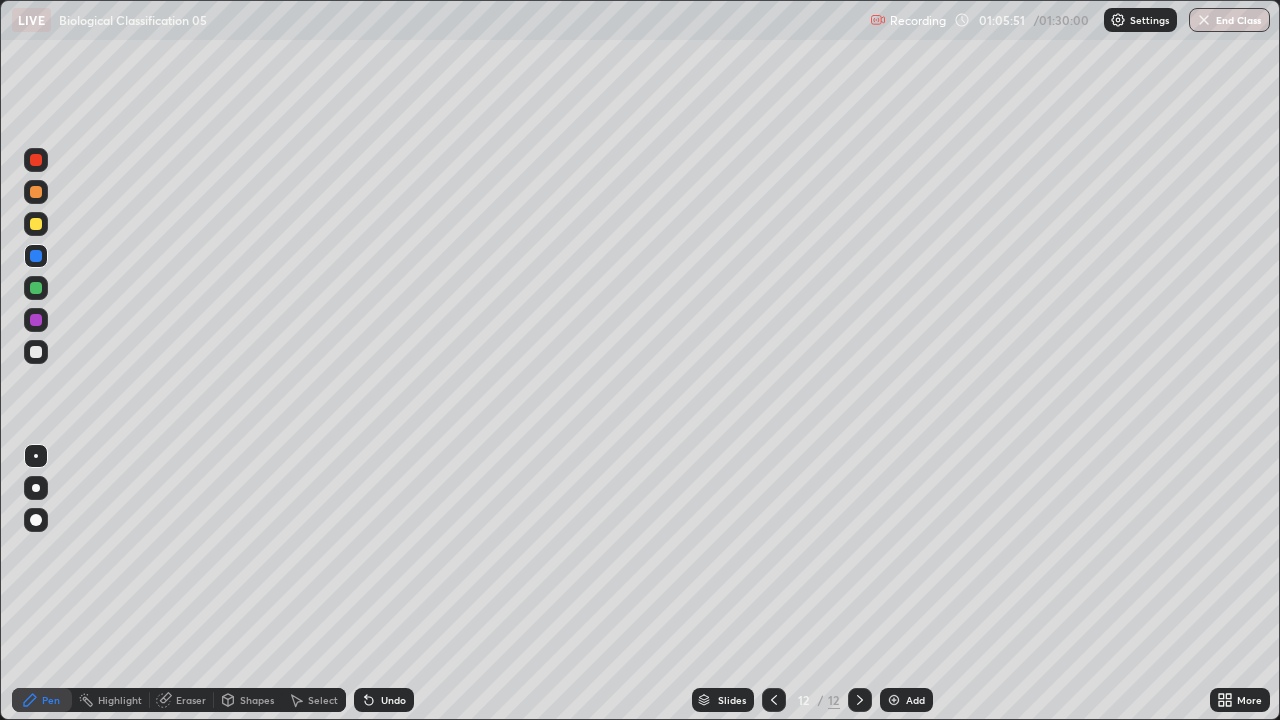 click on "Undo" at bounding box center [384, 700] 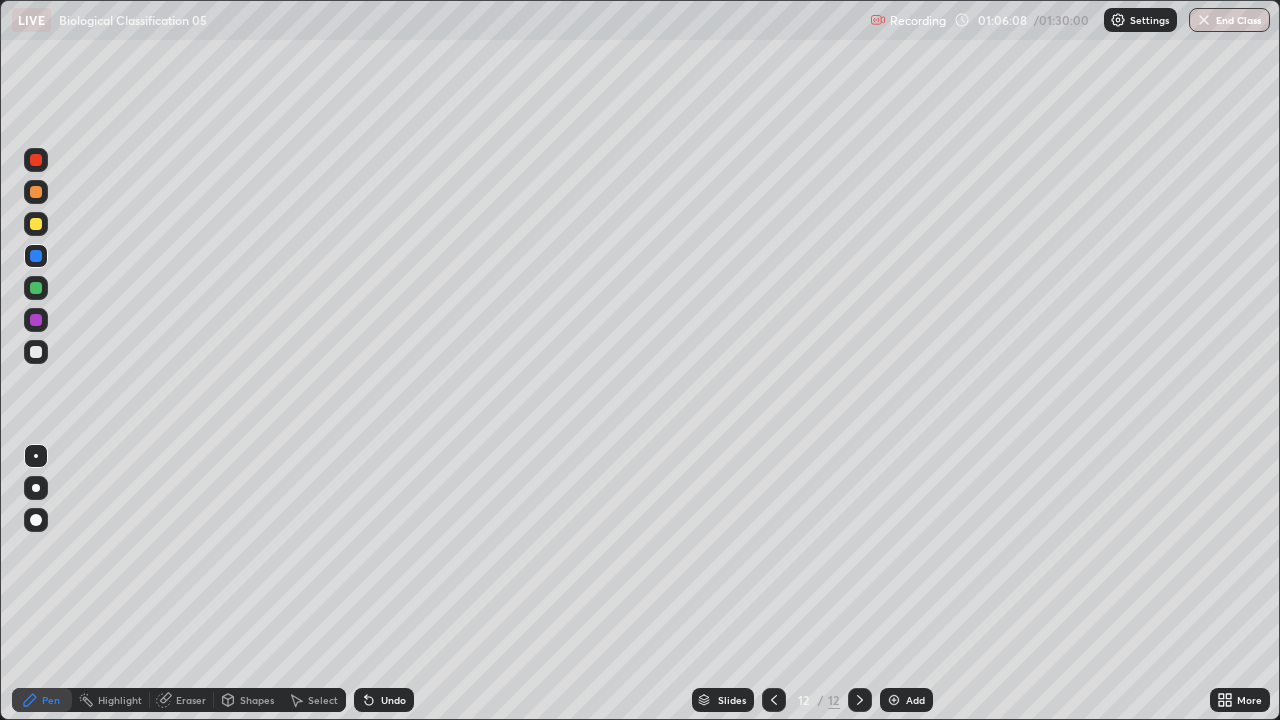click at bounding box center [36, 352] 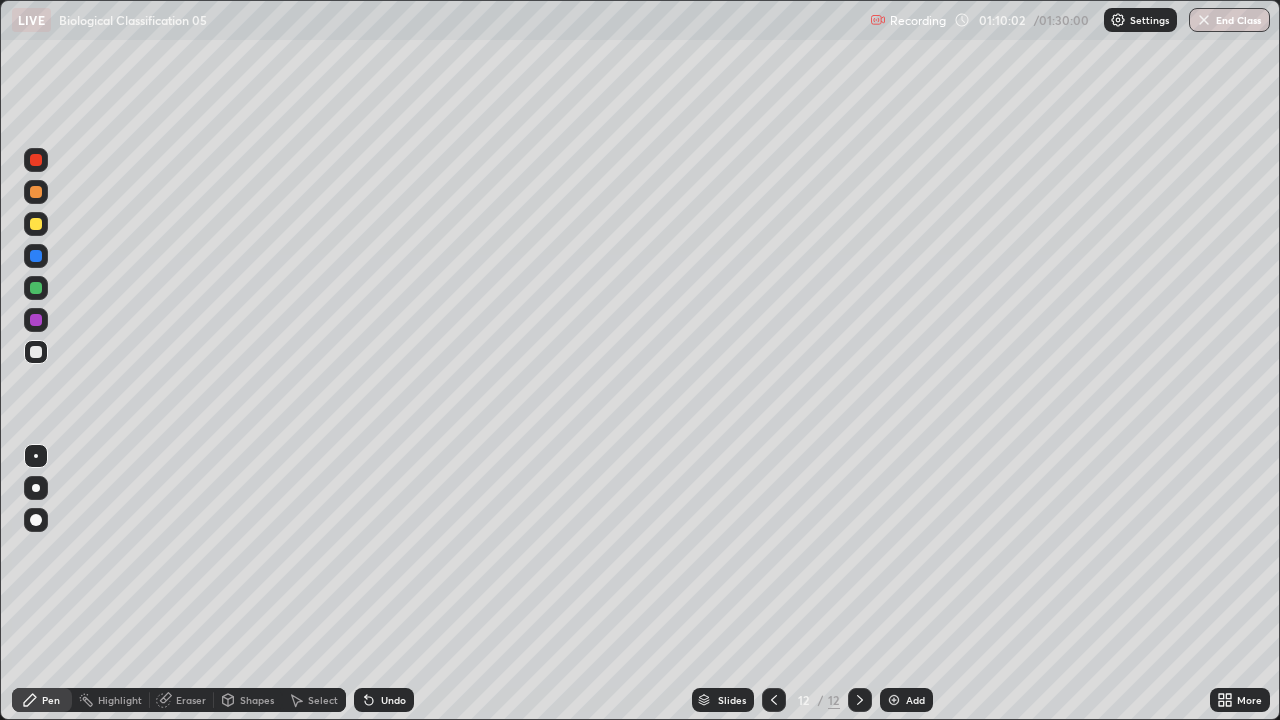 click at bounding box center [894, 700] 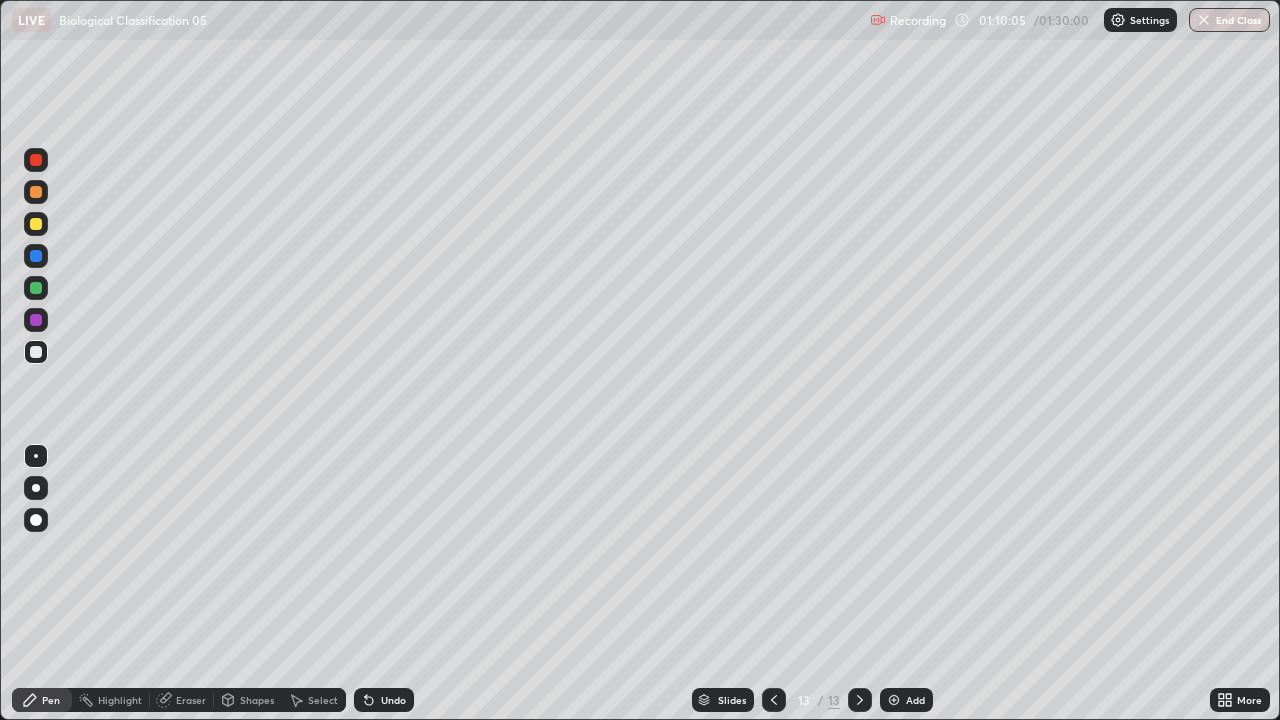 click at bounding box center (36, 488) 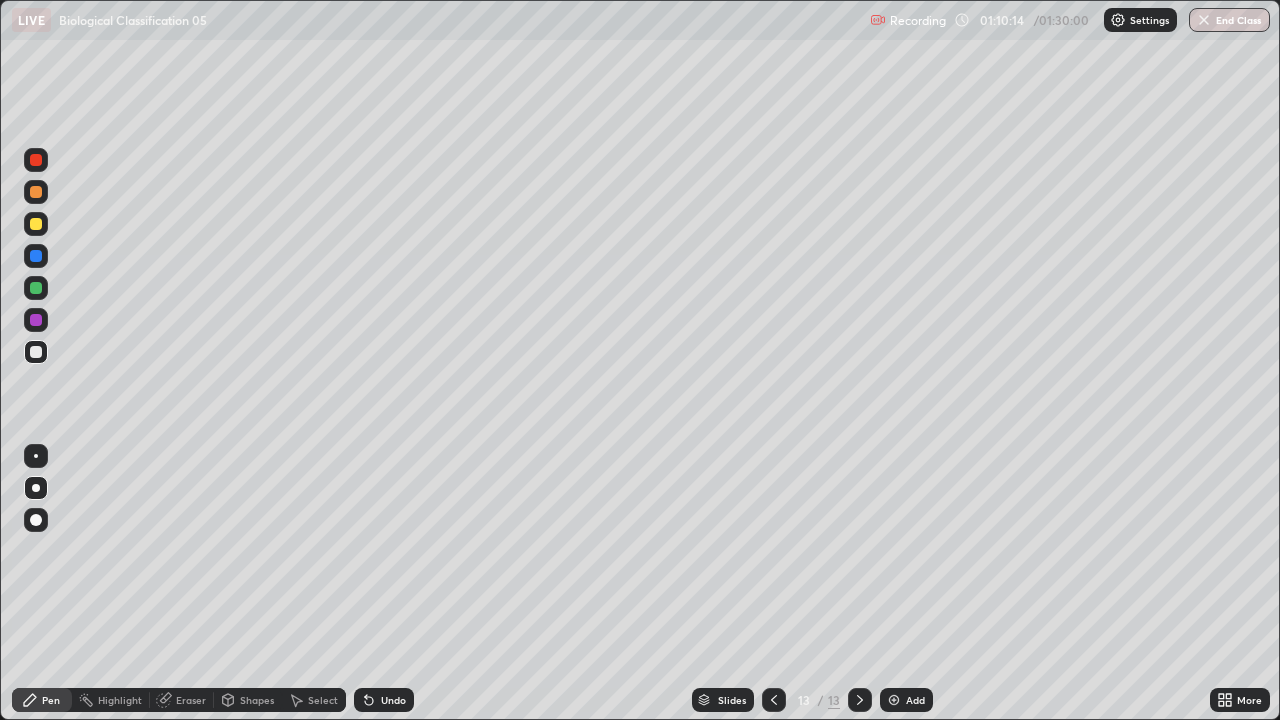 click on "Undo" at bounding box center [393, 700] 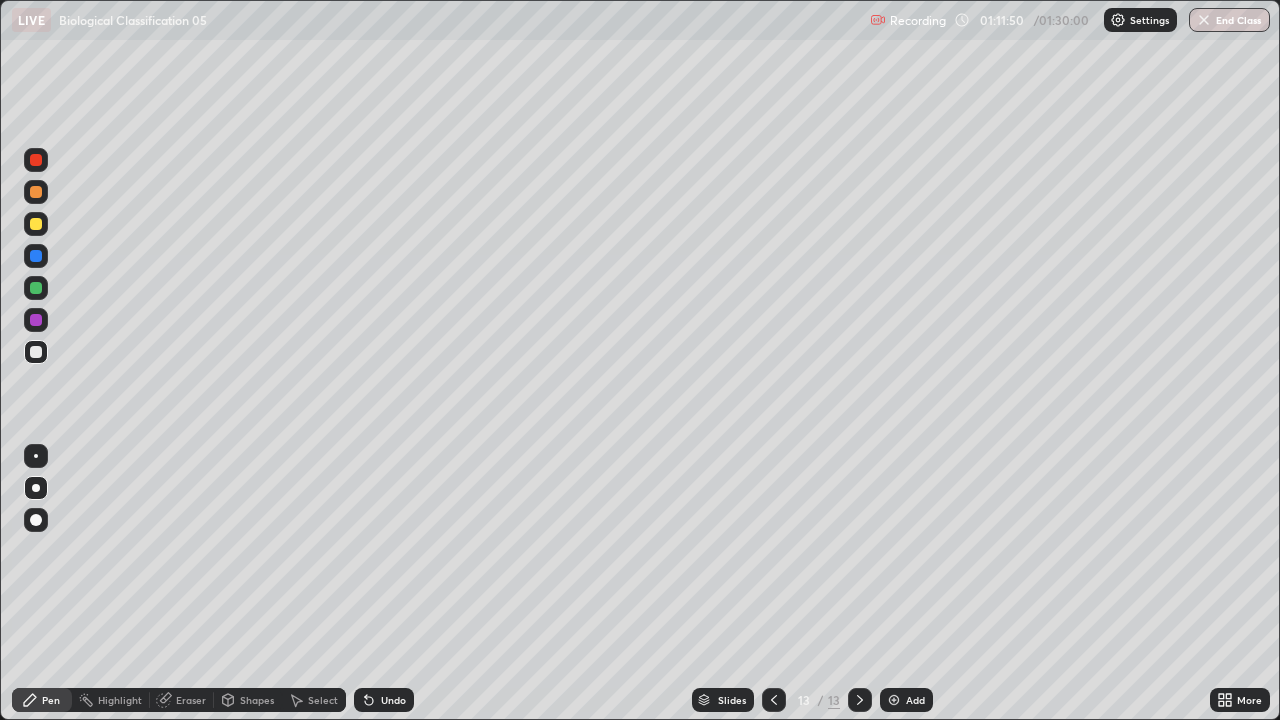 click on "Undo" at bounding box center [384, 700] 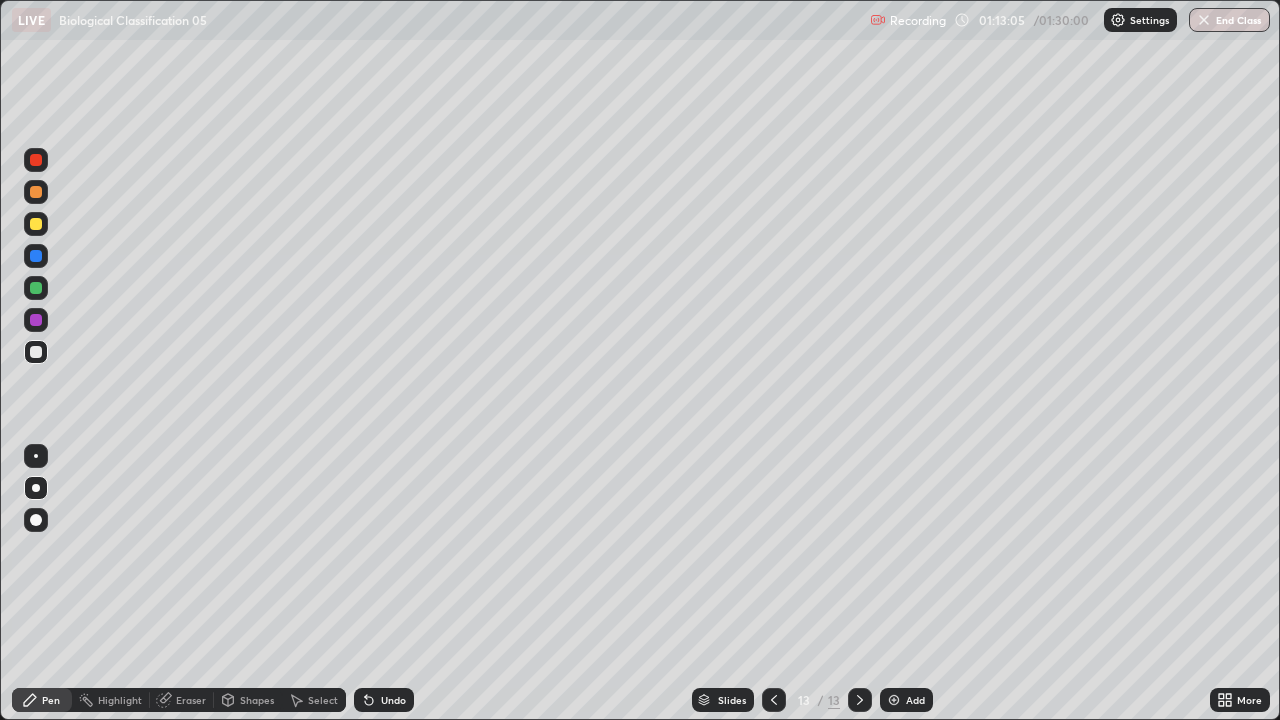 click at bounding box center (894, 700) 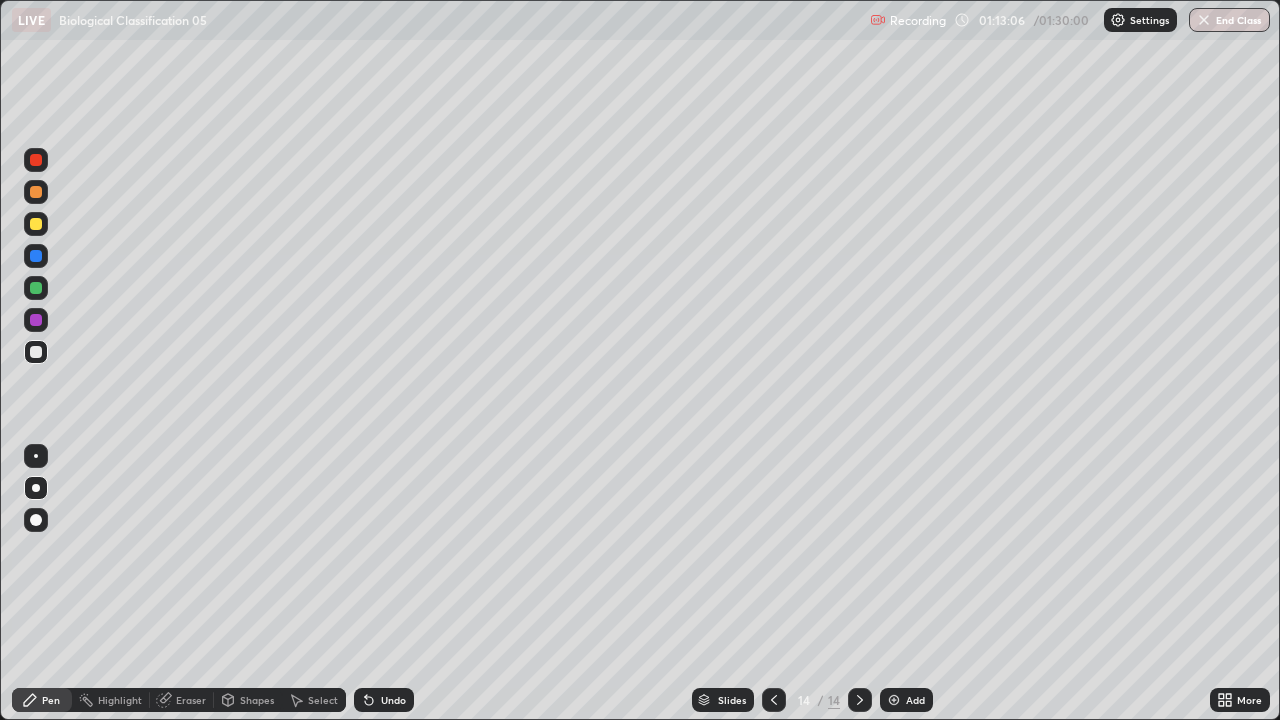 click at bounding box center [36, 224] 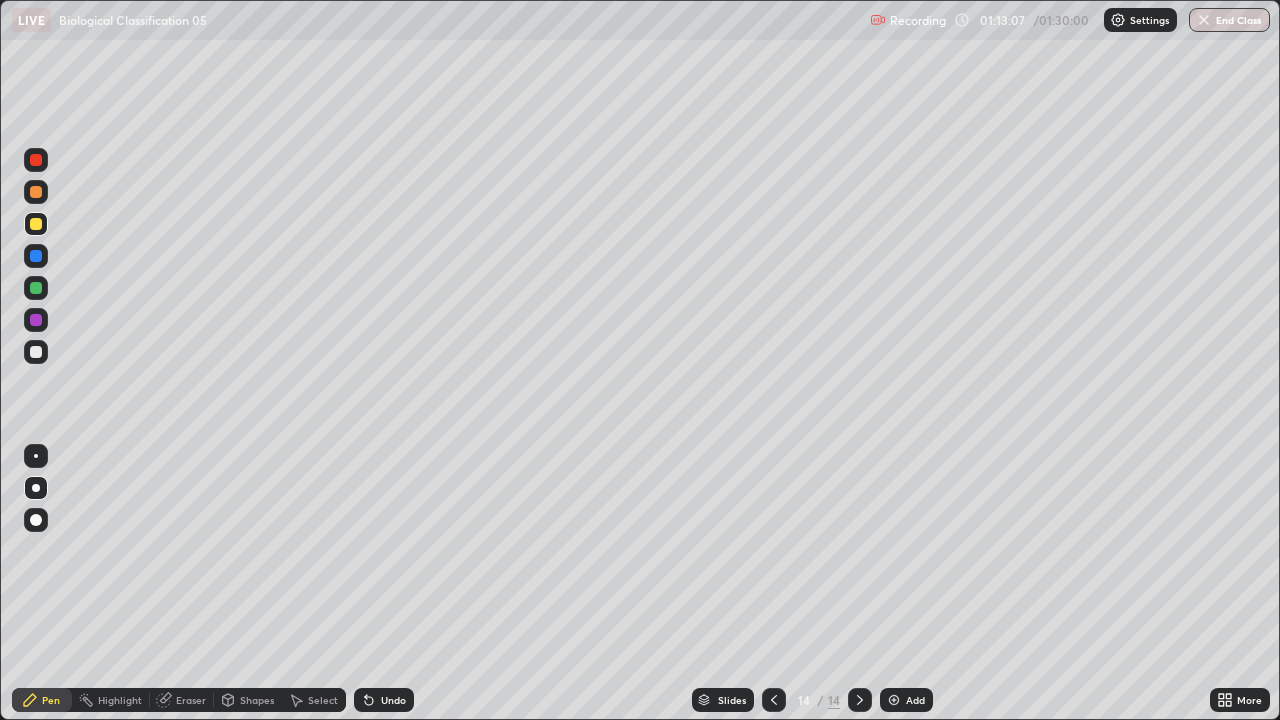 click 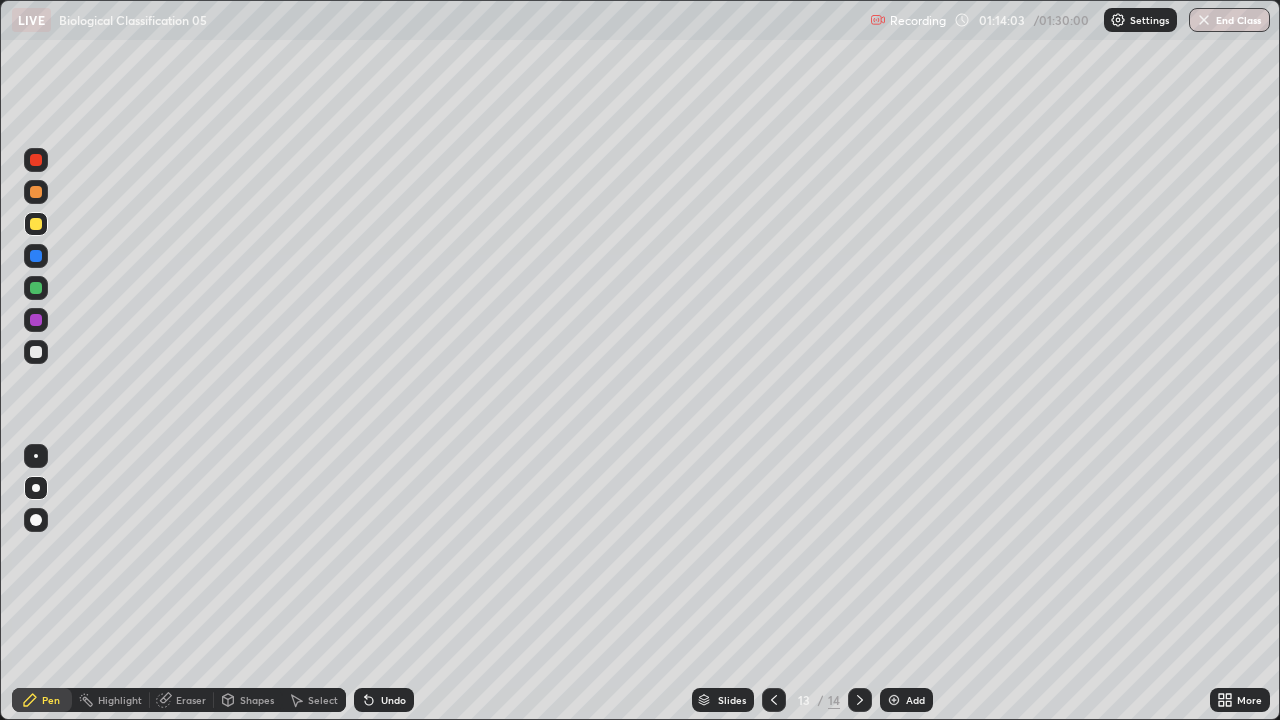 click on "Add" at bounding box center (915, 700) 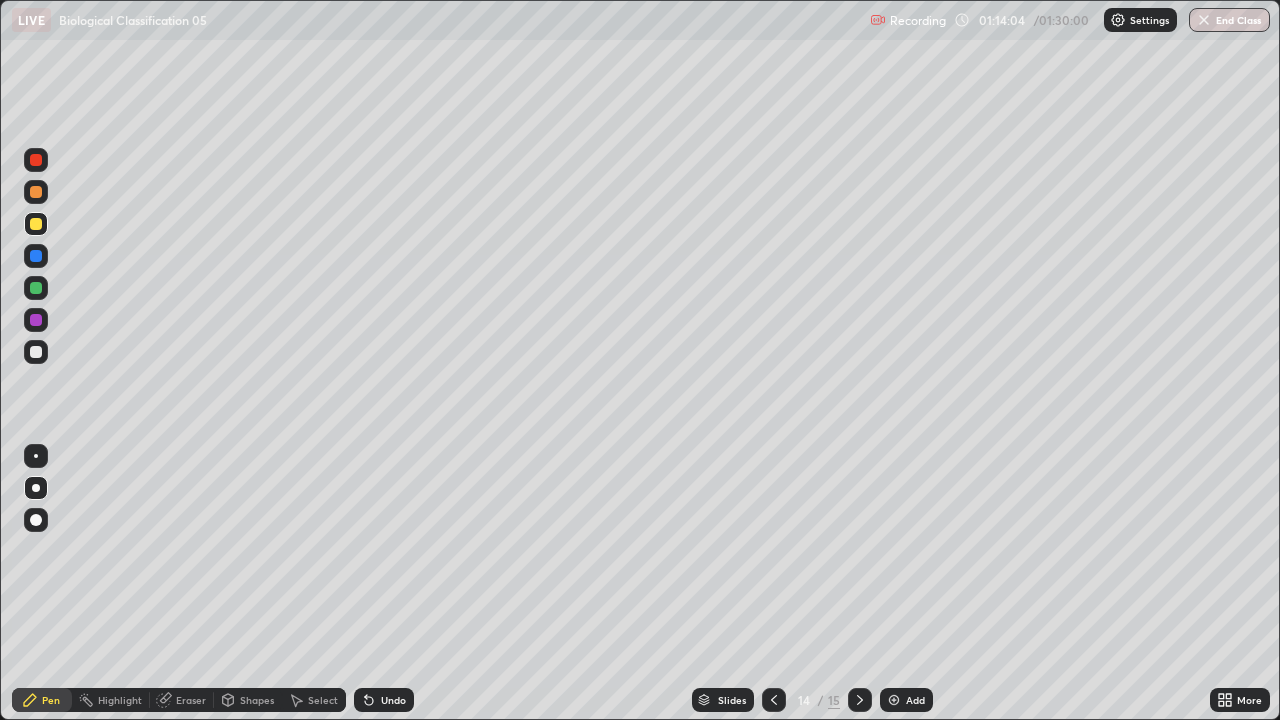 click at bounding box center (36, 224) 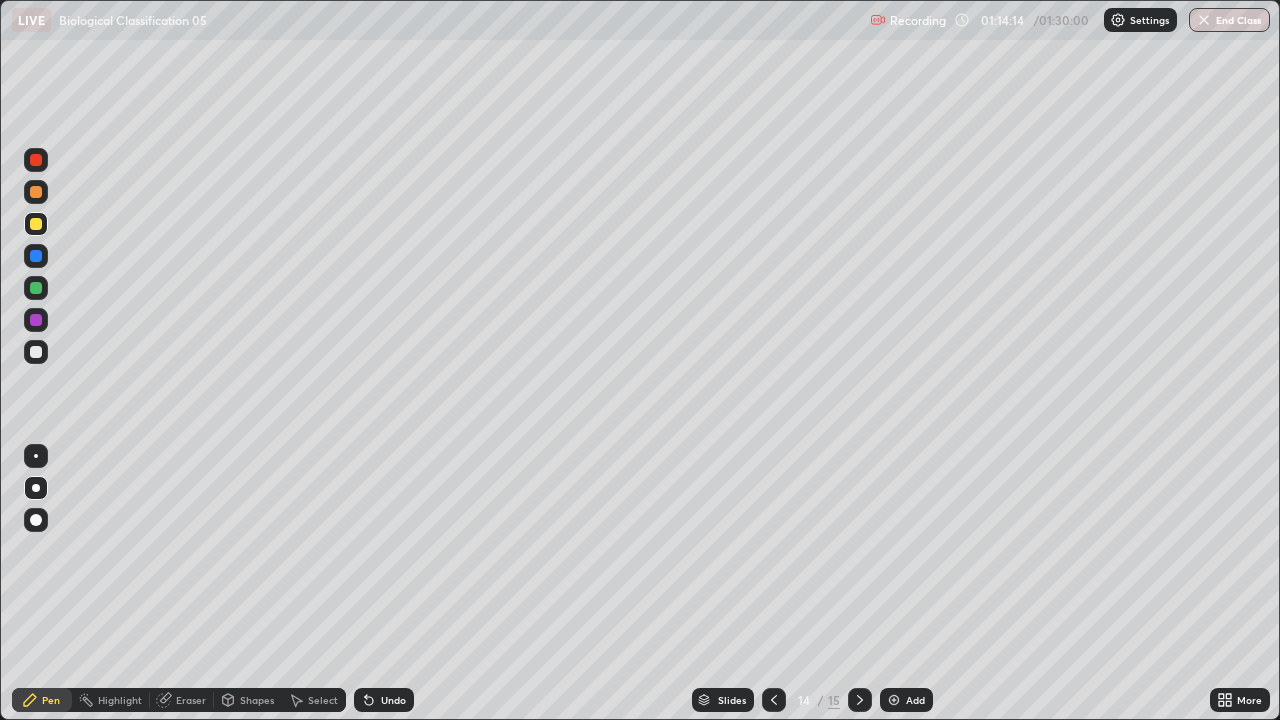 click on "Undo" at bounding box center (384, 700) 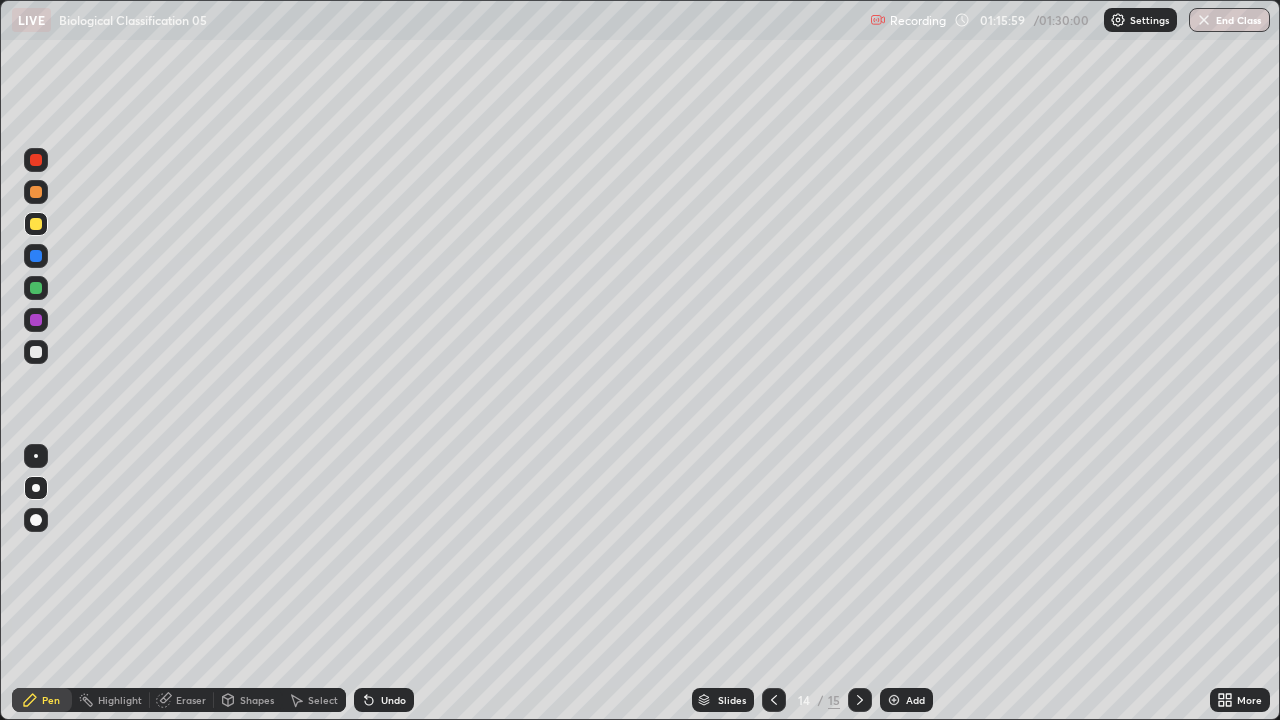 click on "Add" at bounding box center (906, 700) 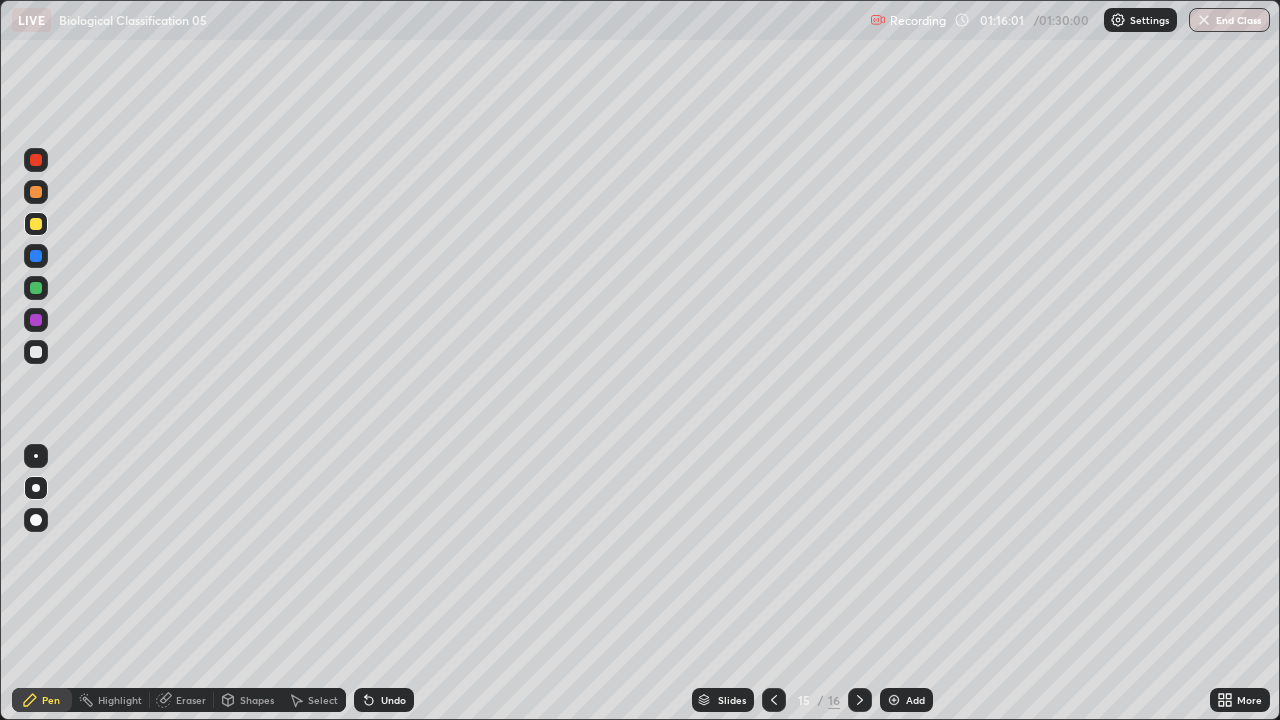 click at bounding box center [36, 352] 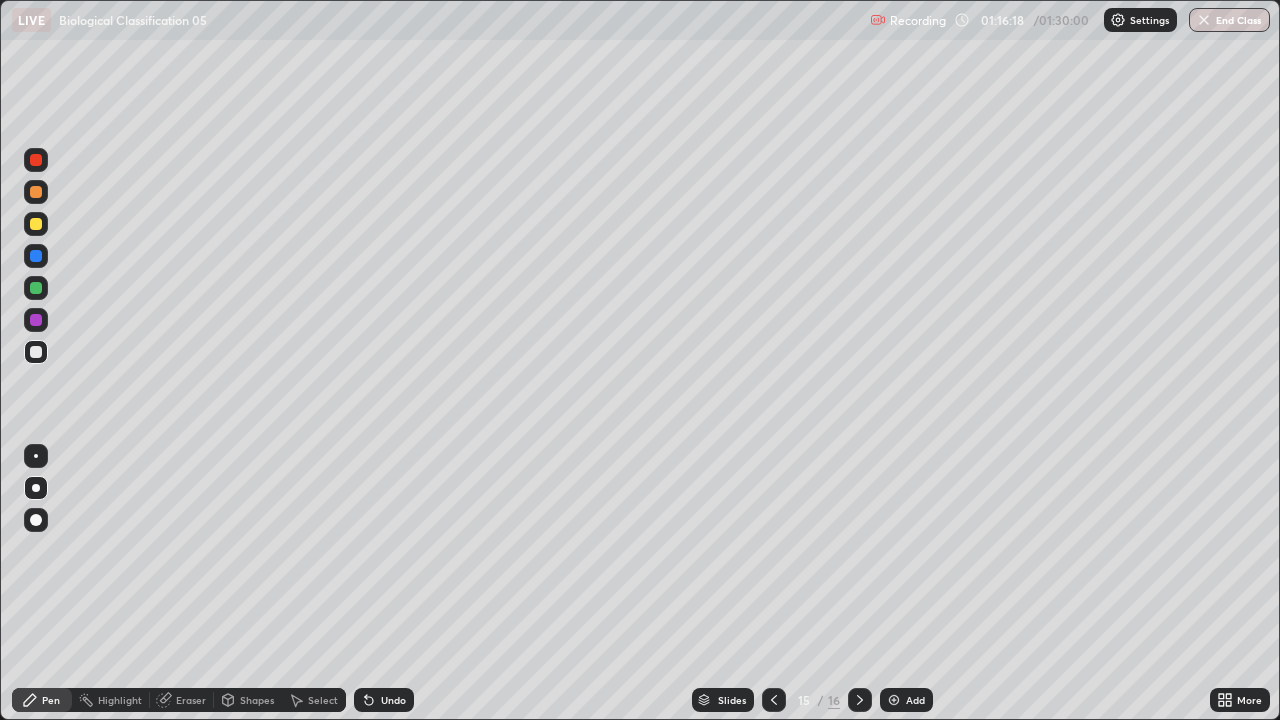 click at bounding box center [36, 224] 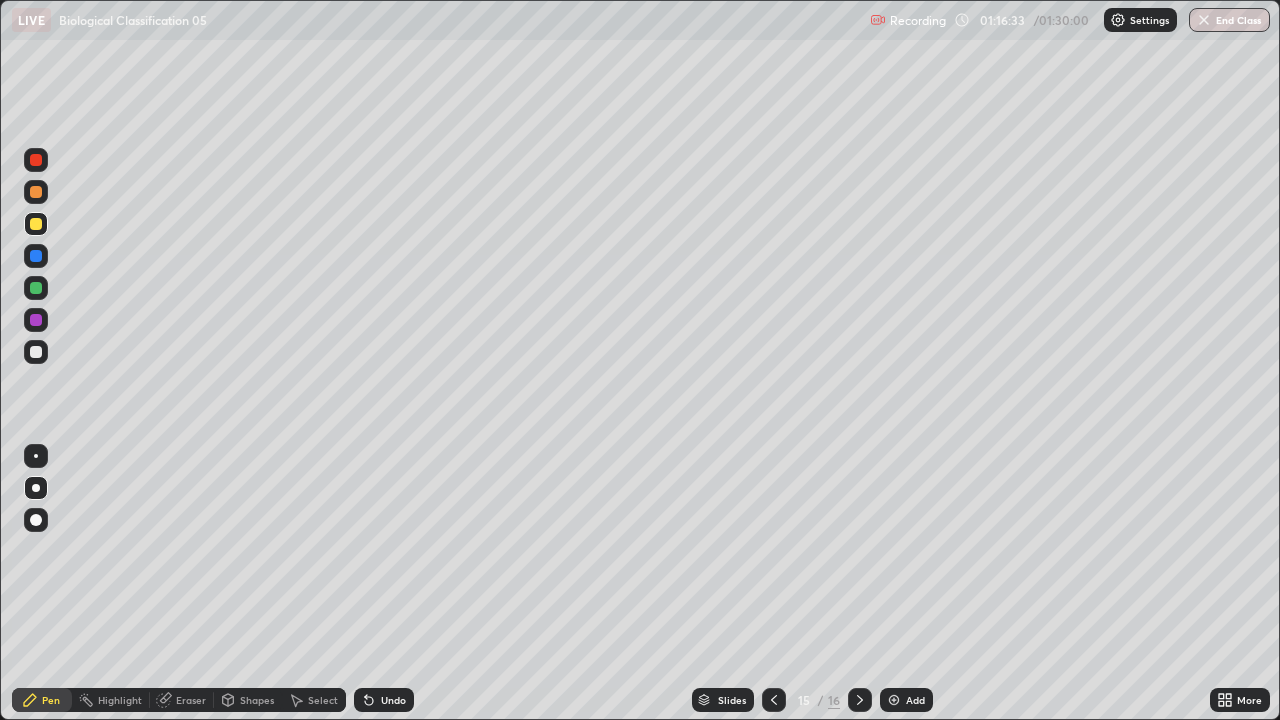 click on "Undo" at bounding box center [393, 700] 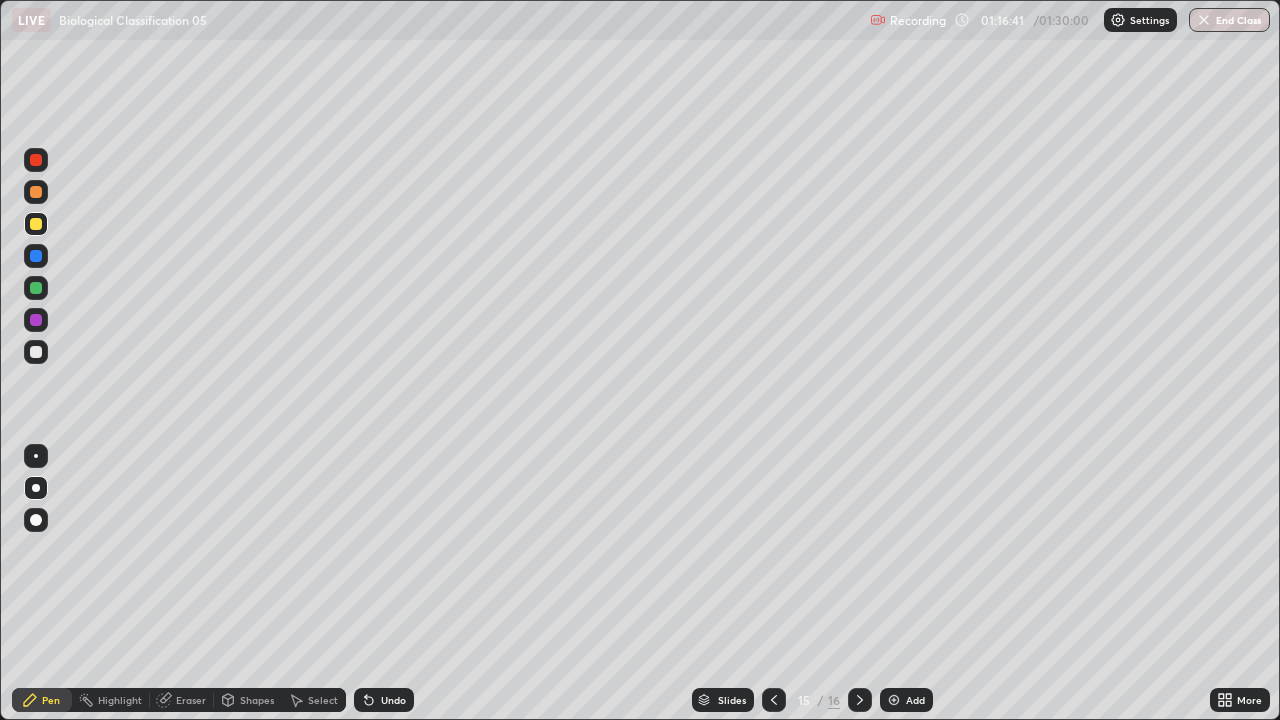 click at bounding box center (36, 352) 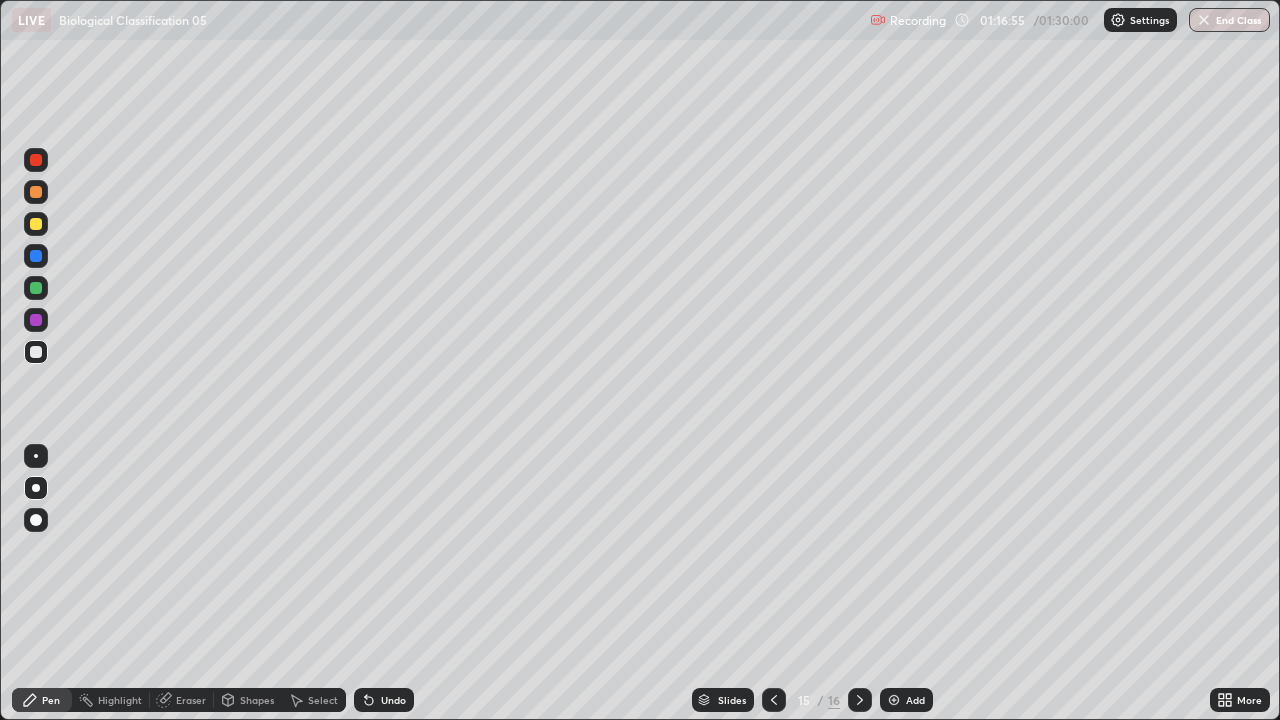 click on "Undo" at bounding box center (393, 700) 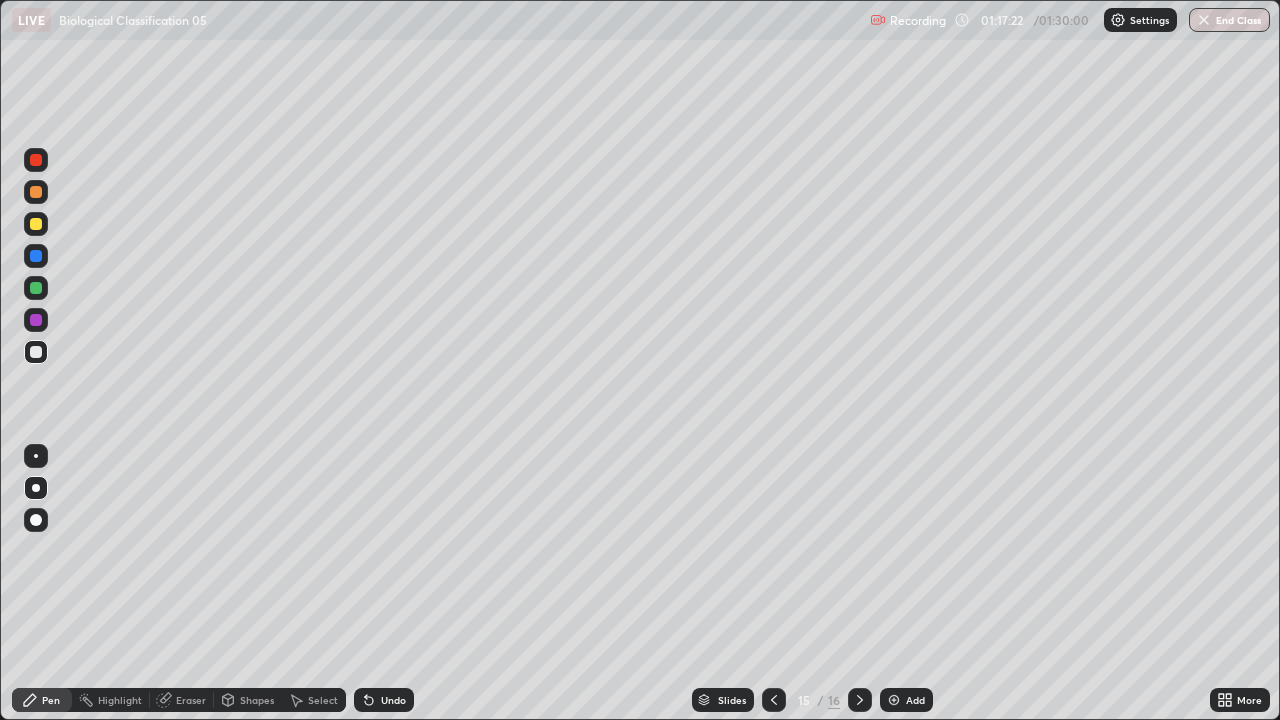 click at bounding box center [36, 224] 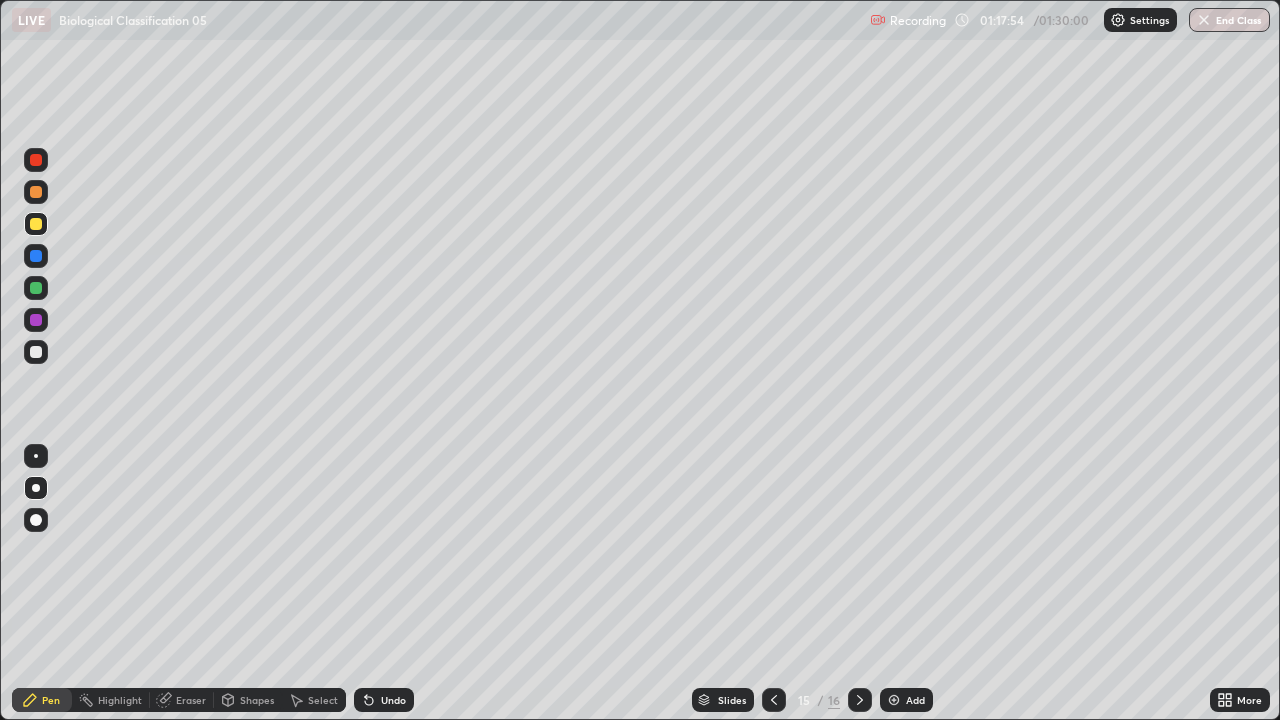 click at bounding box center (36, 352) 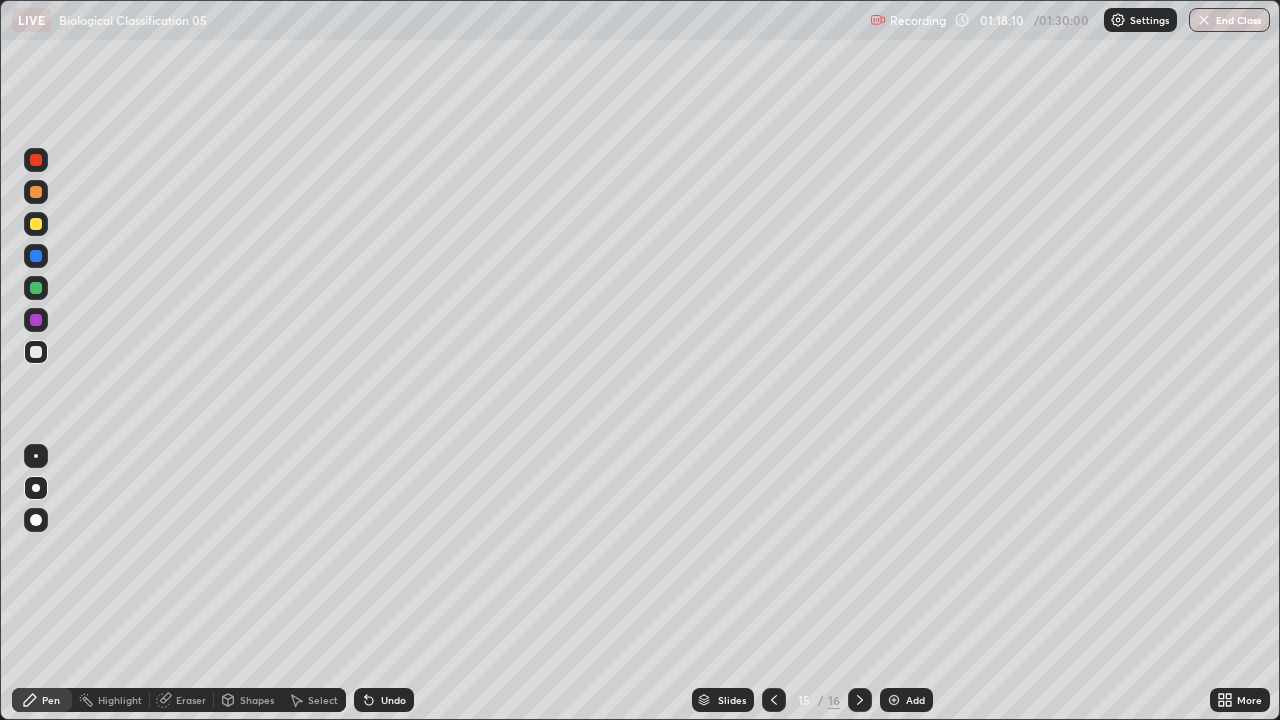click on "Undo" at bounding box center (384, 700) 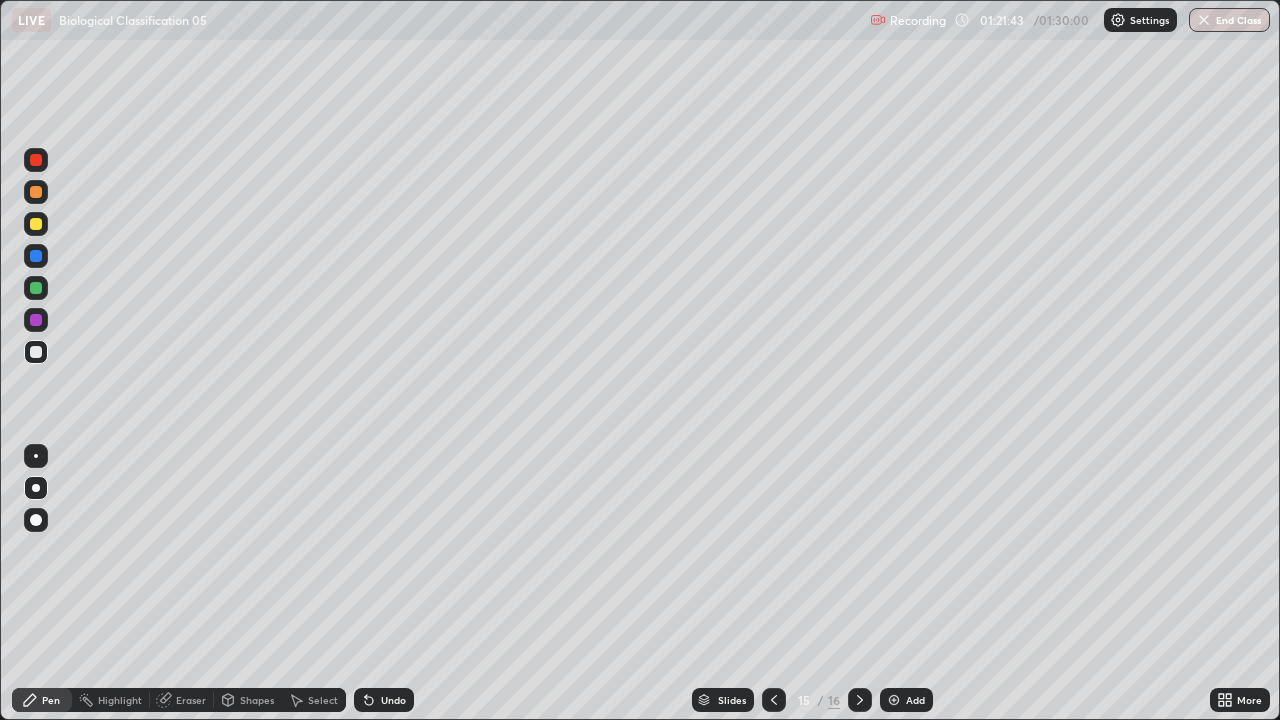 click on "Add" at bounding box center [915, 700] 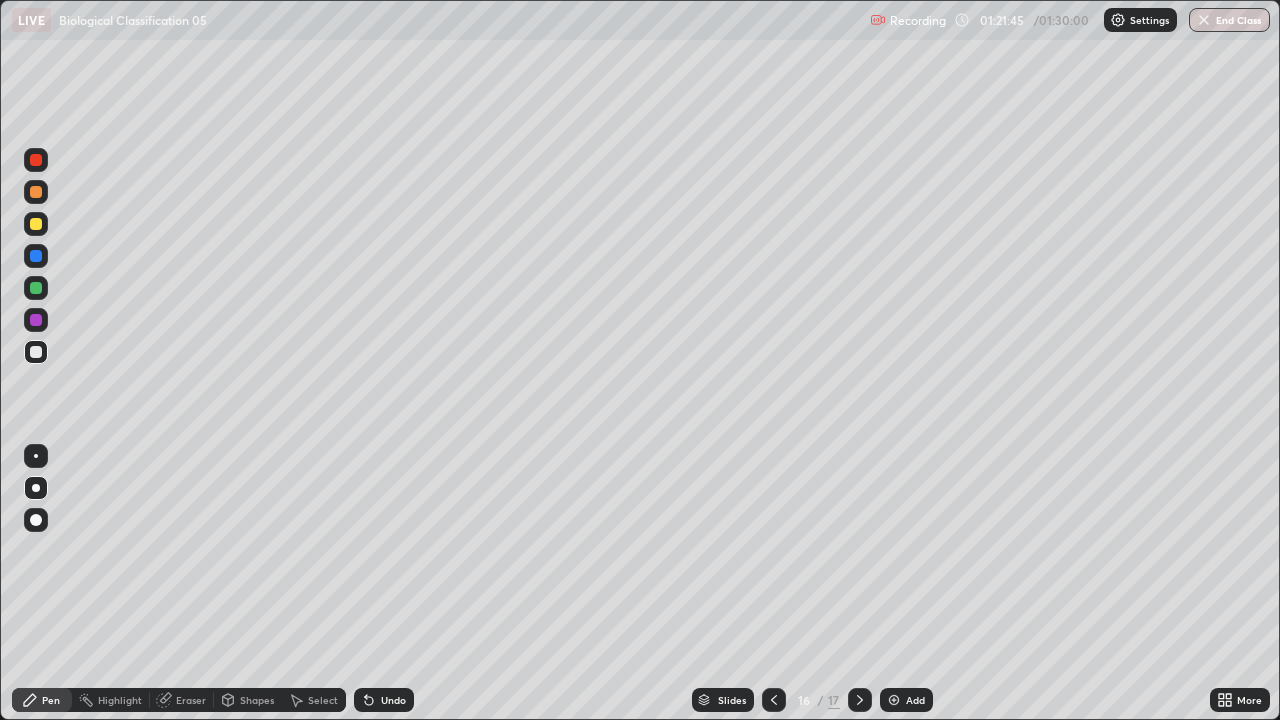 click at bounding box center [36, 224] 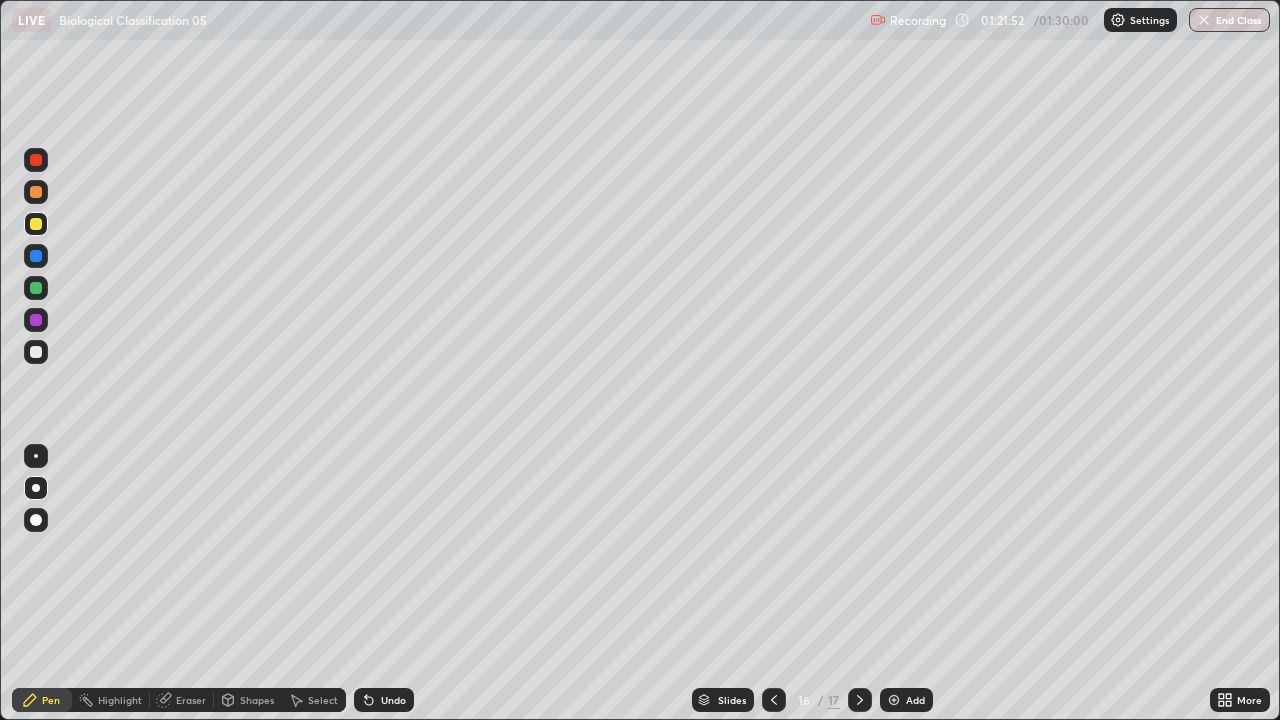 click at bounding box center [36, 352] 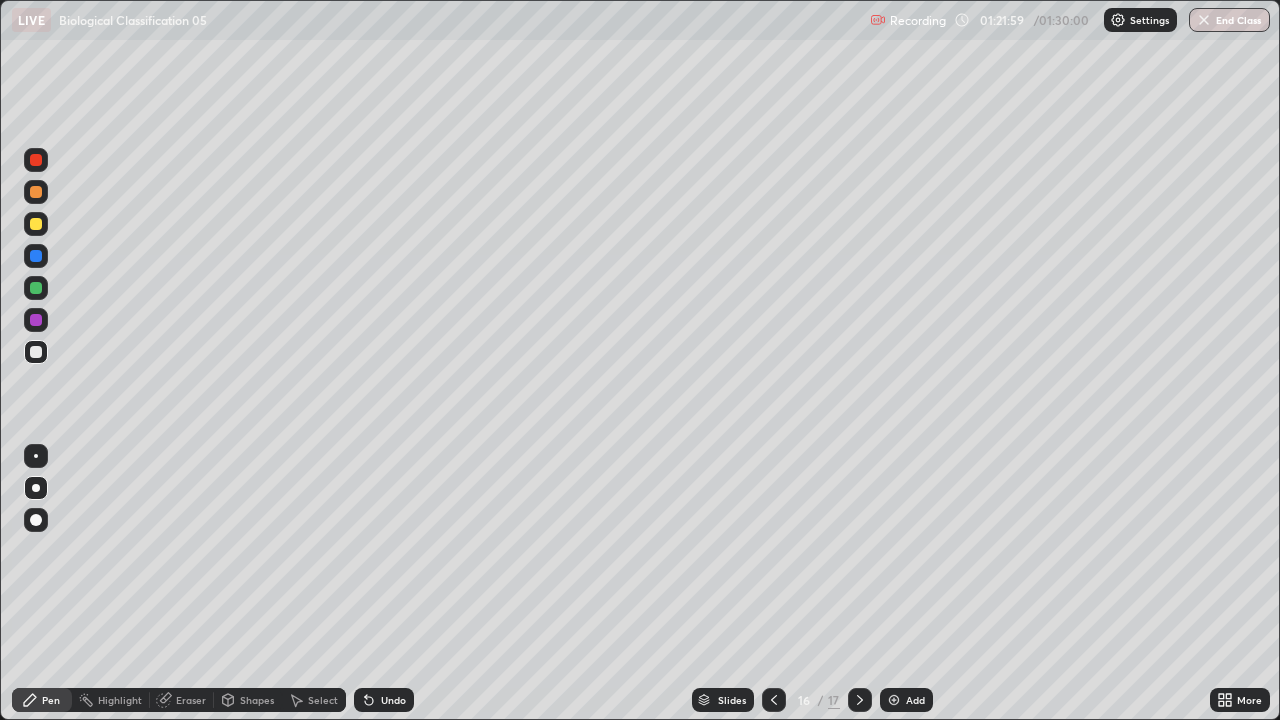 click at bounding box center [36, 224] 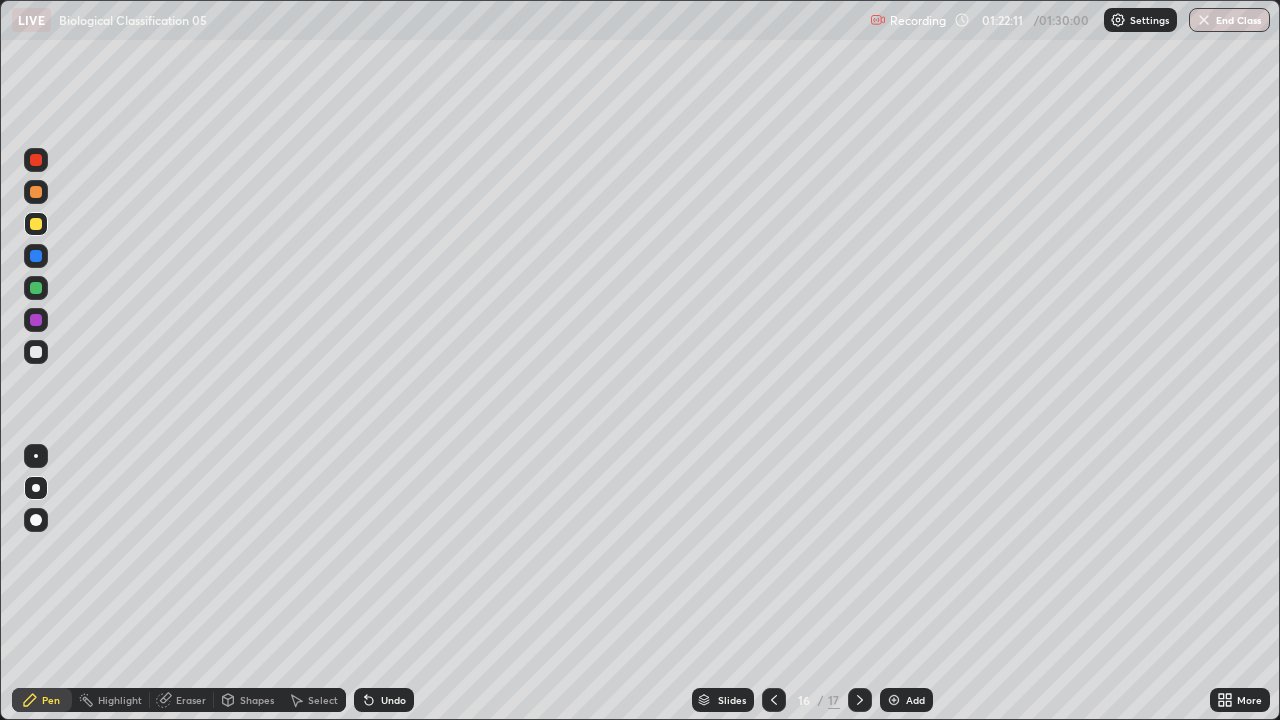 click at bounding box center (36, 288) 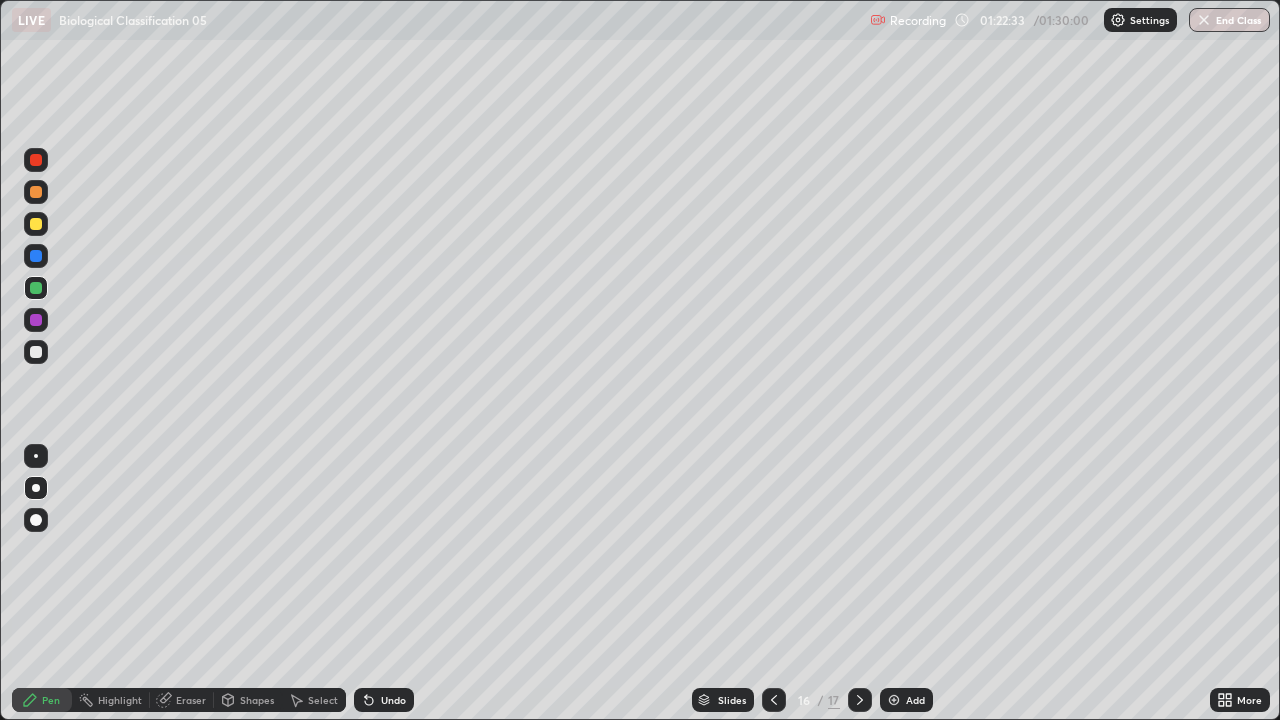 click at bounding box center (36, 224) 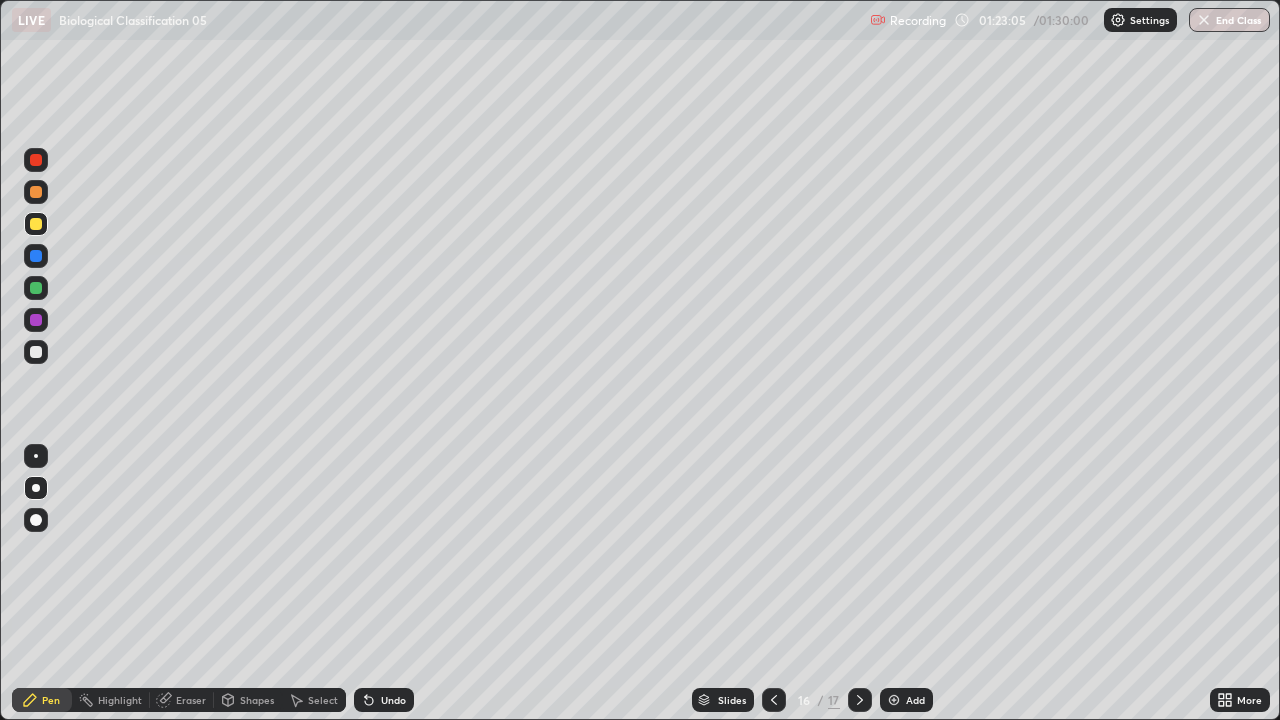 click on "Undo" at bounding box center (384, 700) 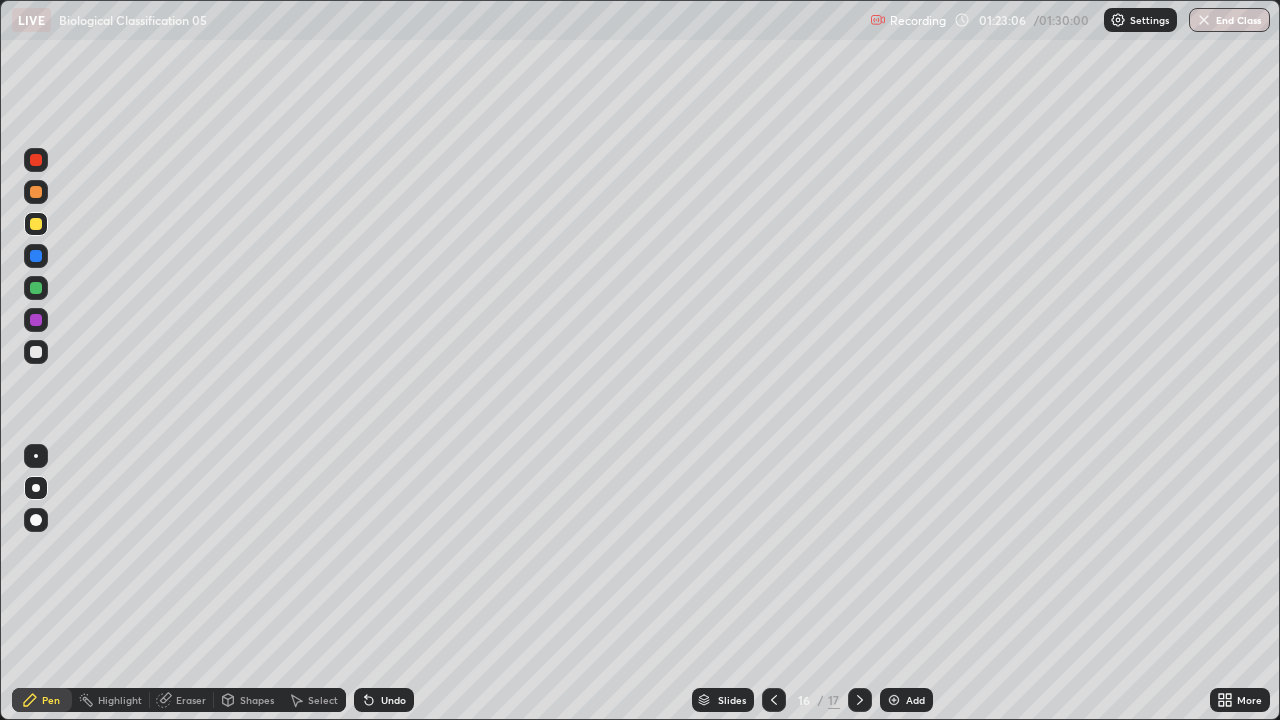 click on "Undo" at bounding box center (384, 700) 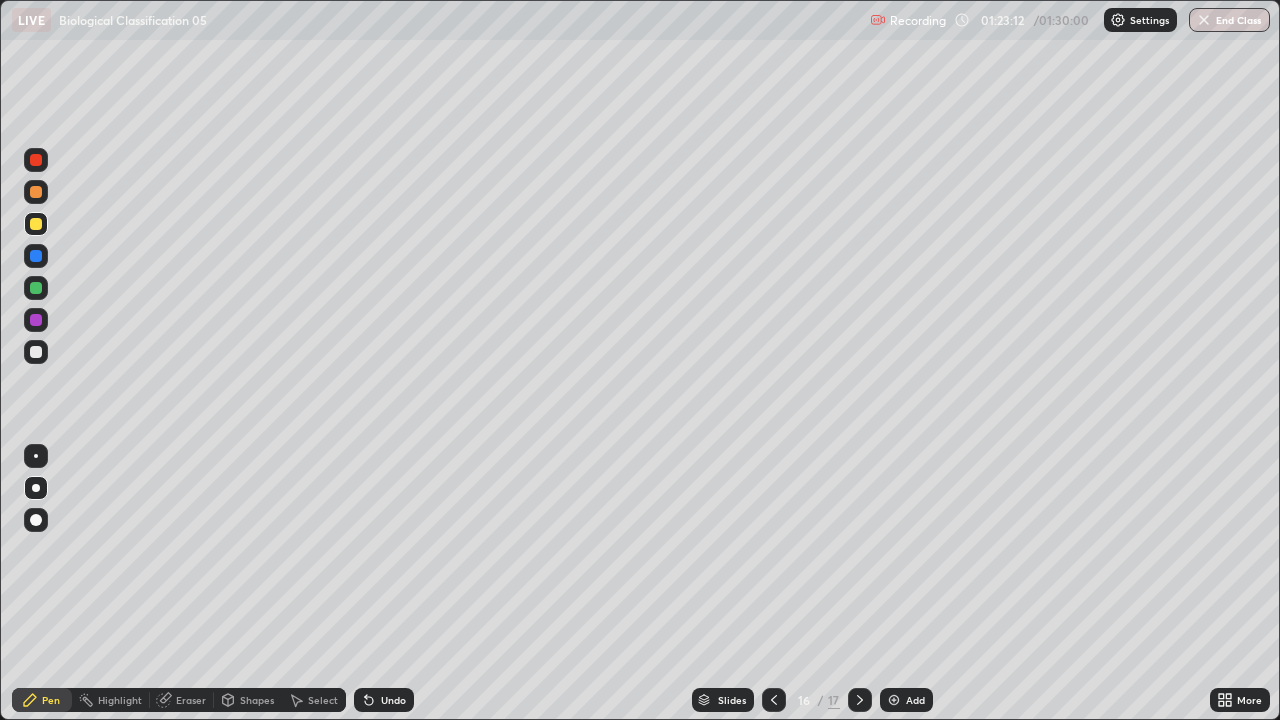 click at bounding box center [36, 352] 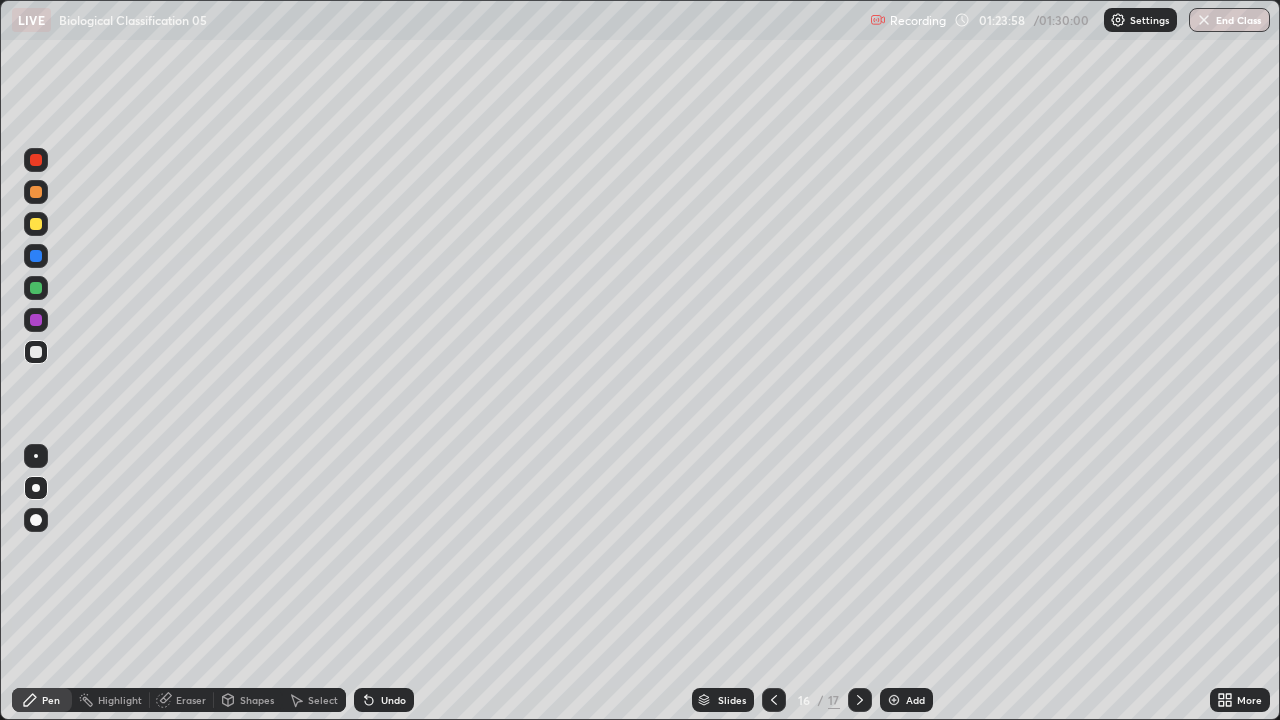 click on "Undo" at bounding box center (393, 700) 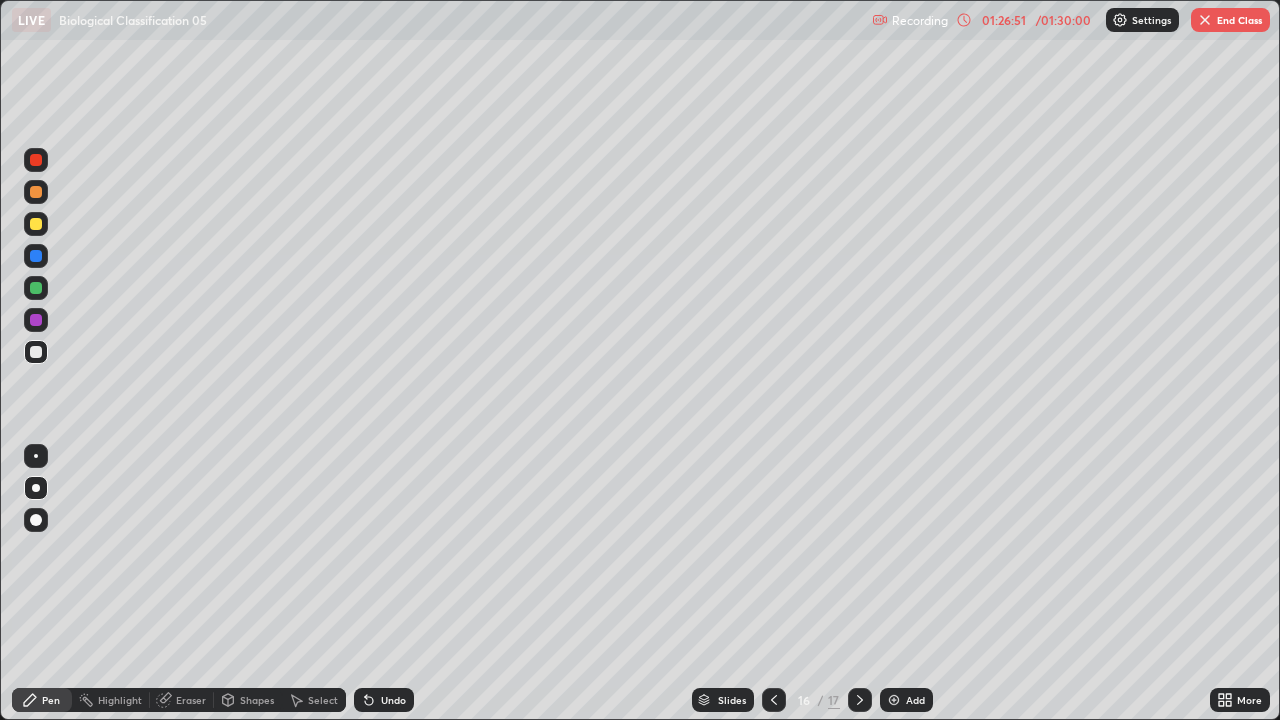 click on "End Class" at bounding box center (1230, 20) 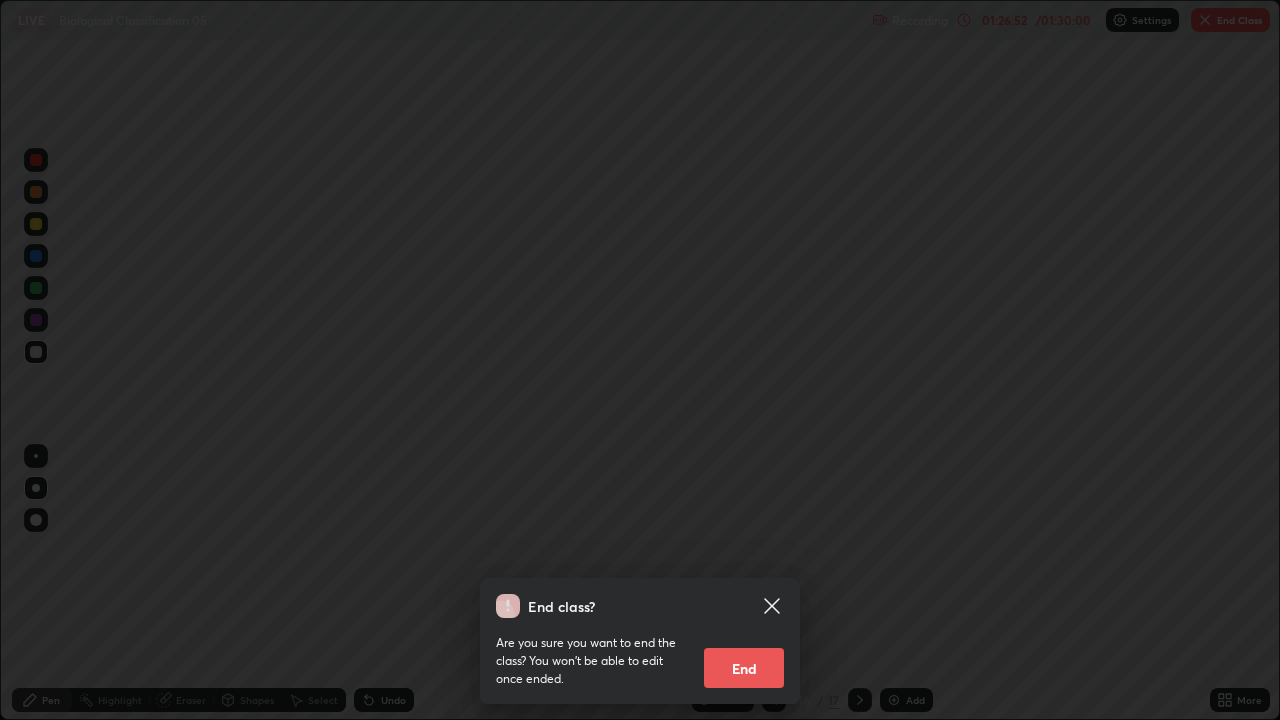 click on "End" at bounding box center (744, 668) 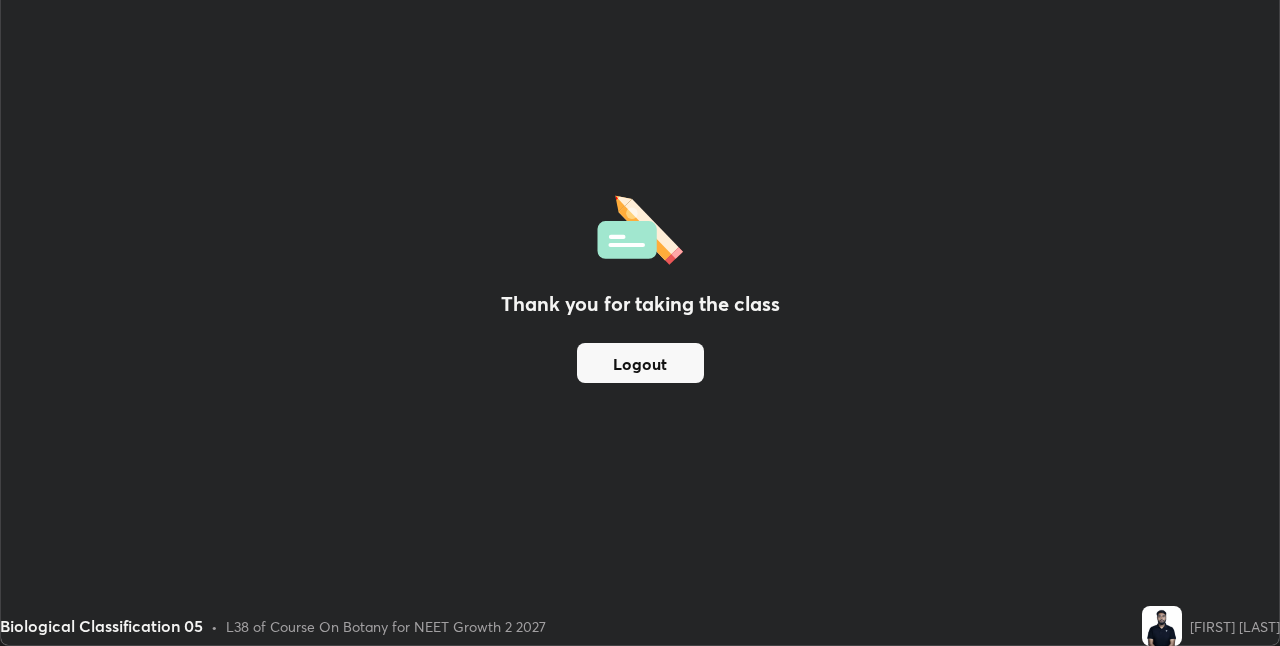 scroll, scrollTop: 646, scrollLeft: 1280, axis: both 